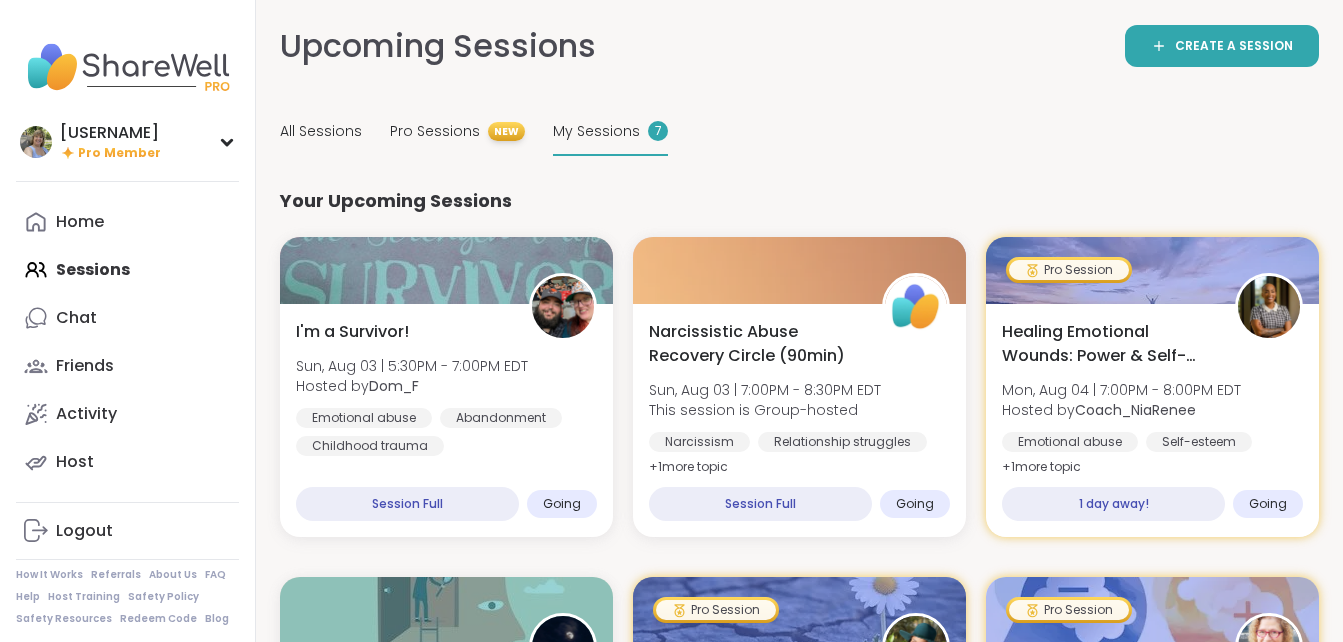 scroll, scrollTop: 0, scrollLeft: 0, axis: both 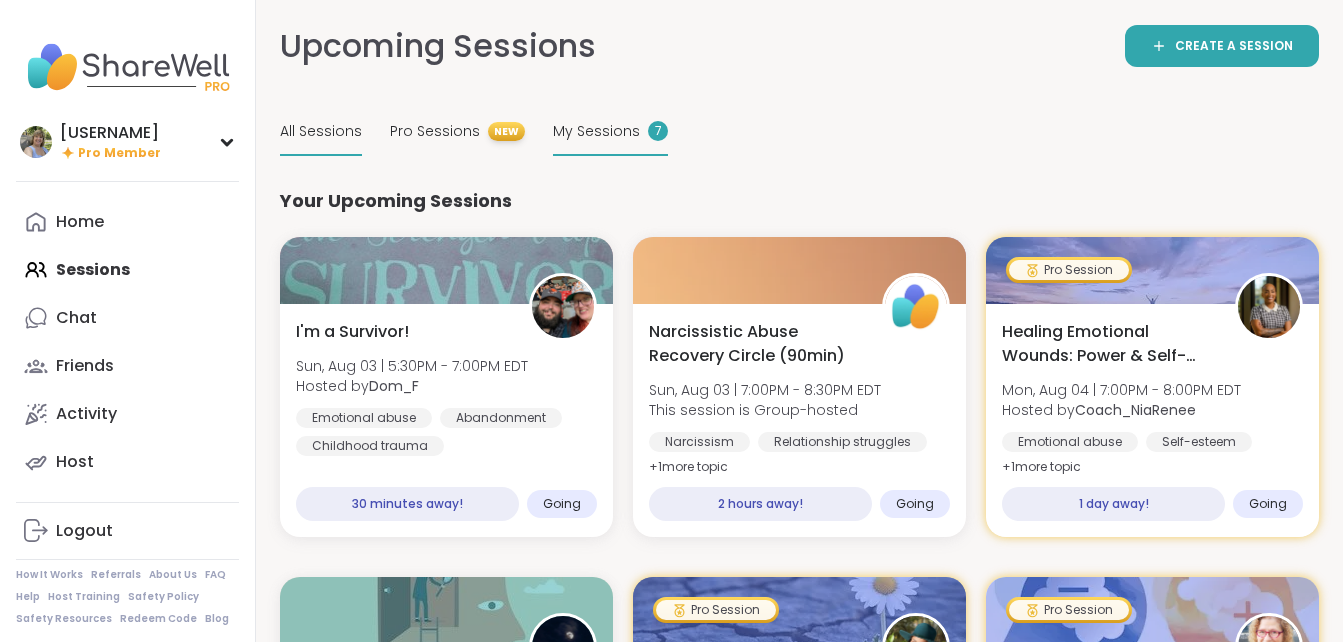click on "All Sessions" at bounding box center [321, 131] 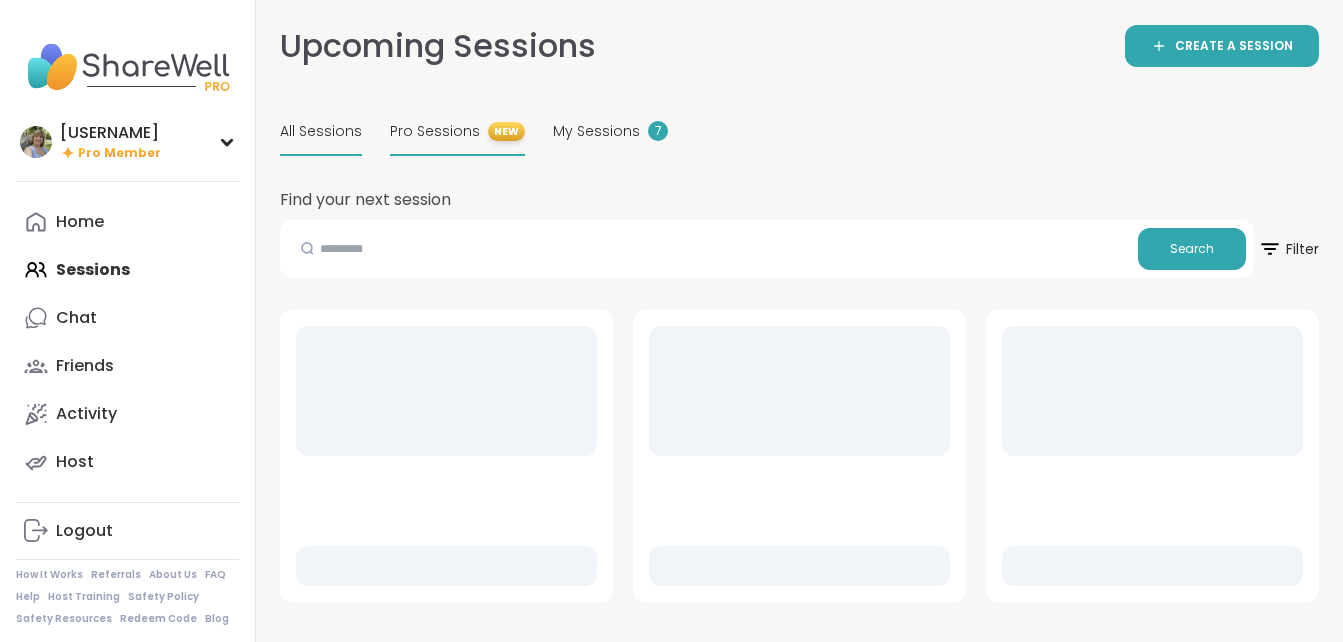 click on "Pro Sessions" at bounding box center (435, 131) 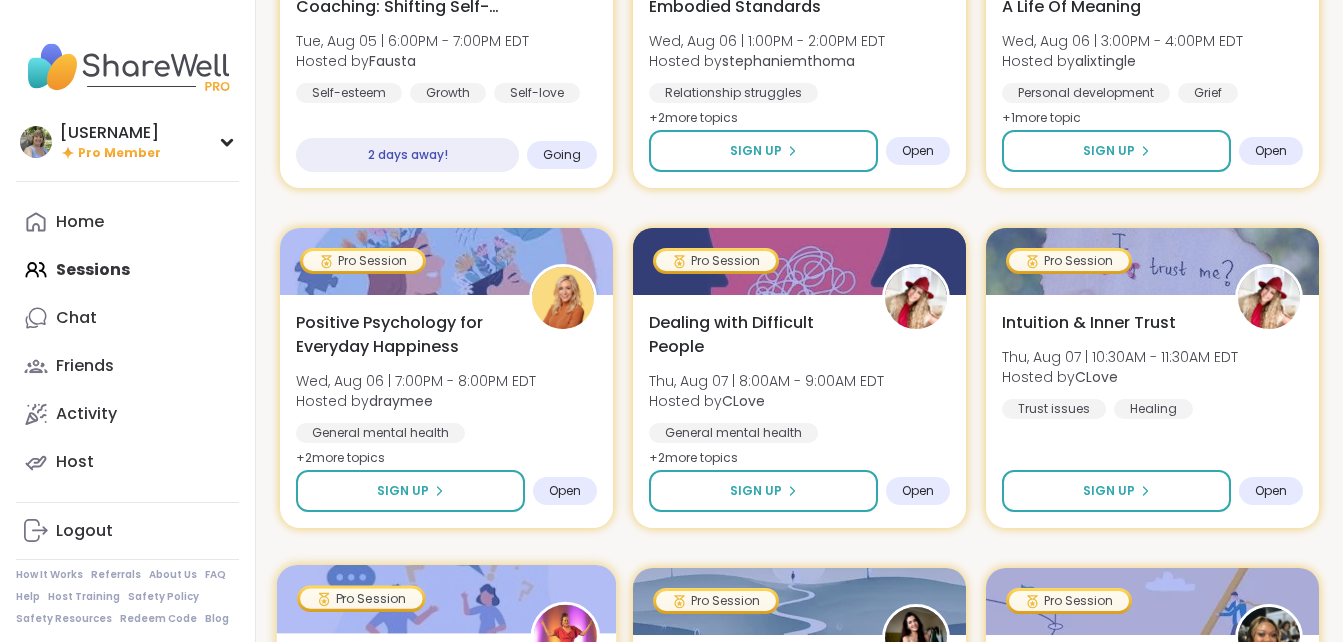 scroll, scrollTop: 690, scrollLeft: 0, axis: vertical 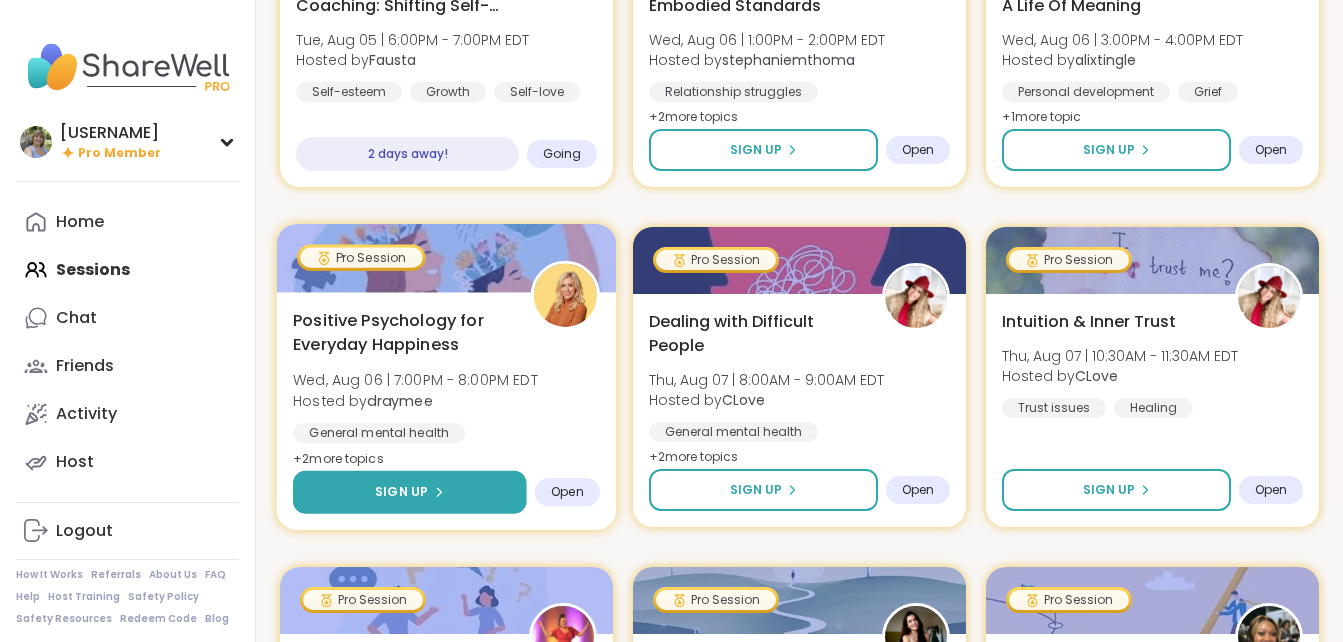 click on "Sign Up" at bounding box center (401, 492) 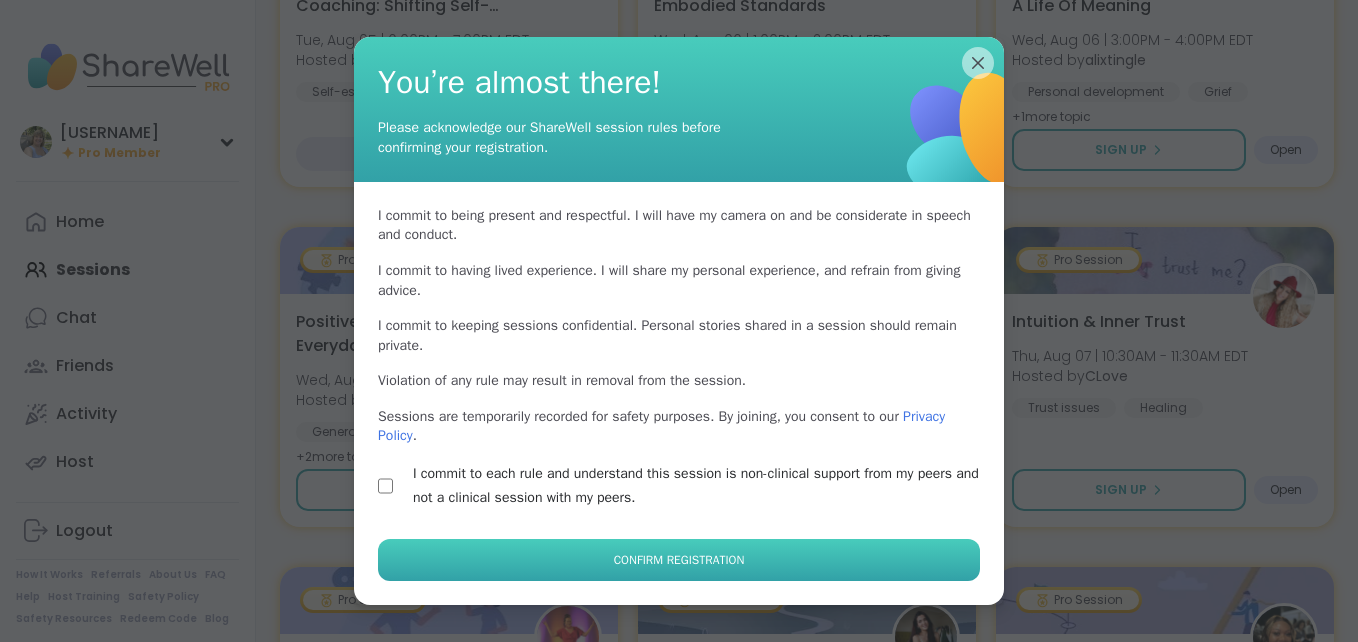 click on "Confirm Registration" at bounding box center [679, 560] 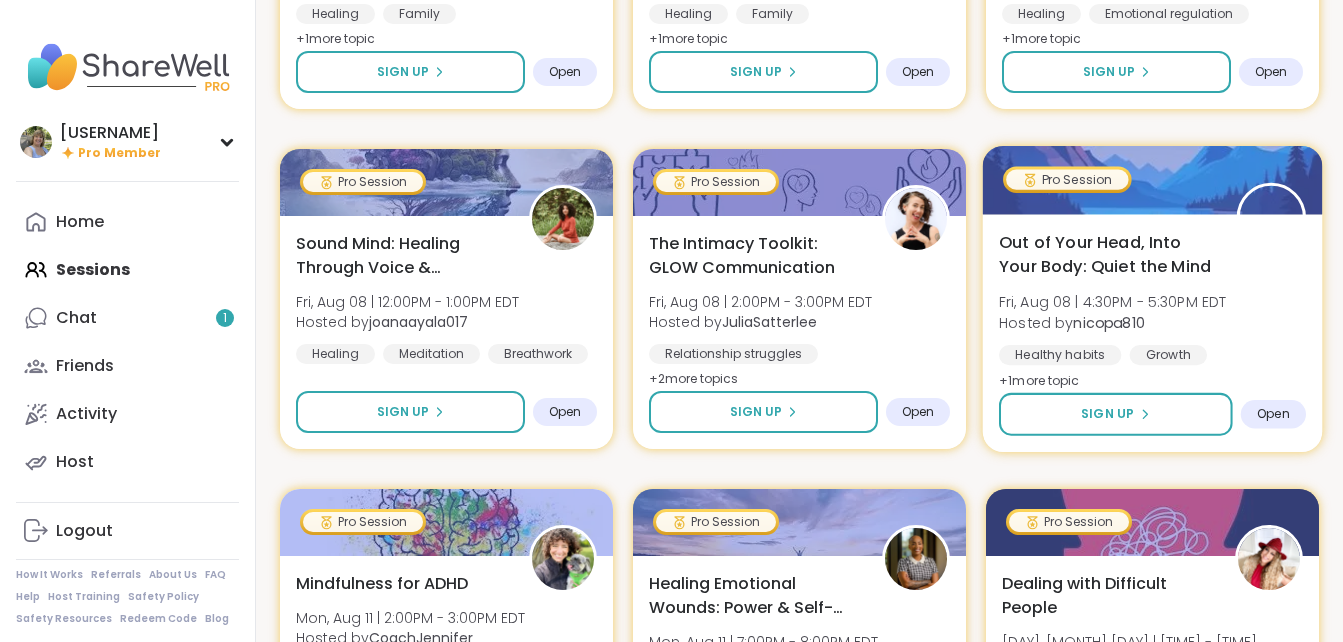 scroll, scrollTop: 1789, scrollLeft: 0, axis: vertical 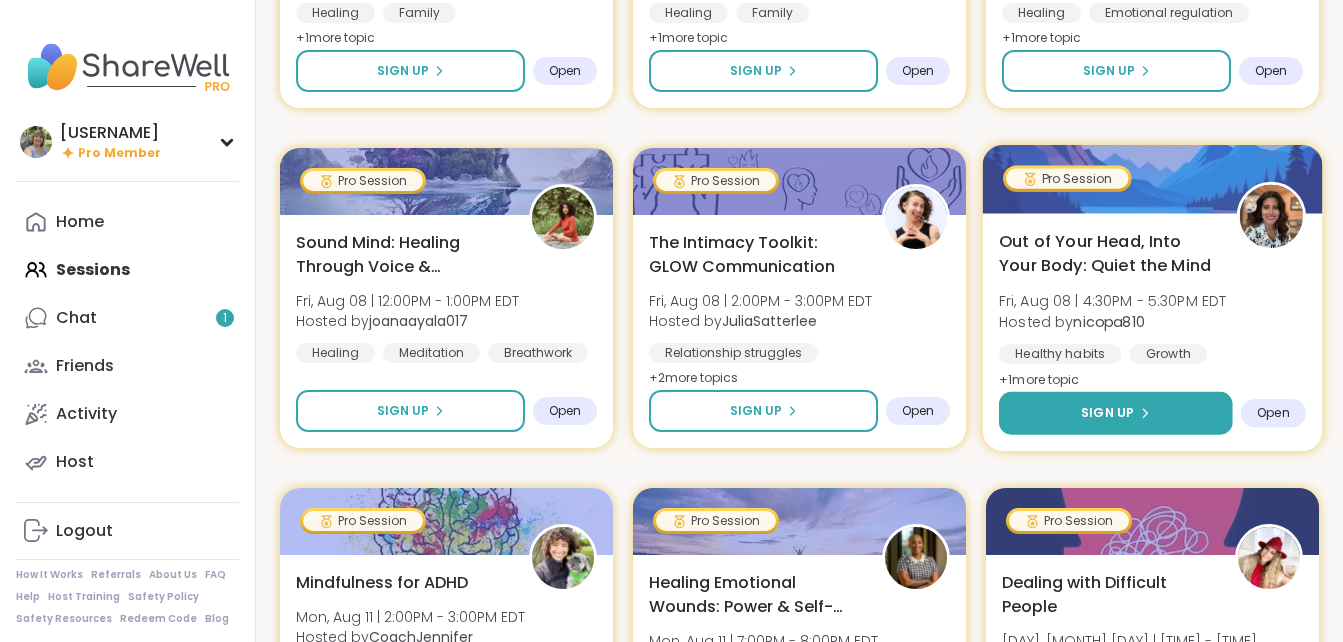 click on "Sign Up" at bounding box center (1107, 413) 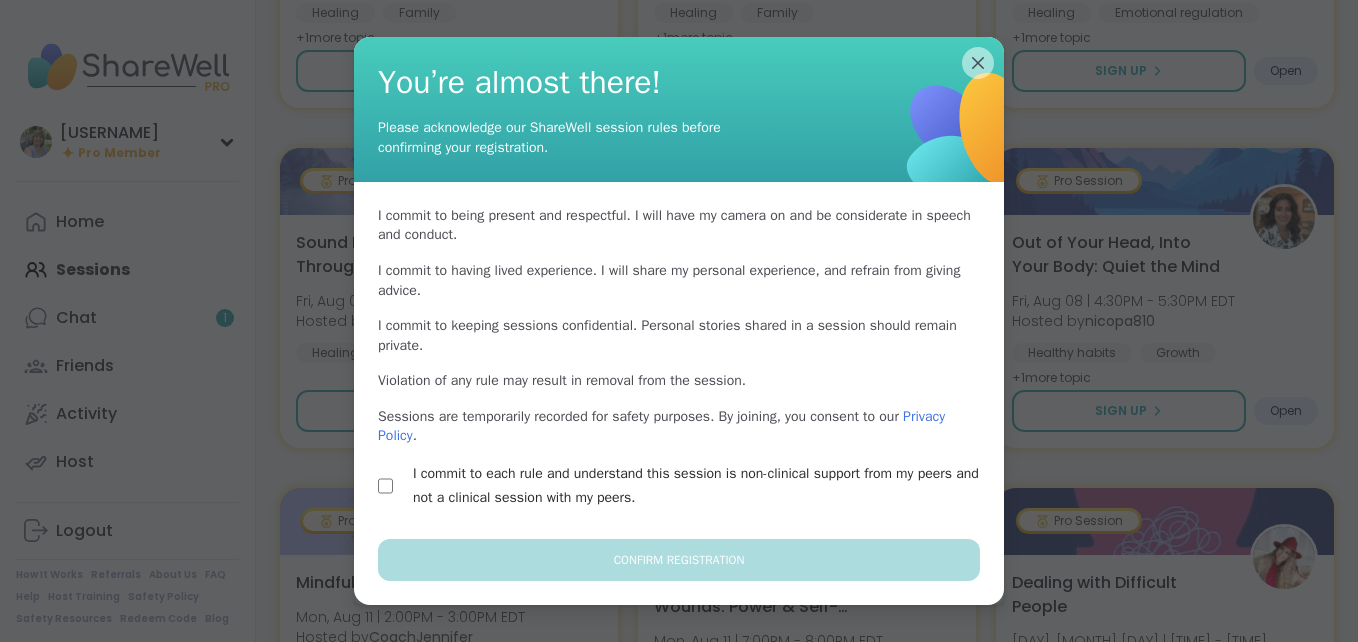 click on "I commit to being present and respectful . I will have my camera on and be considerate in speech and conduct. I commit to having lived experience . I will share my personal experience, and refrain from giving advice. I commit to keeping sessions confidential . Personal stories shared in a session should remain private. Violation of any rule may result in removal from the session. Sessions are temporarily recorded for safety purposes. By joining, you consent to our   Privacy Policy . I commit to each rule and understand this session is non-clinical support from my peers and not a clinical session with my peers." at bounding box center [679, 360] 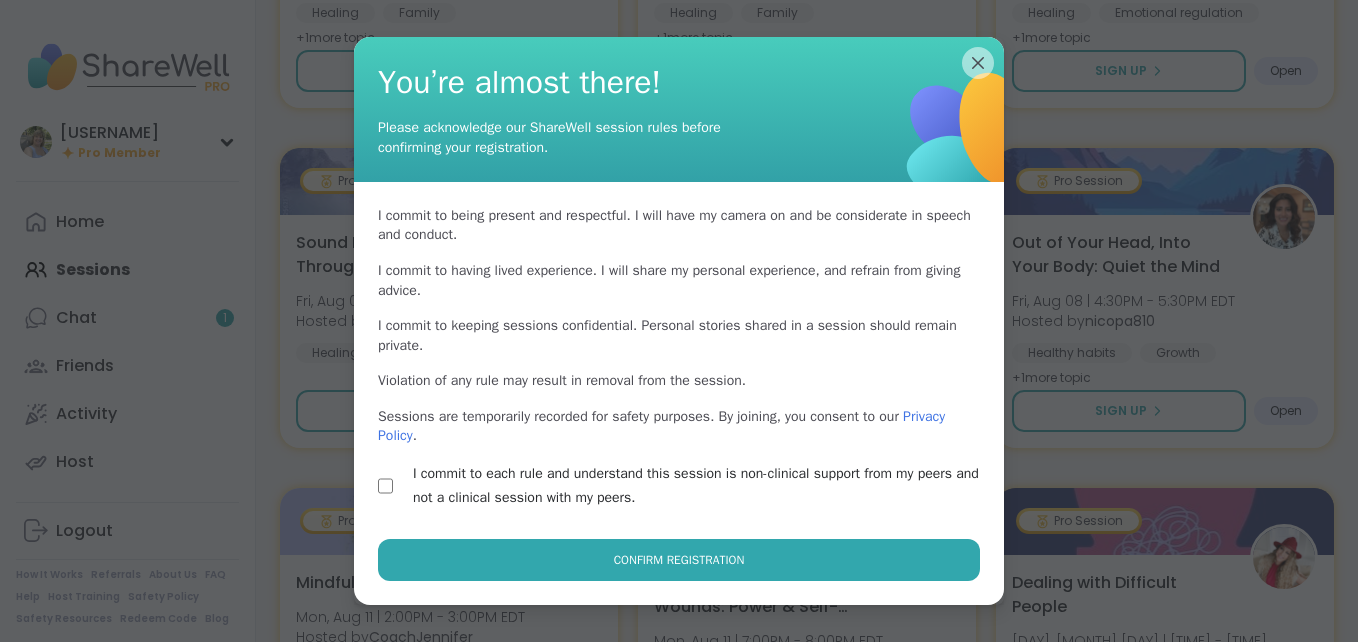 click on "I commit to being present and respectful . I will have my camera on and be considerate in speech and conduct. I commit to having lived experience . I will share my personal experience, and refrain from giving advice. I commit to keeping sessions confidential . Personal stories shared in a session should remain private. Violation of any rule may result in removal from the session. Sessions are temporarily recorded for safety purposes. By joining, you consent to our   Privacy Policy . I commit to each rule and understand this session is non-clinical support from my peers and not a clinical session with my peers." at bounding box center [679, 360] 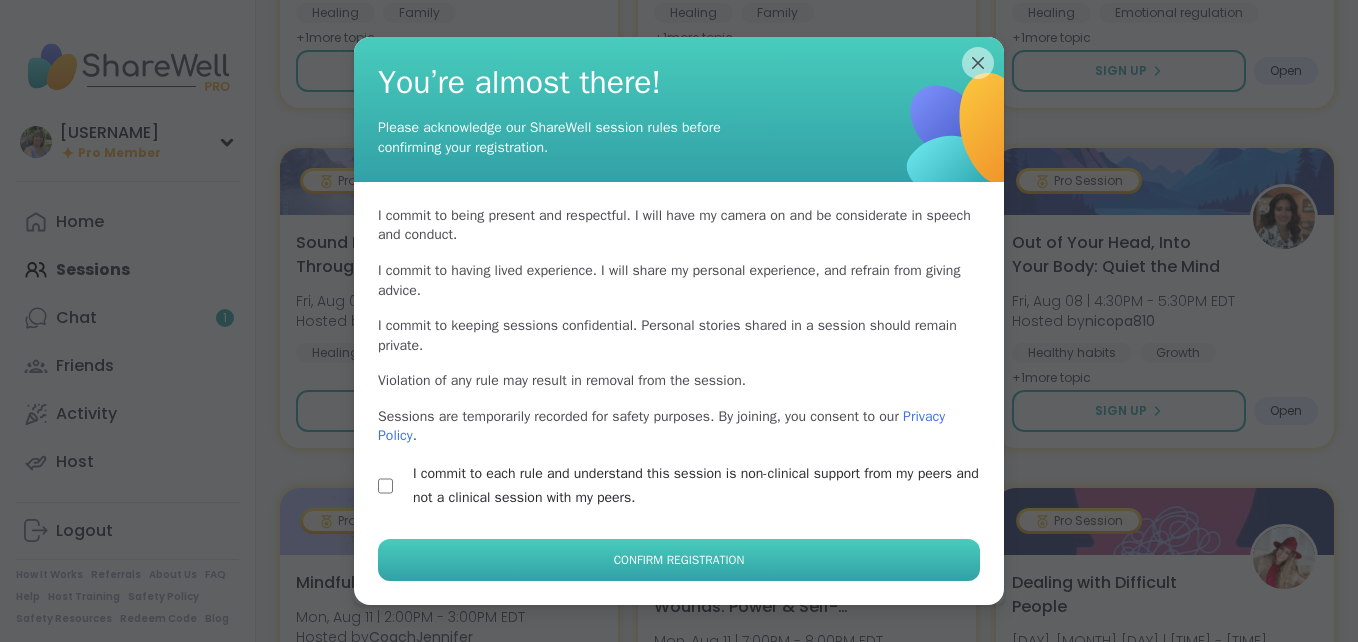 click on "Confirm Registration" at bounding box center (679, 560) 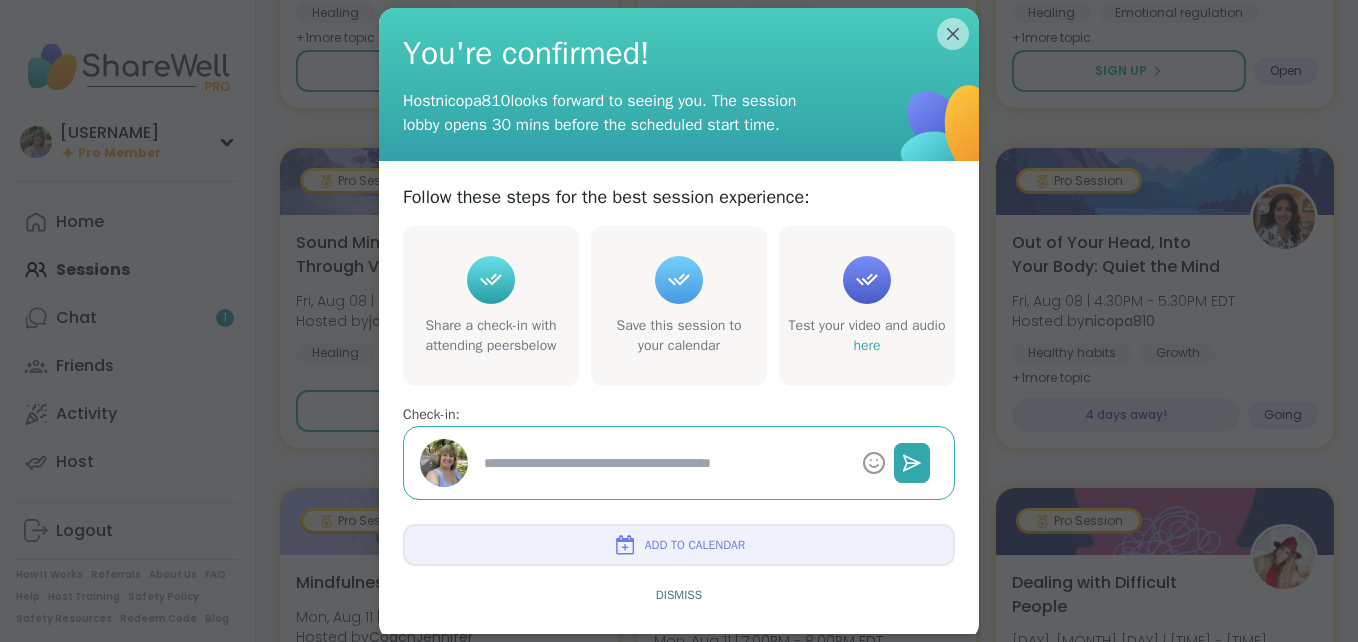 type on "*" 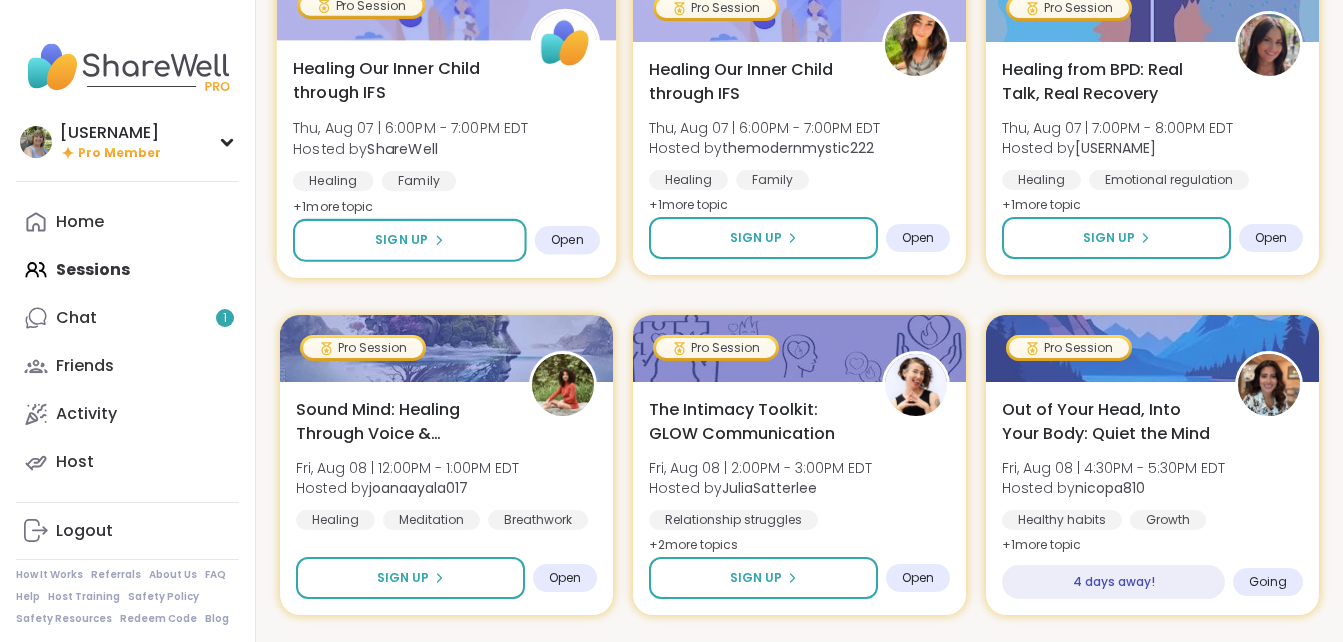 scroll, scrollTop: 1578, scrollLeft: 0, axis: vertical 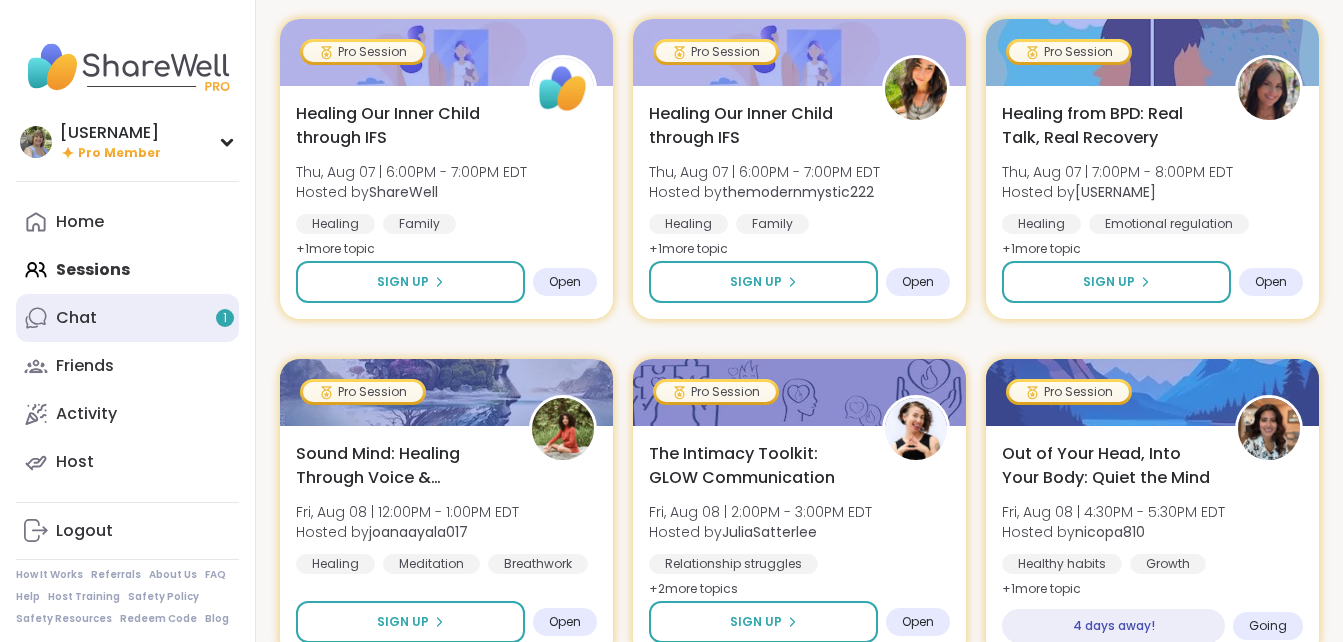click on "Chat 1" at bounding box center (127, 318) 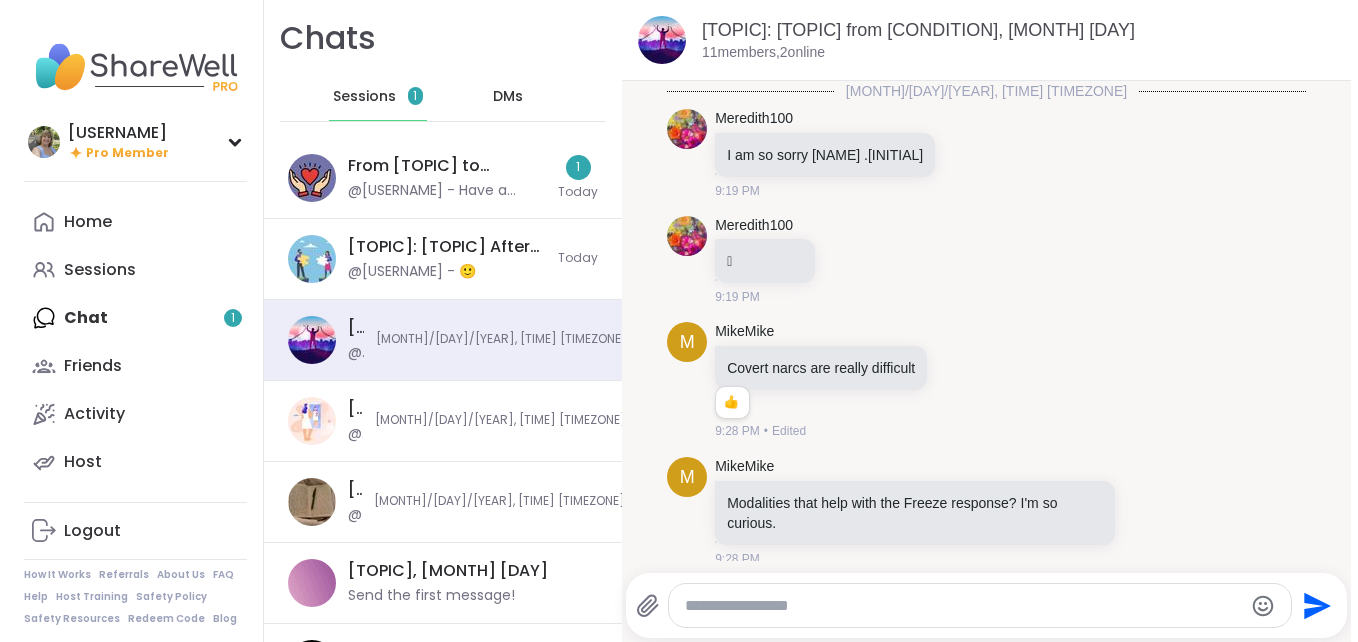 scroll, scrollTop: 0, scrollLeft: 0, axis: both 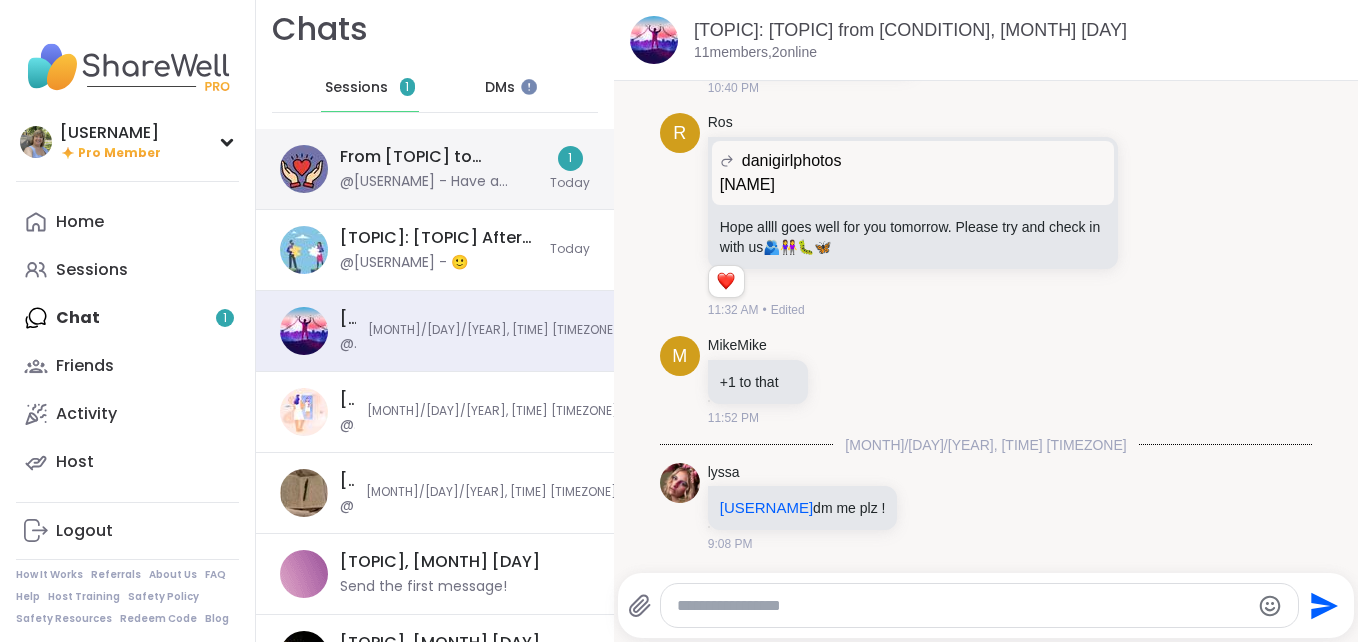 click on "From Self-Criticism to Self-Love, Aug 03" at bounding box center (439, 157) 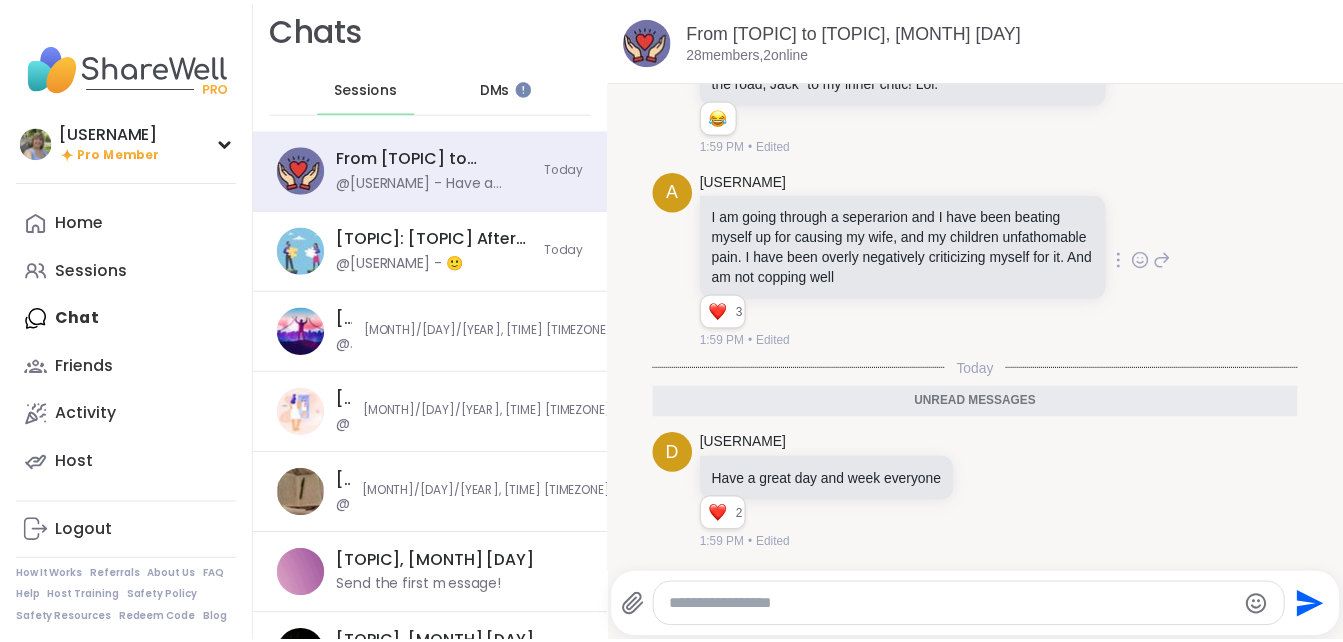 scroll, scrollTop: 17762, scrollLeft: 0, axis: vertical 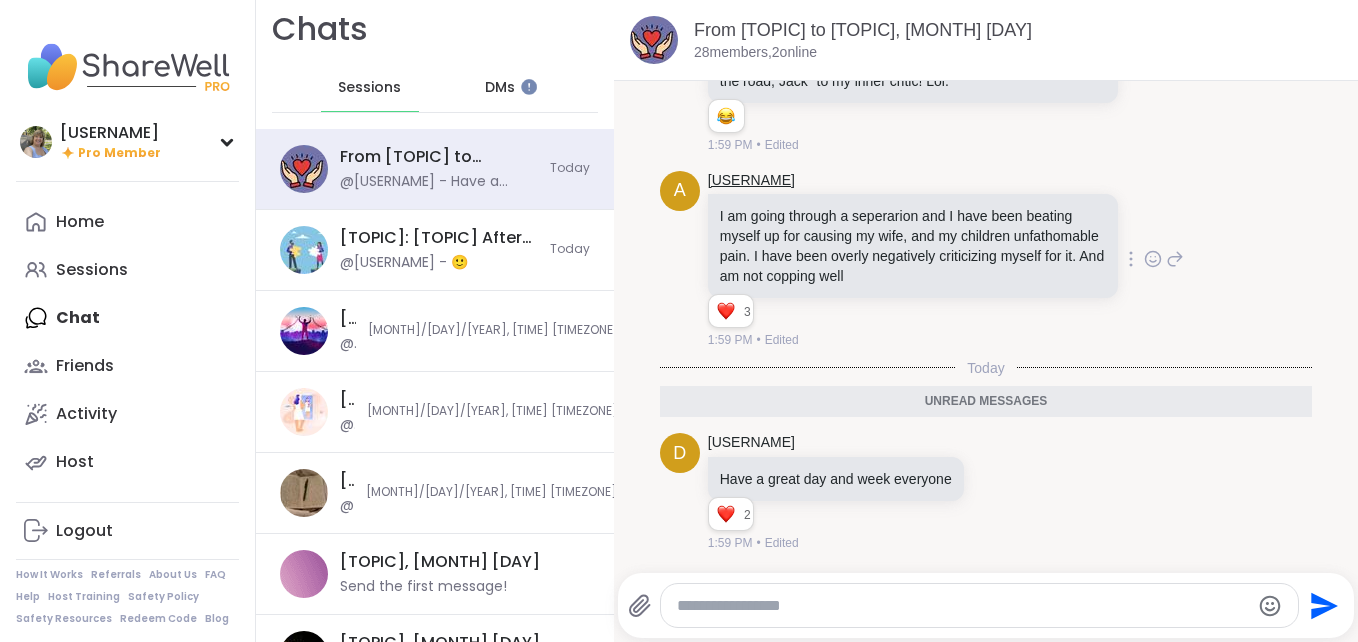 click on "agonzales869009" at bounding box center [751, 181] 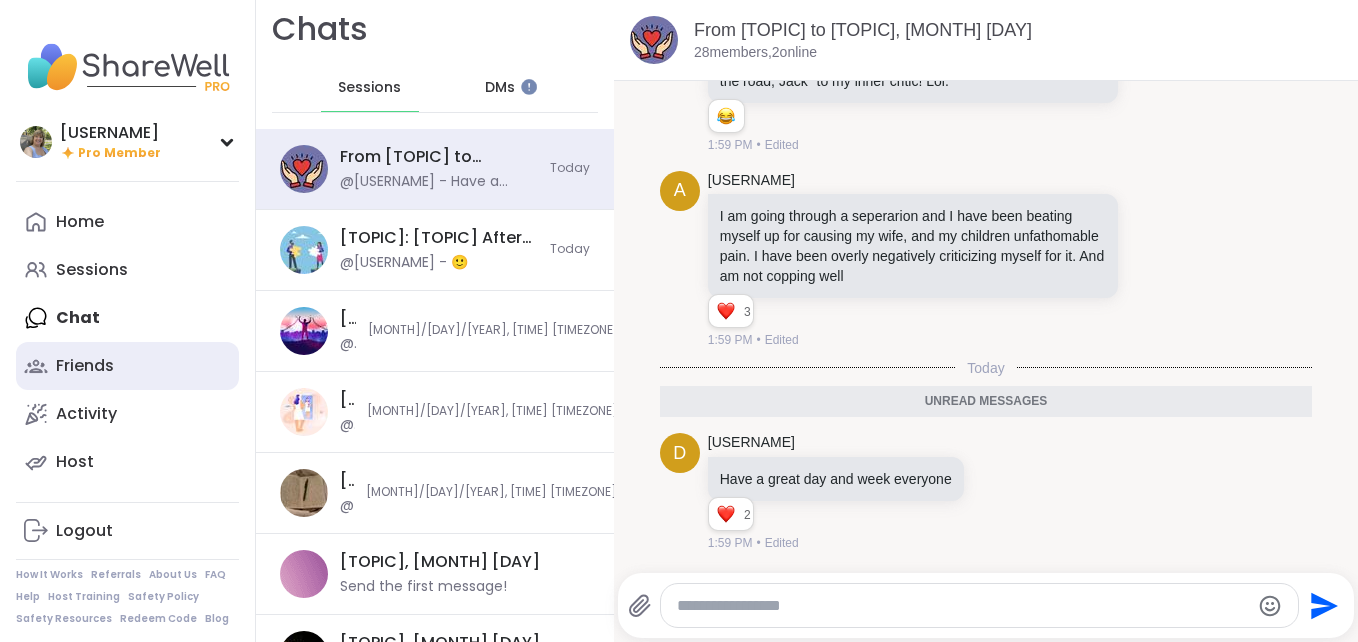 click on "Friends" at bounding box center (85, 366) 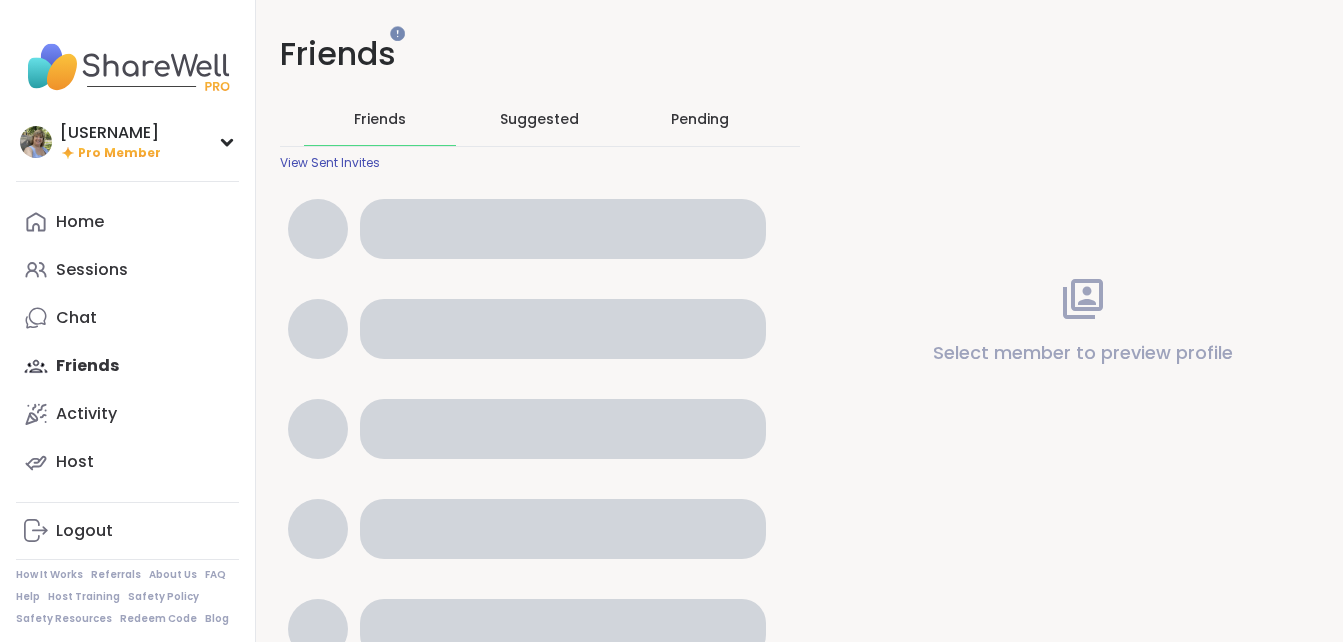 scroll, scrollTop: 0, scrollLeft: 0, axis: both 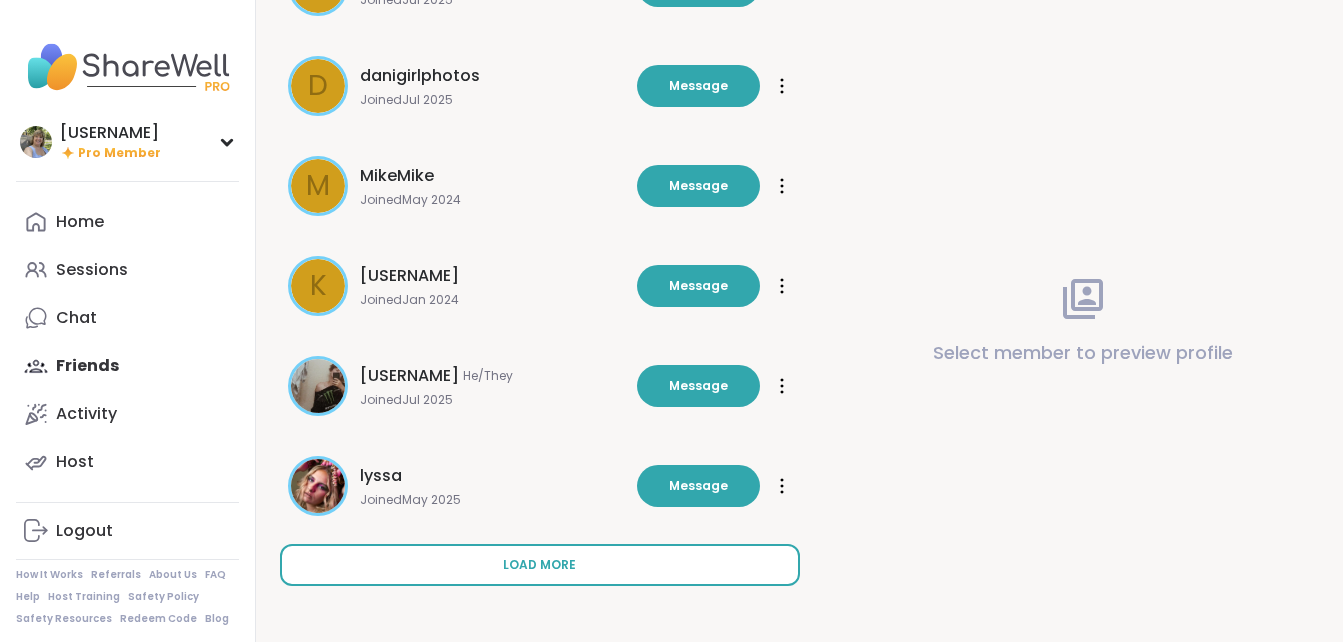 click on "Load more" at bounding box center [539, 565] 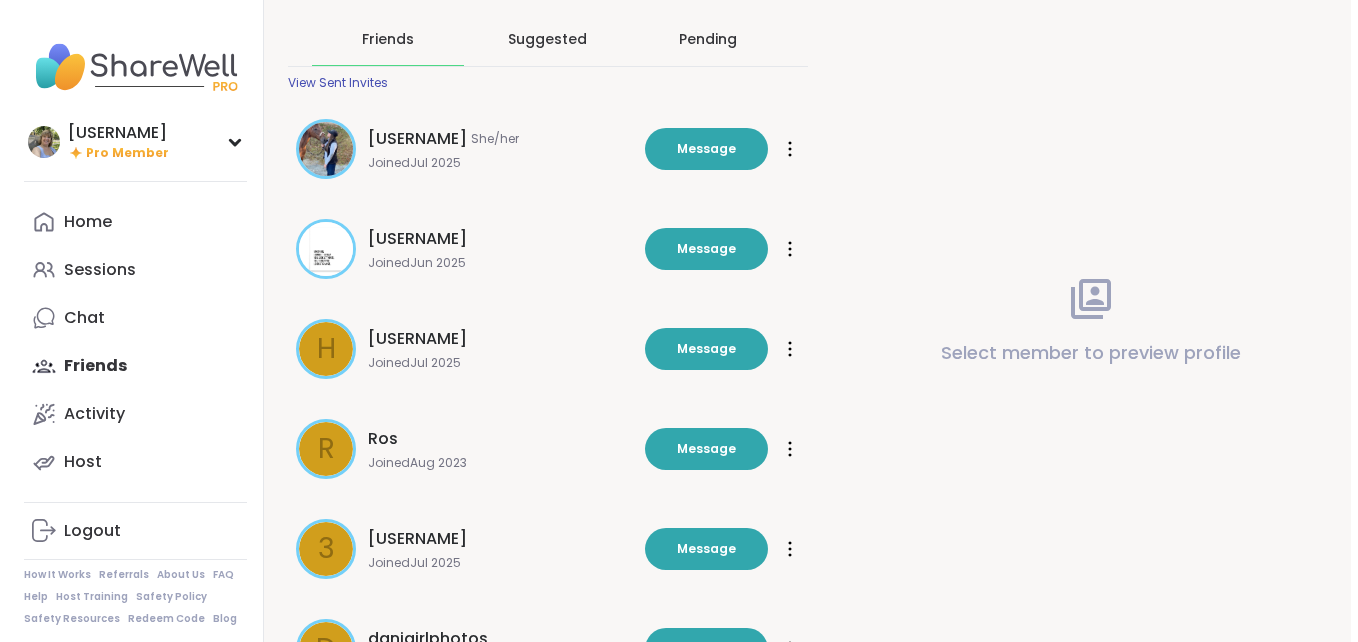scroll, scrollTop: 0, scrollLeft: 0, axis: both 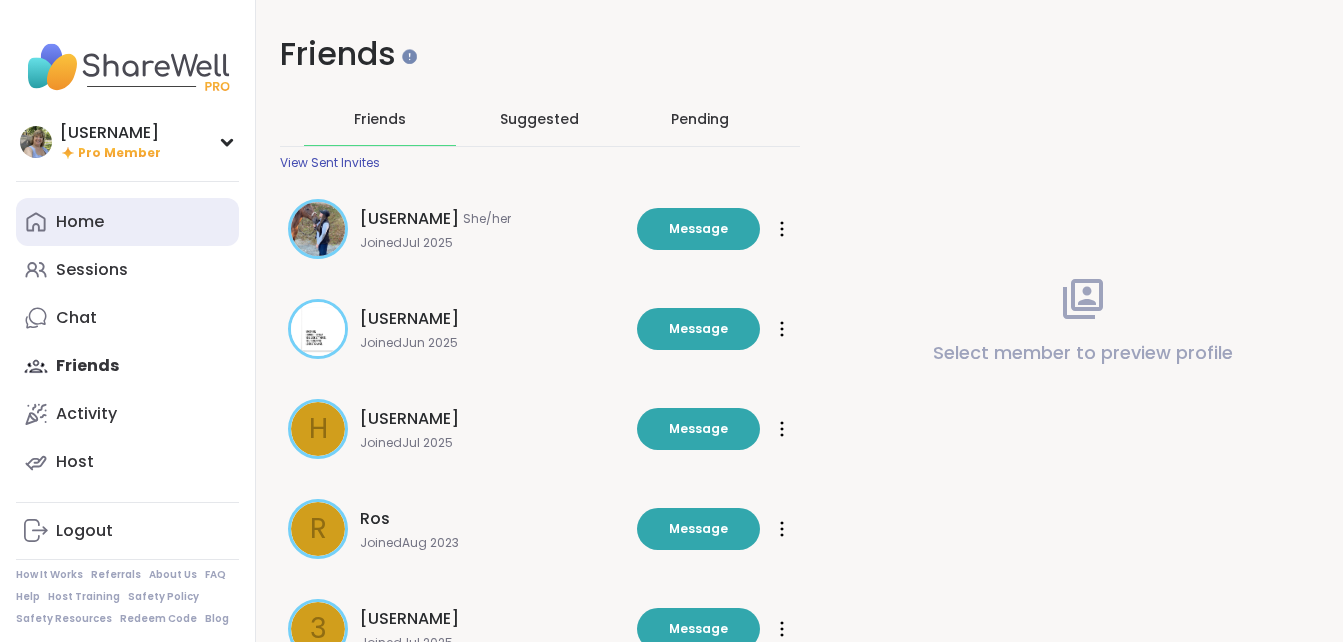 click on "Home" at bounding box center [80, 222] 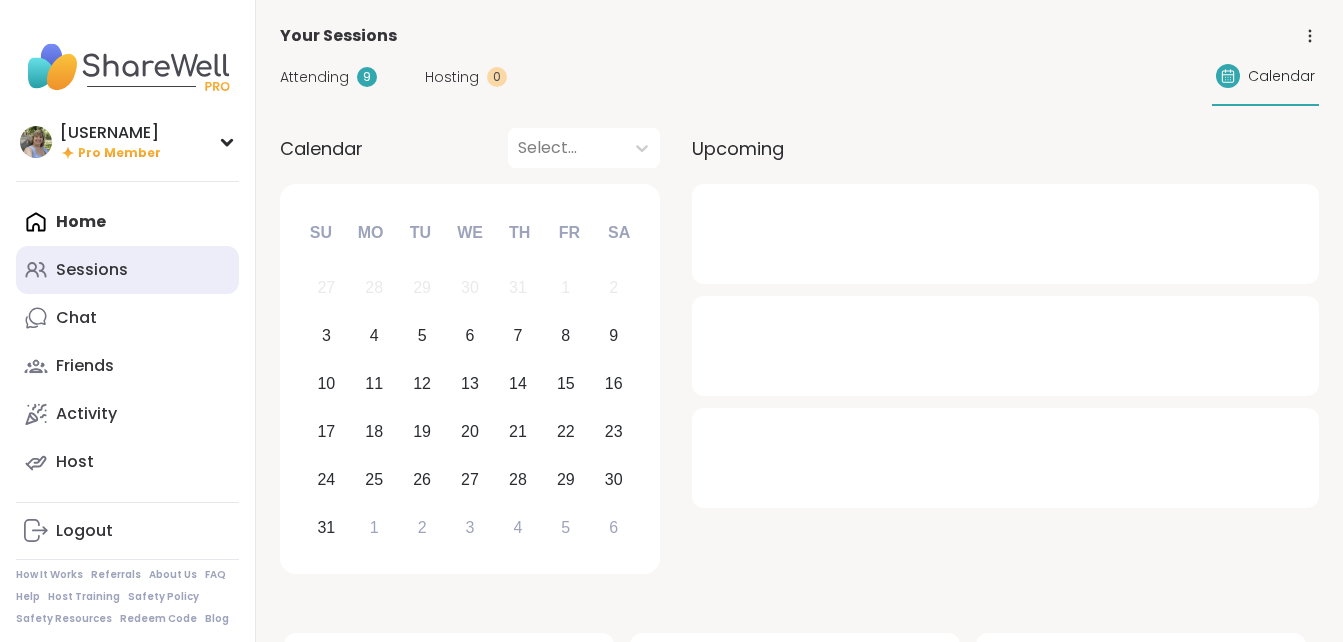 drag, startPoint x: 103, startPoint y: 276, endPoint x: 118, endPoint y: 279, distance: 15.297058 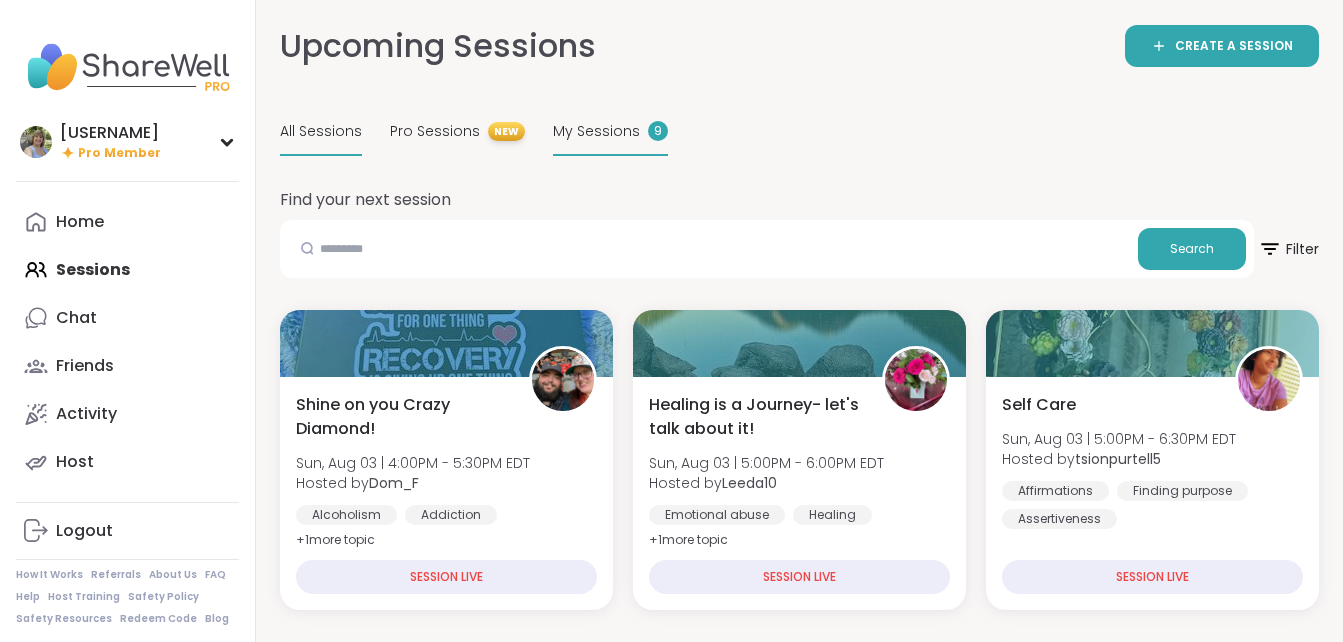 click on "My Sessions 9" at bounding box center (610, 132) 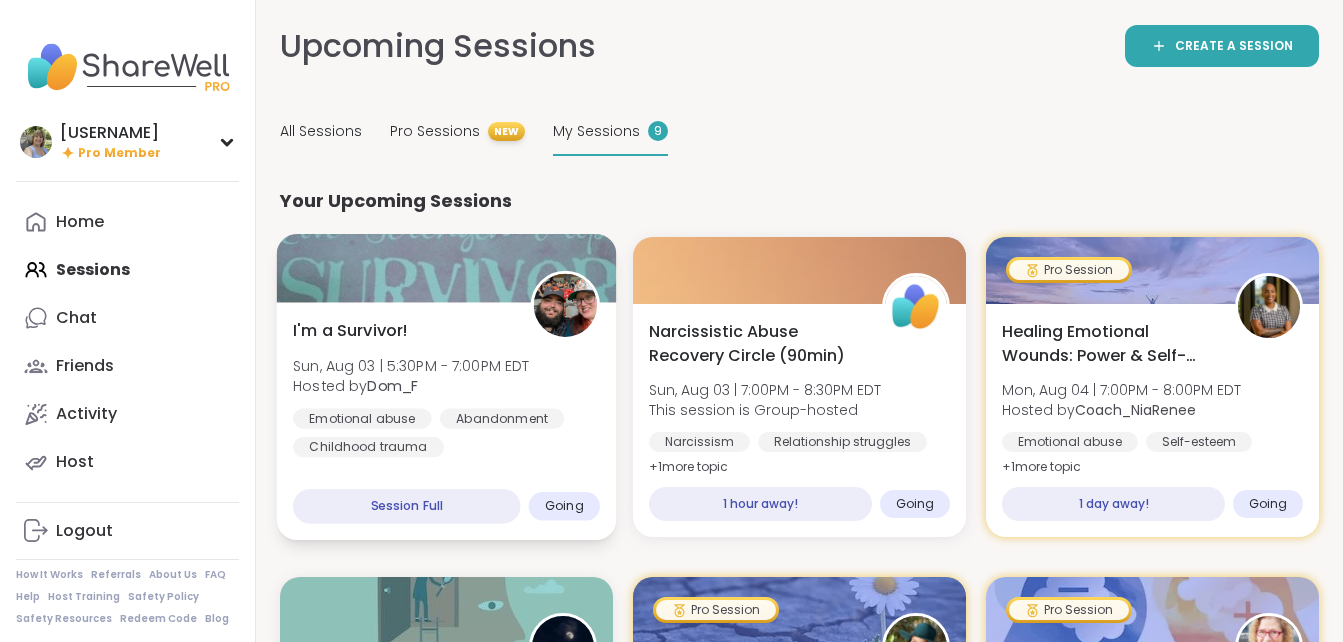 click at bounding box center (447, 268) 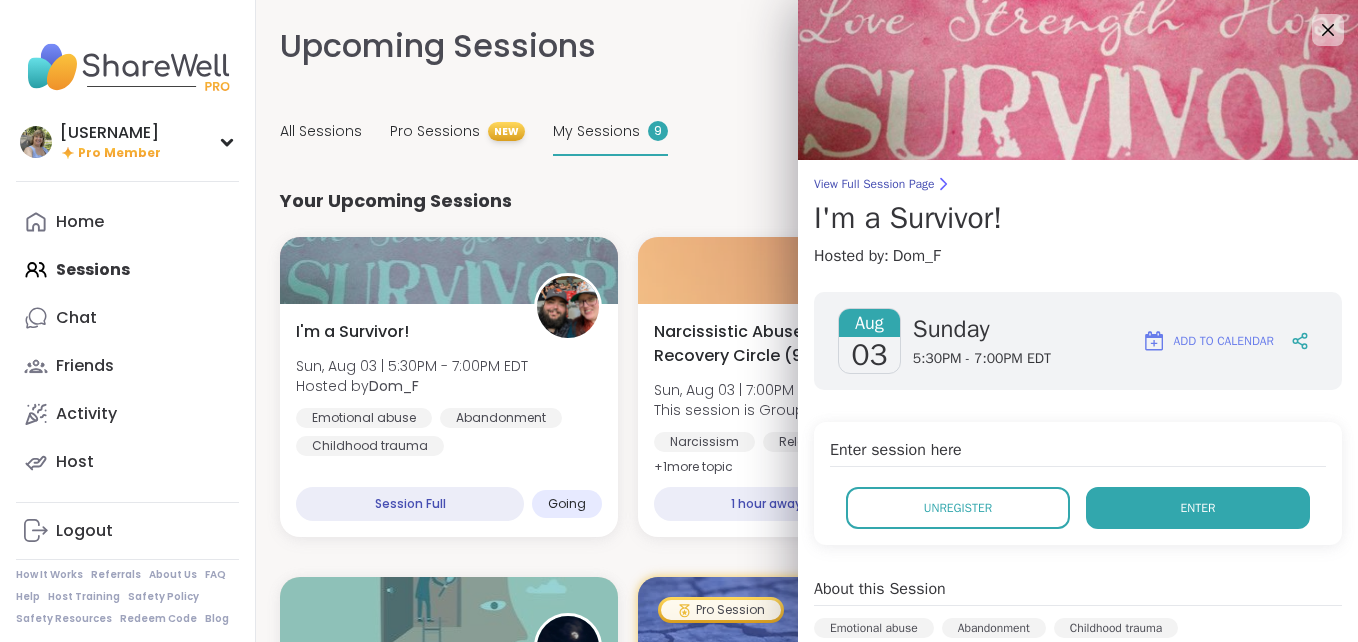 click on "Enter" at bounding box center [1198, 508] 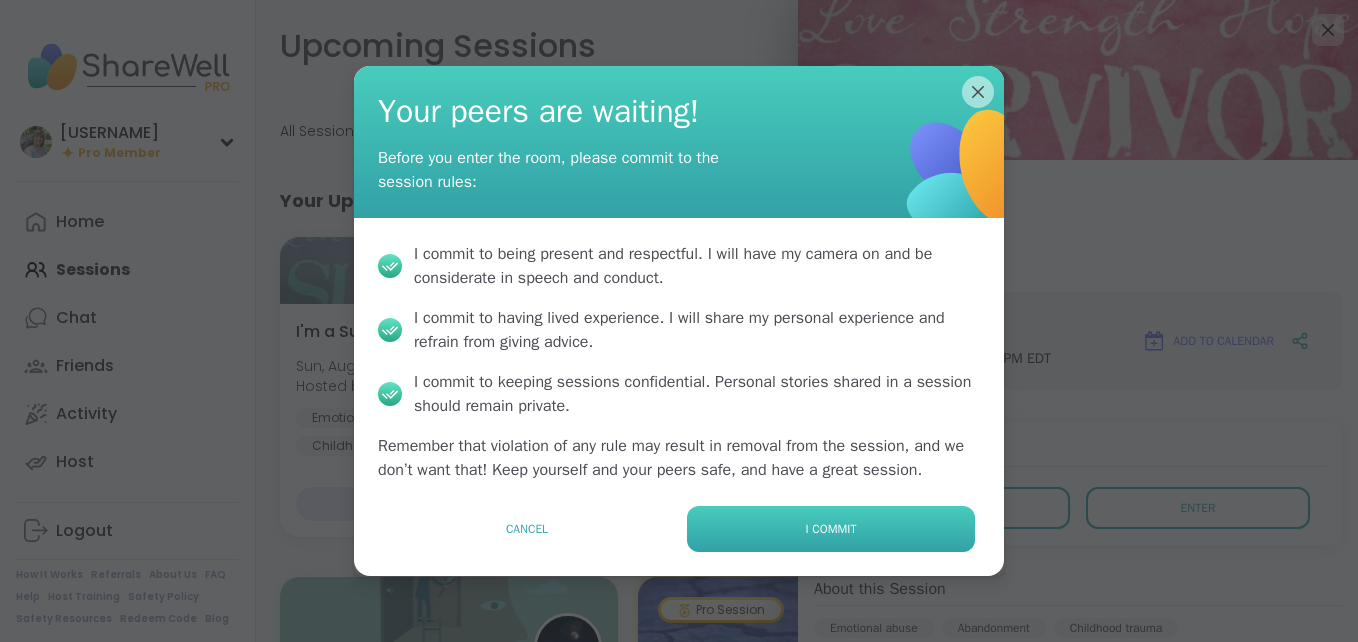click on "I commit" at bounding box center [831, 529] 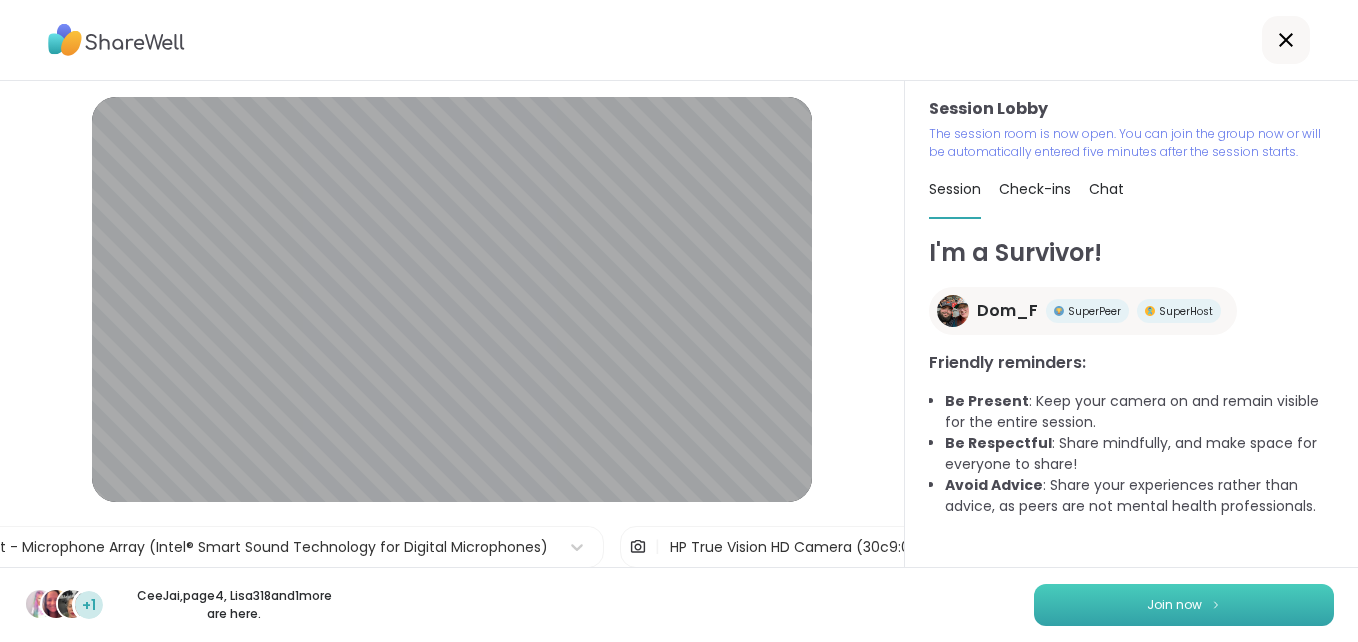 click on "Join now" at bounding box center (1174, 605) 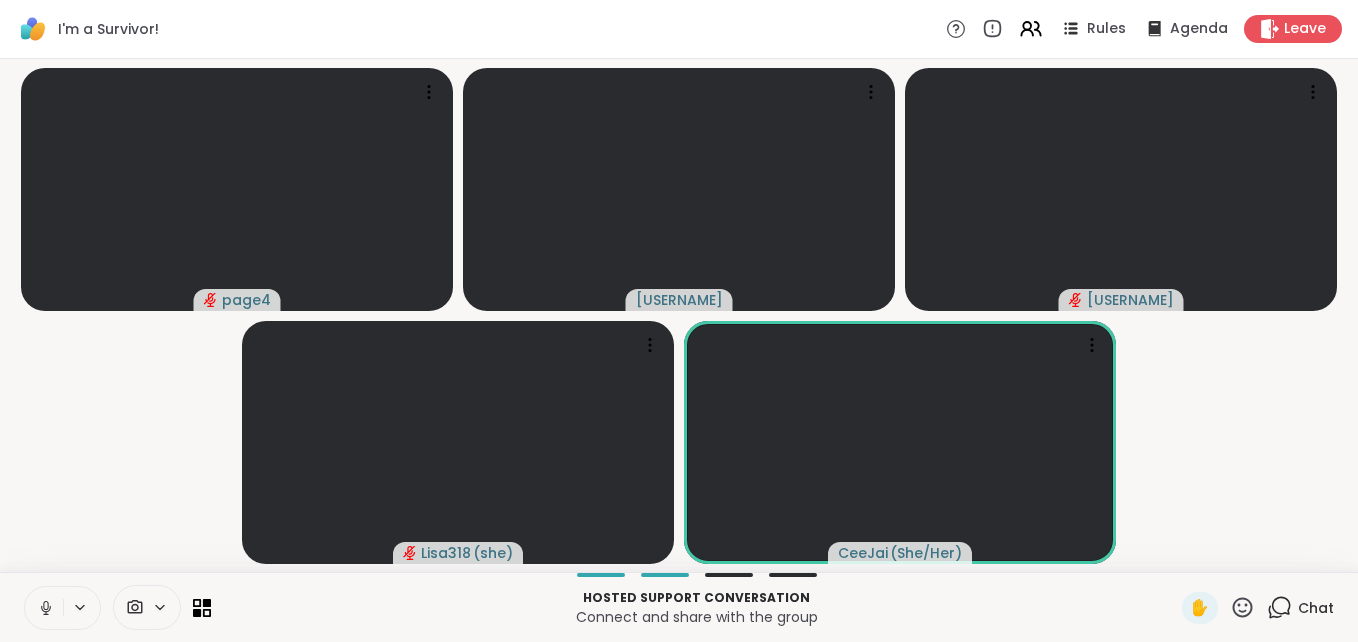 click at bounding box center (44, 608) 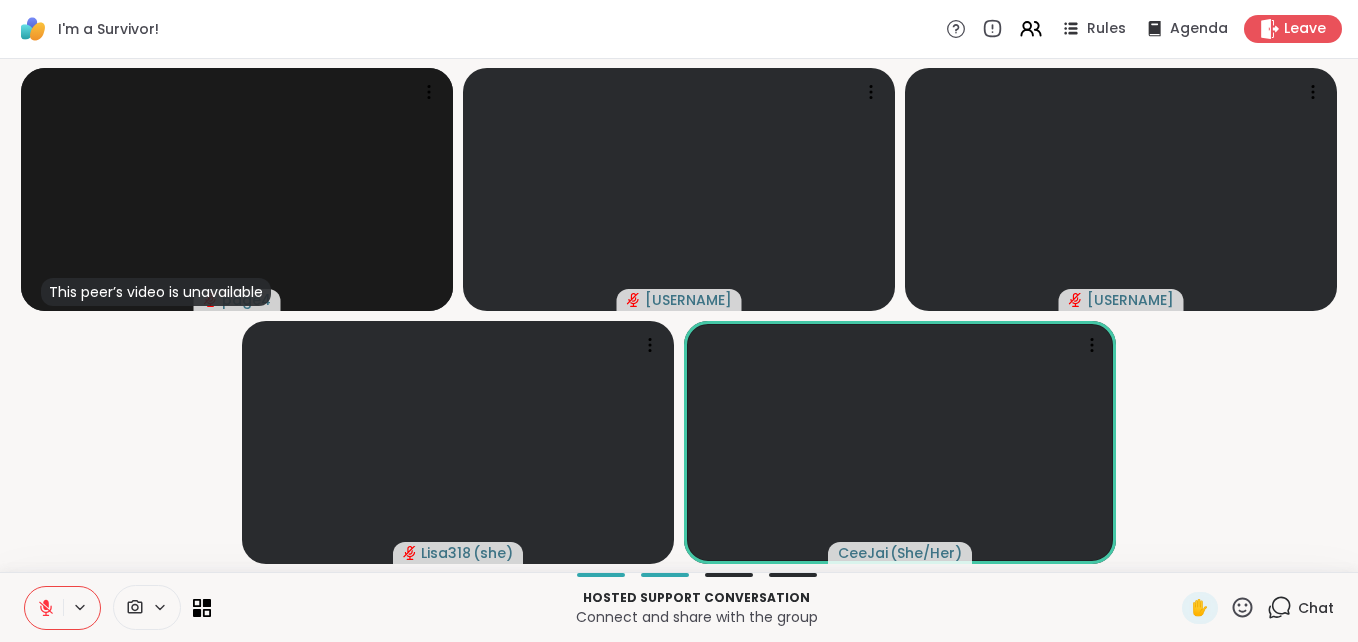type 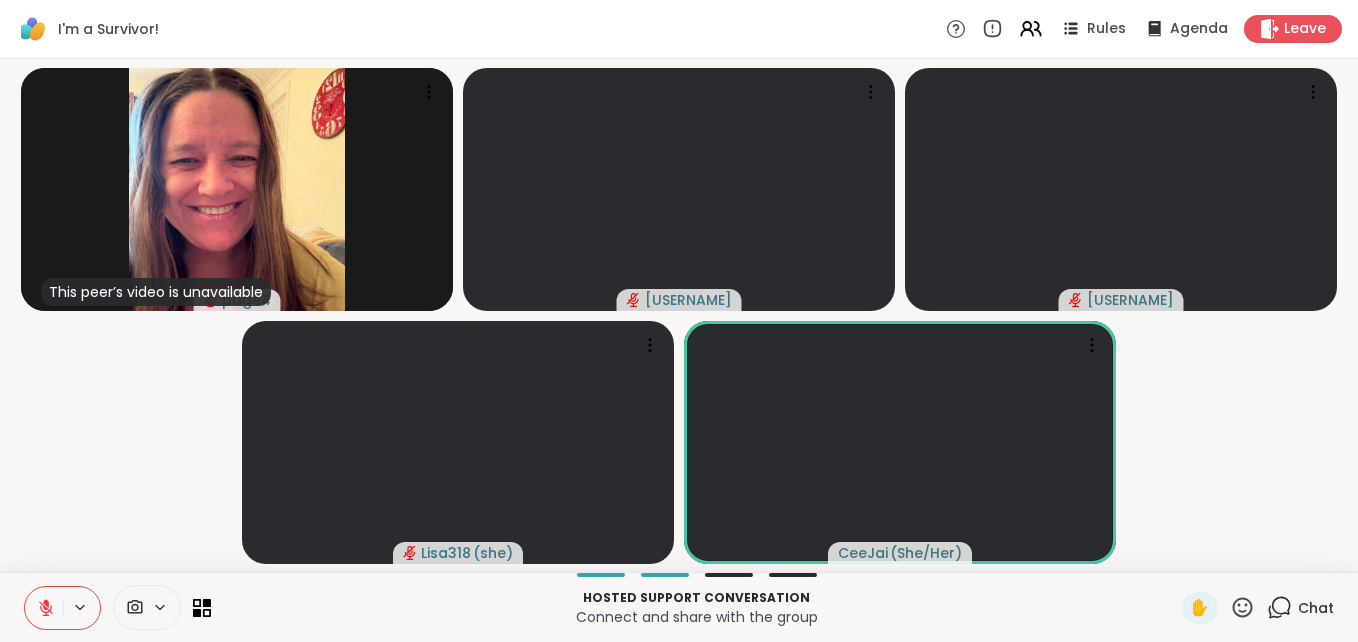 click at bounding box center (44, 608) 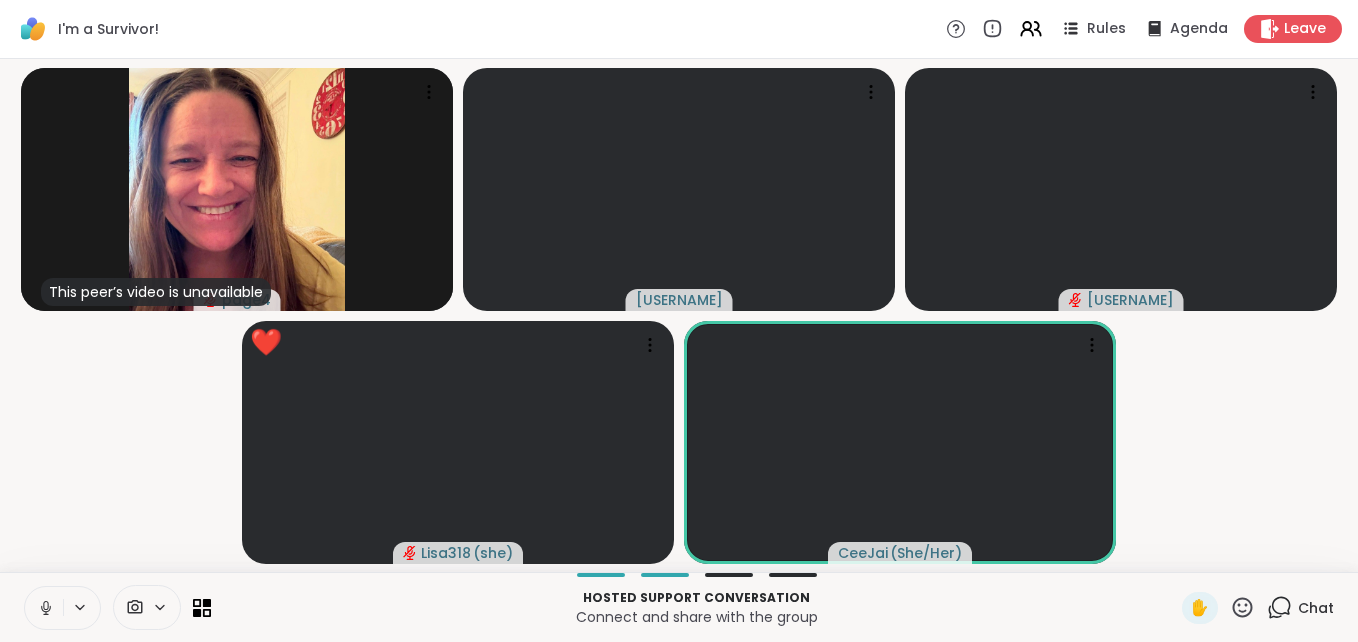 click 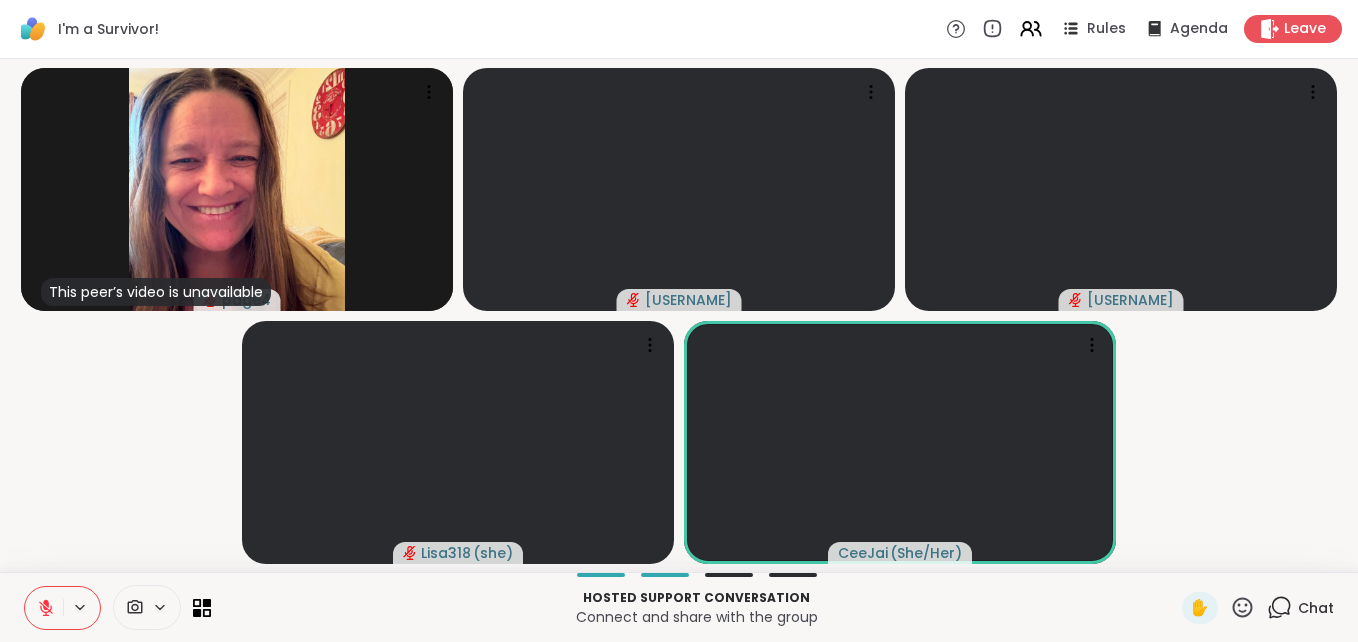 click at bounding box center [44, 608] 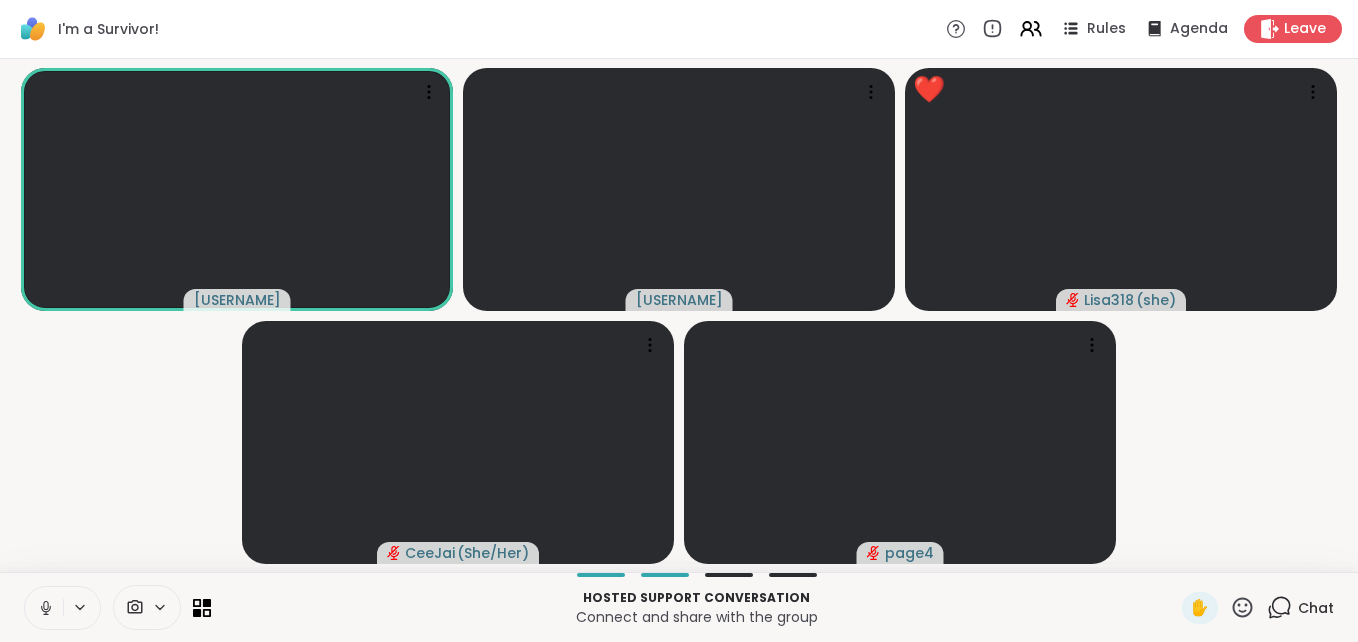 click 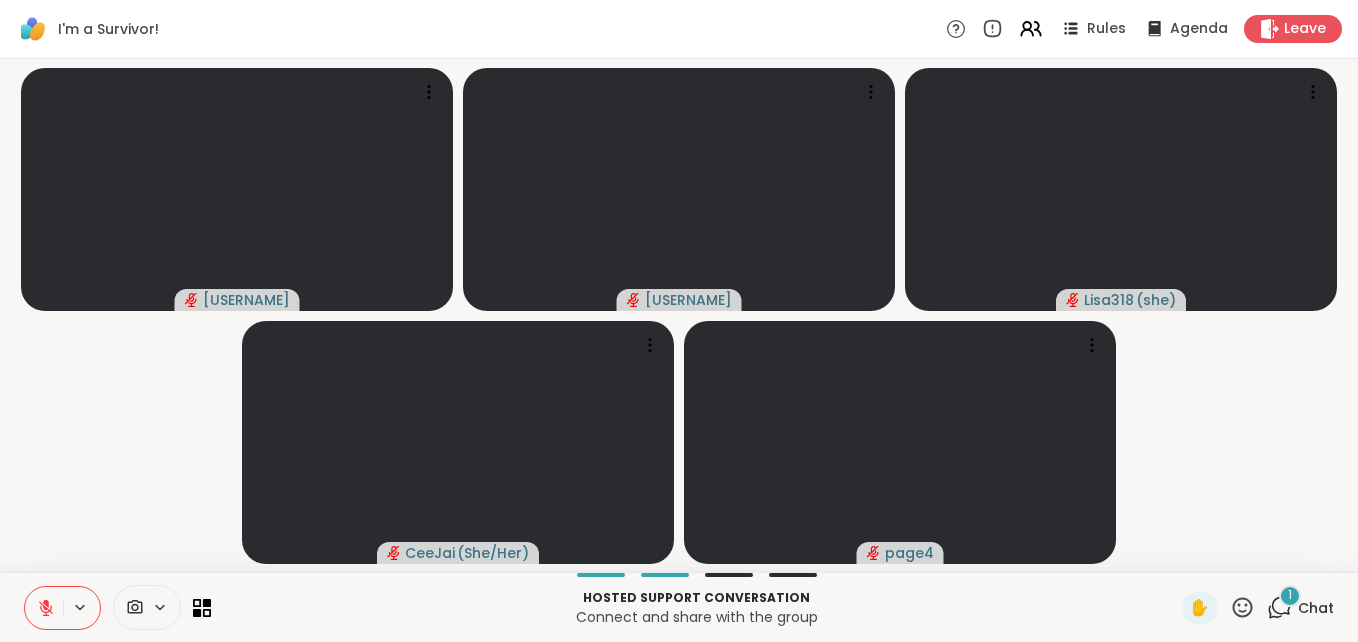 click 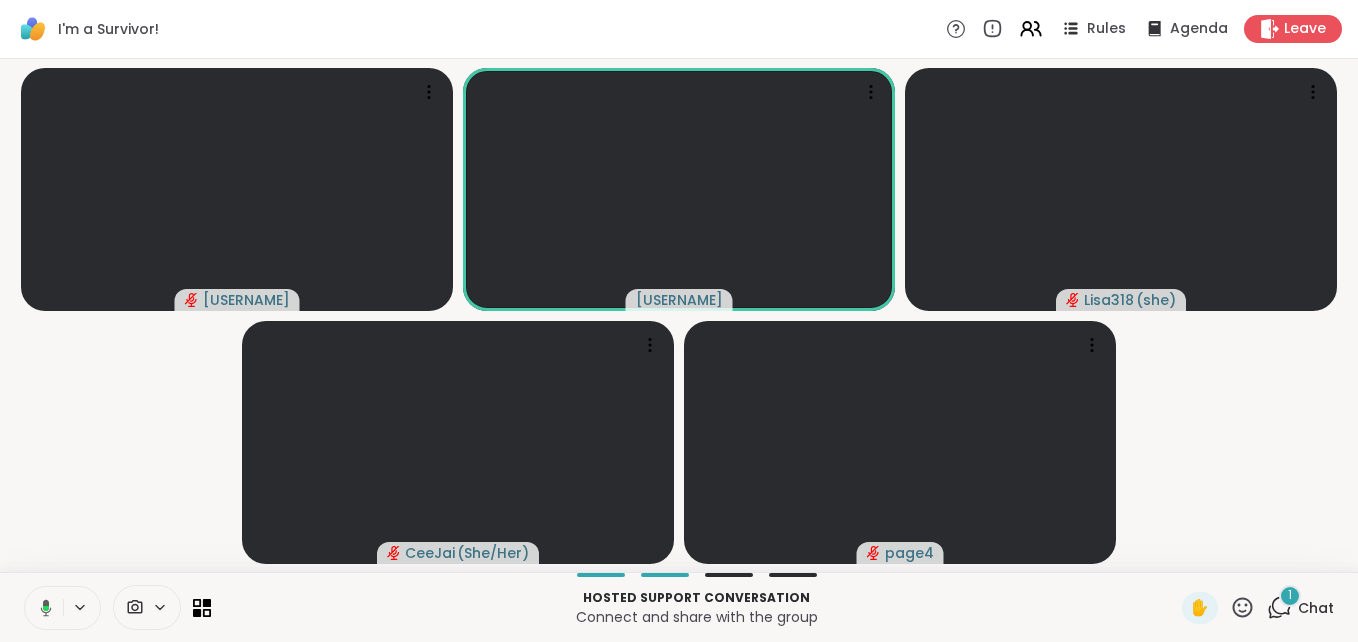 click at bounding box center [42, 608] 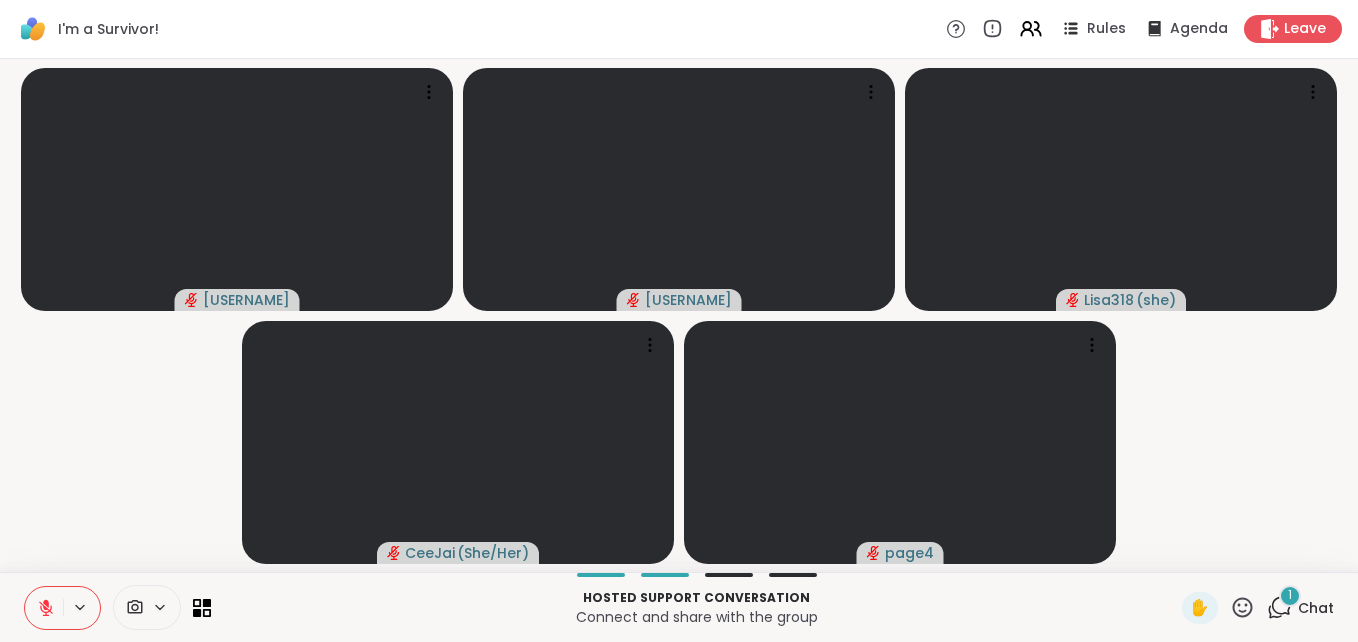click 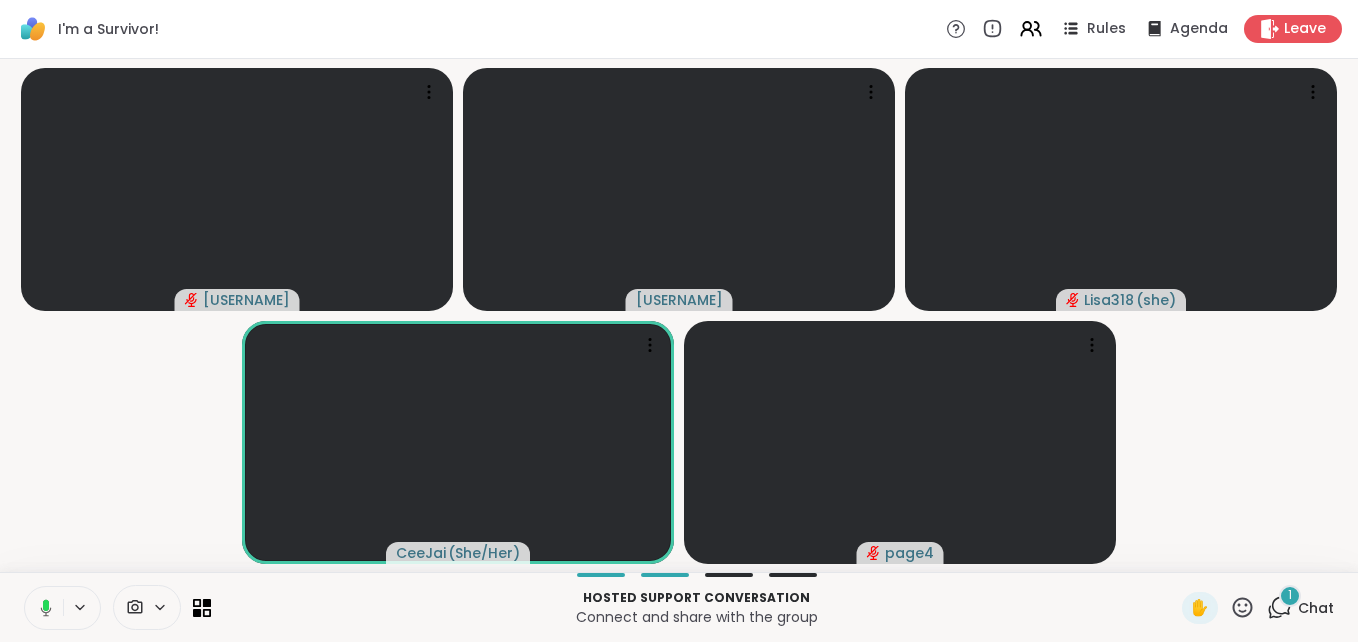 click 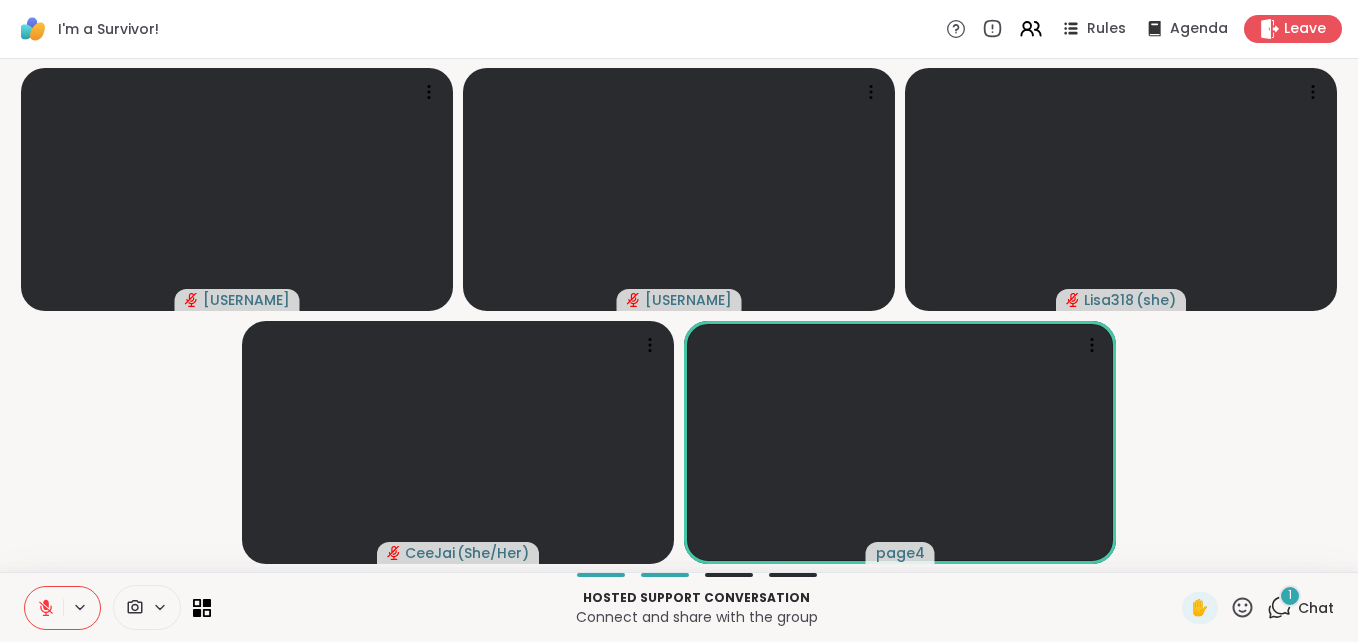 click on "1" at bounding box center [1290, 596] 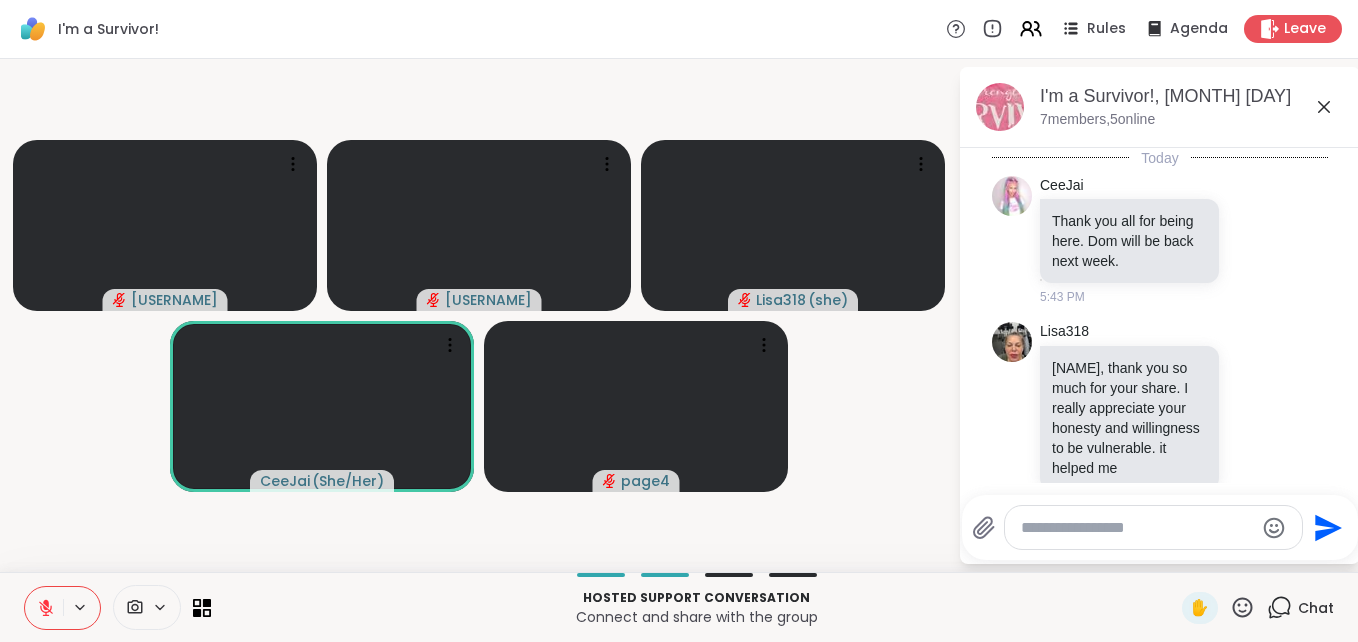 scroll, scrollTop: 58, scrollLeft: 0, axis: vertical 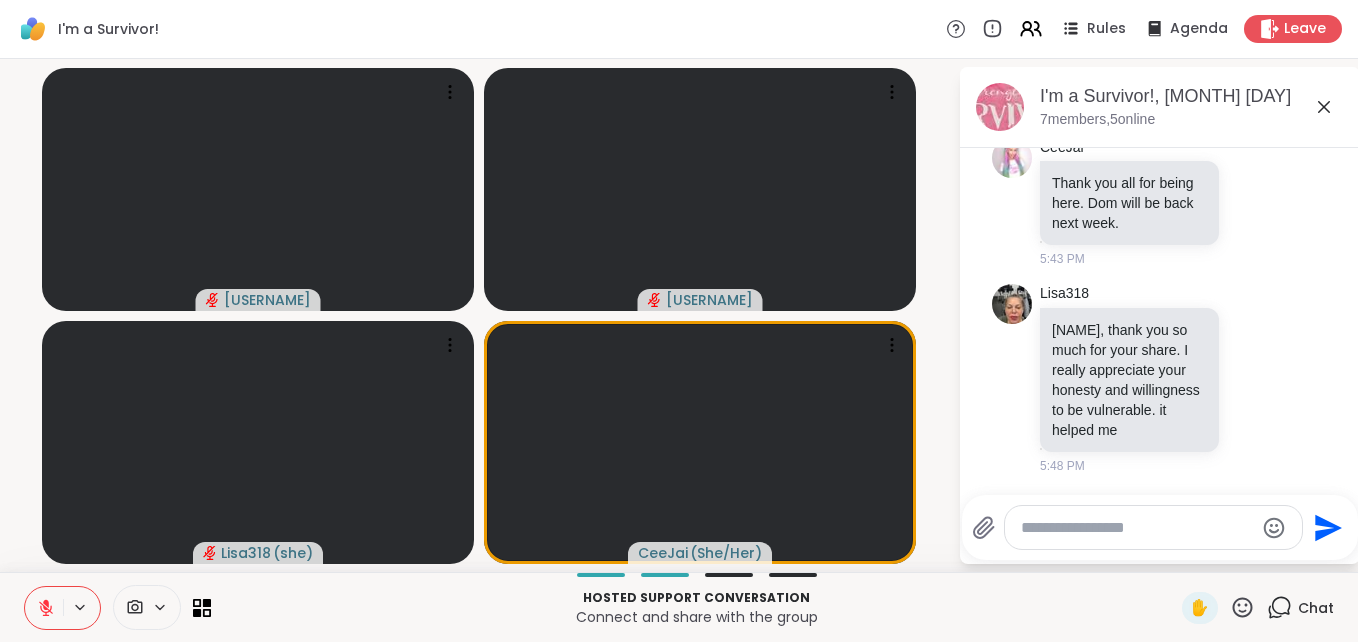 click 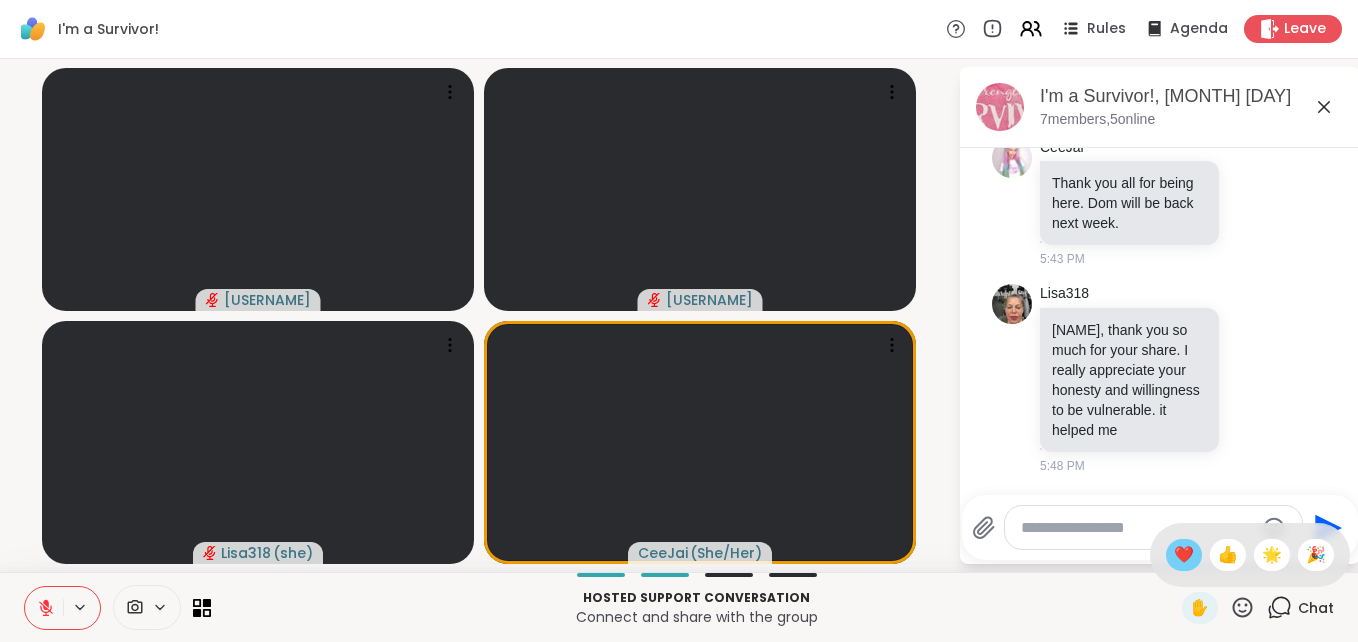 click on "❤️" at bounding box center [1184, 555] 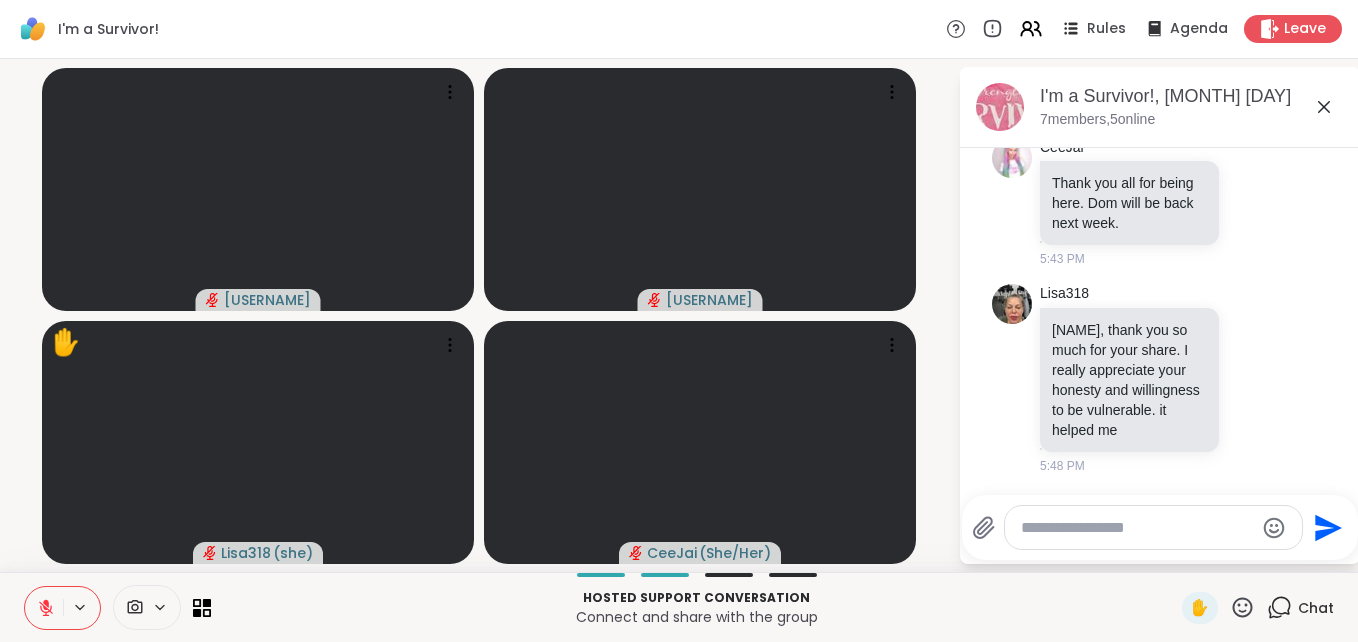 click 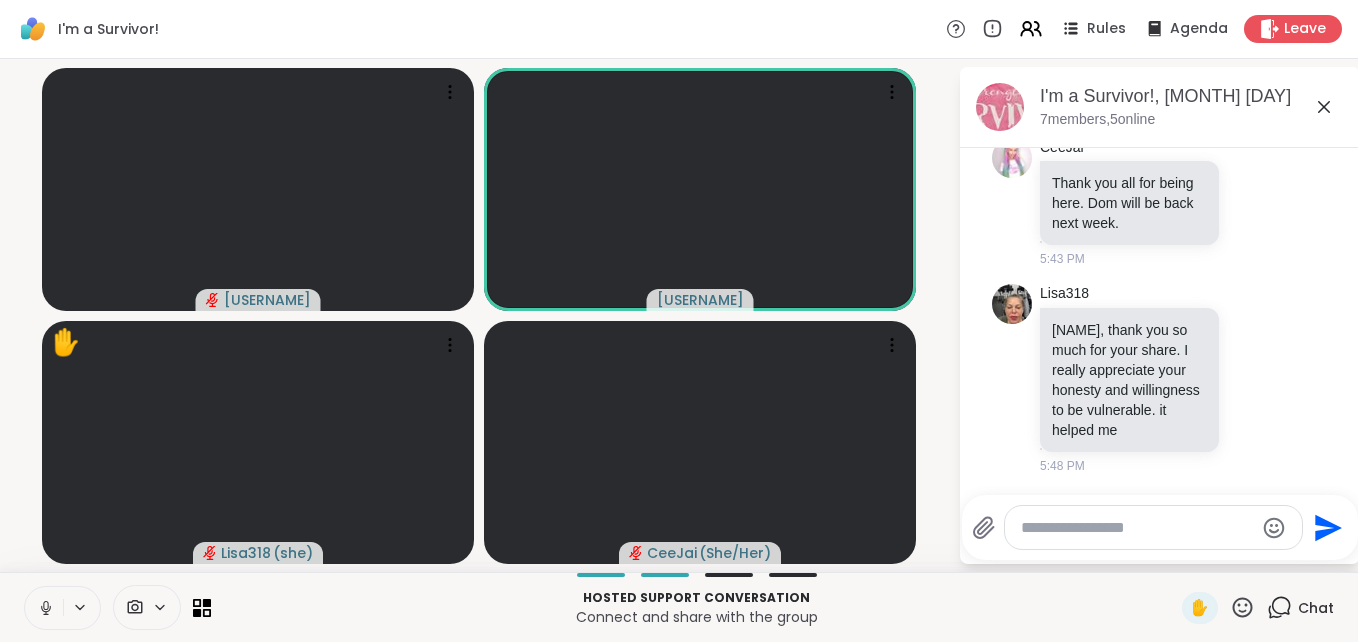 click 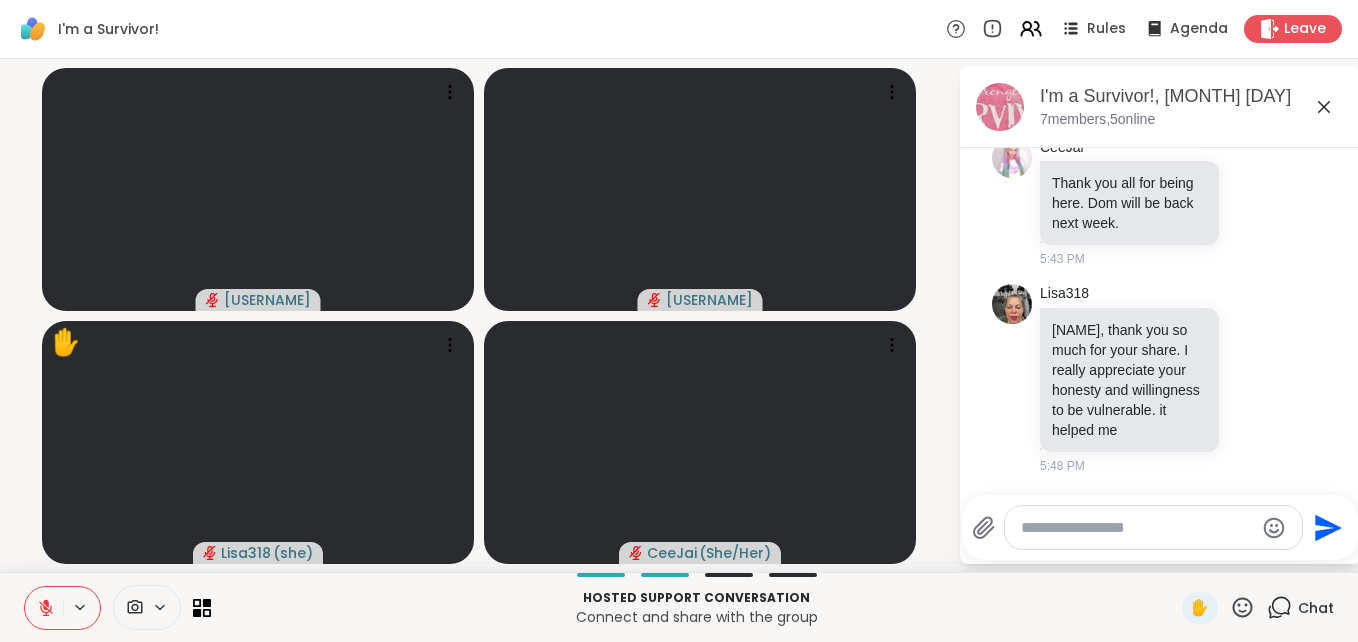 click 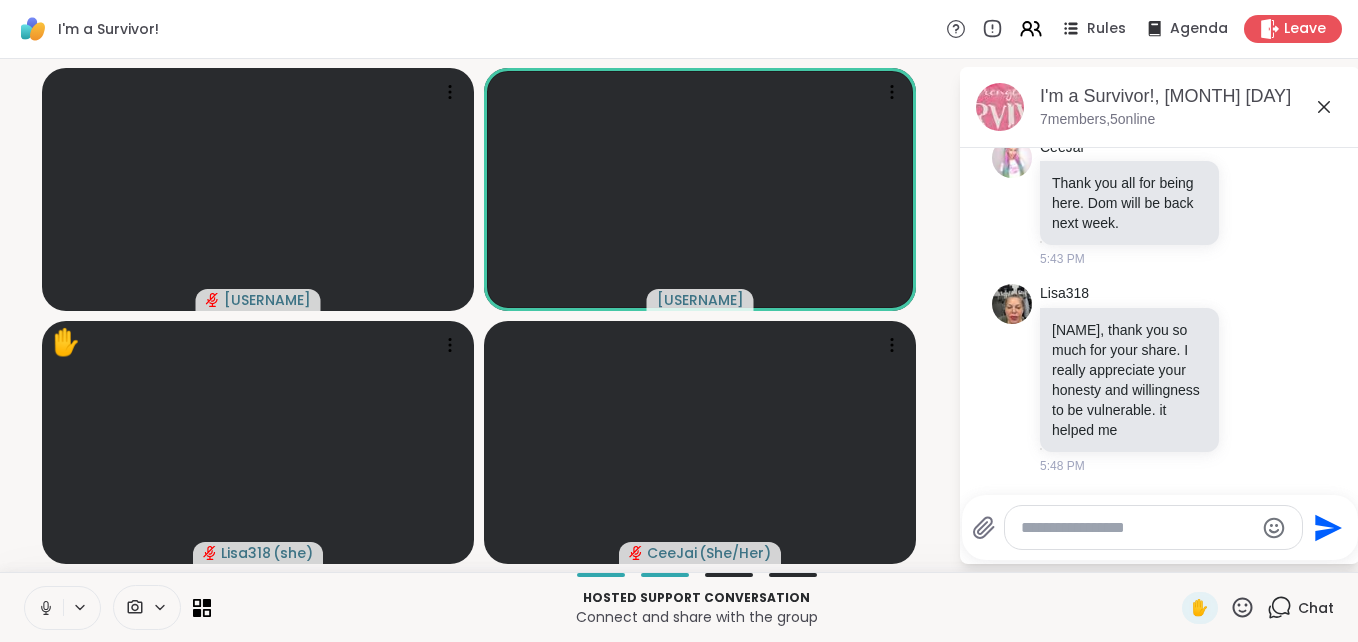 click 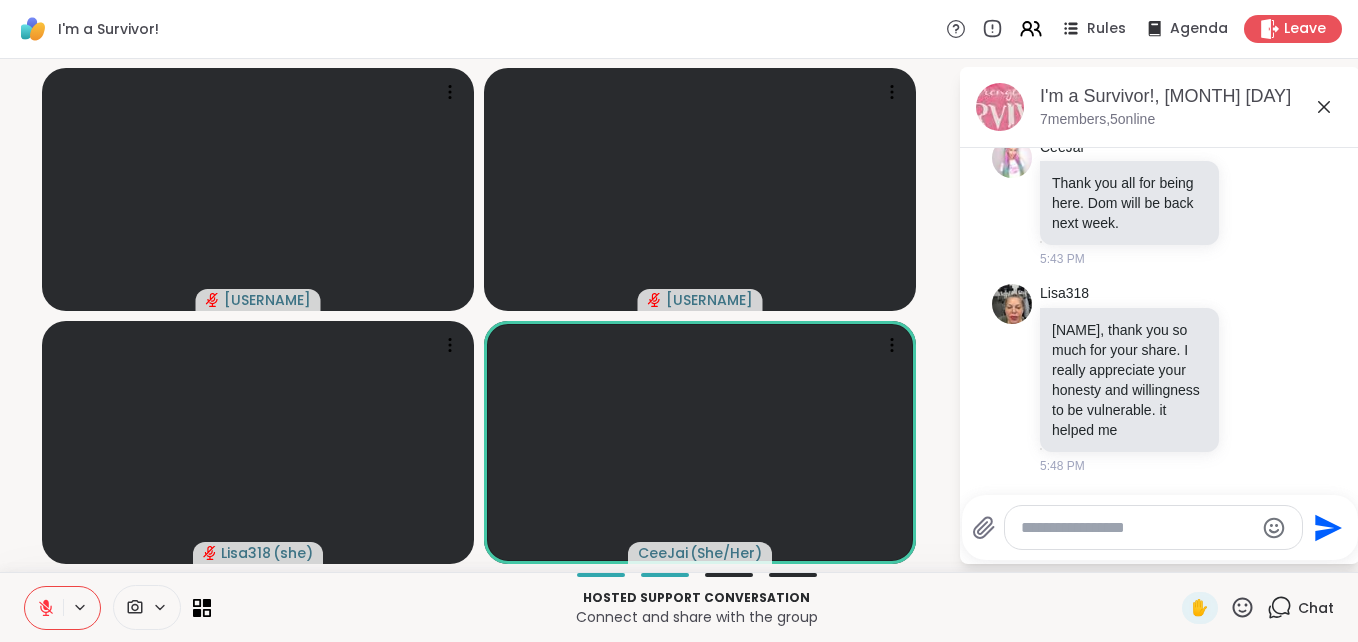 click 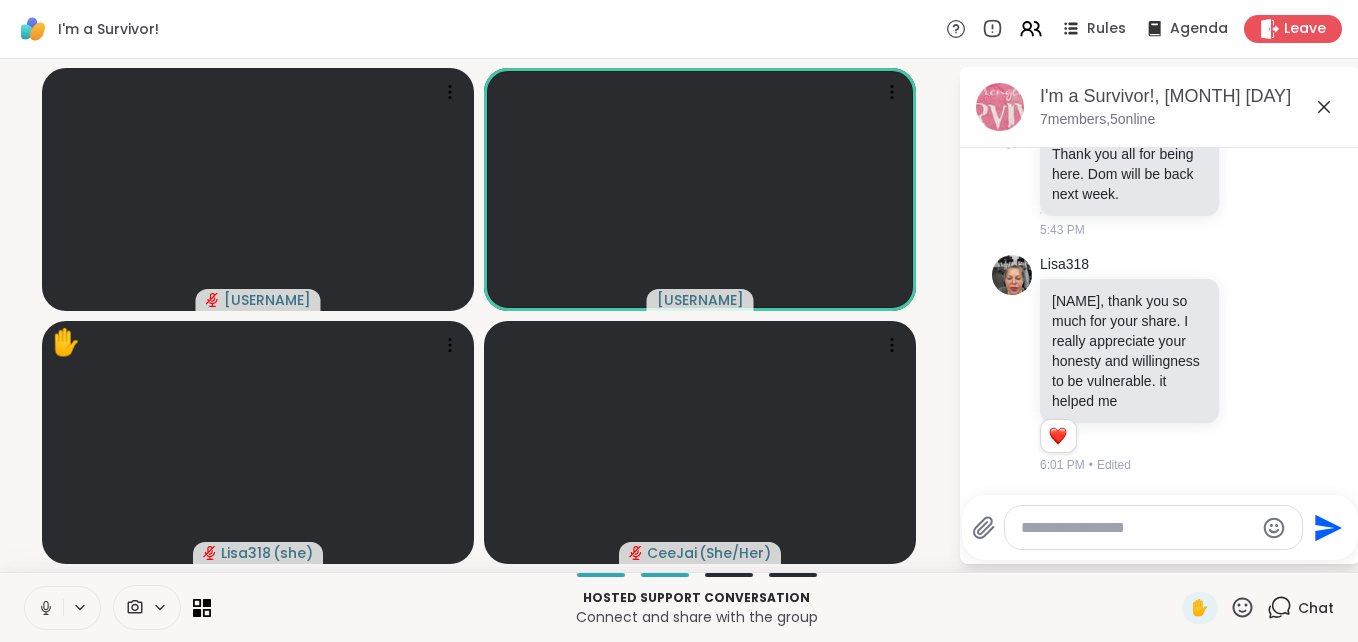 scroll, scrollTop: 233, scrollLeft: 0, axis: vertical 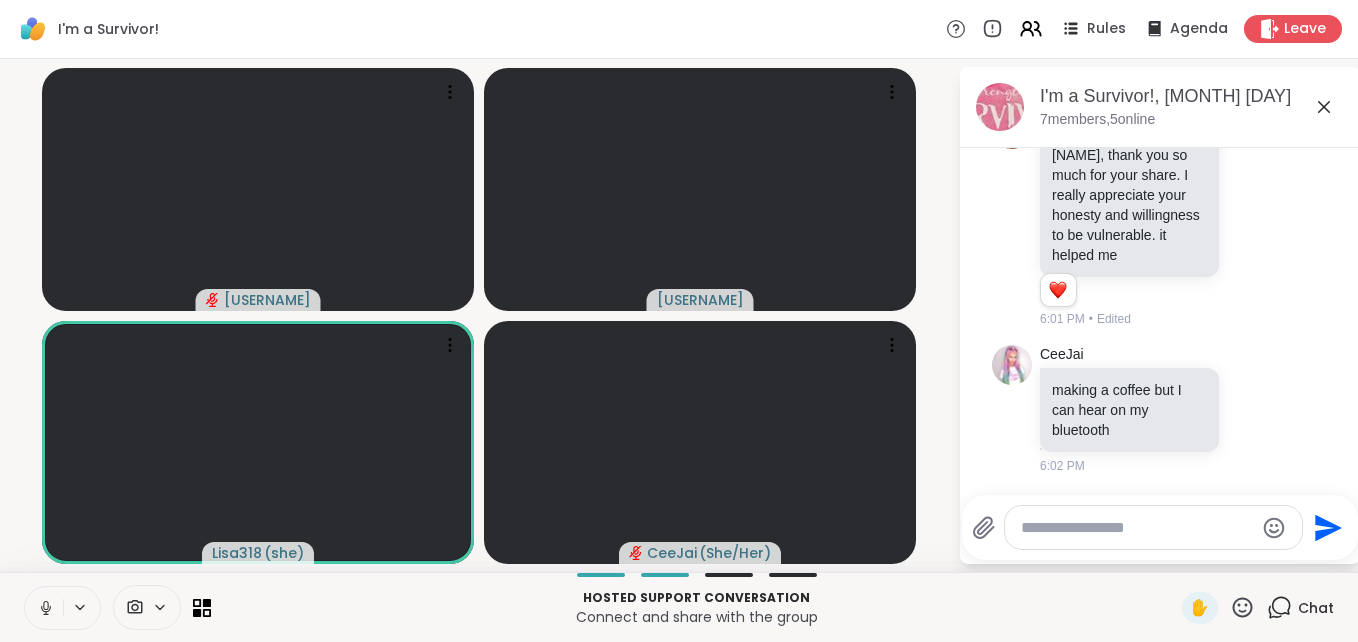 click 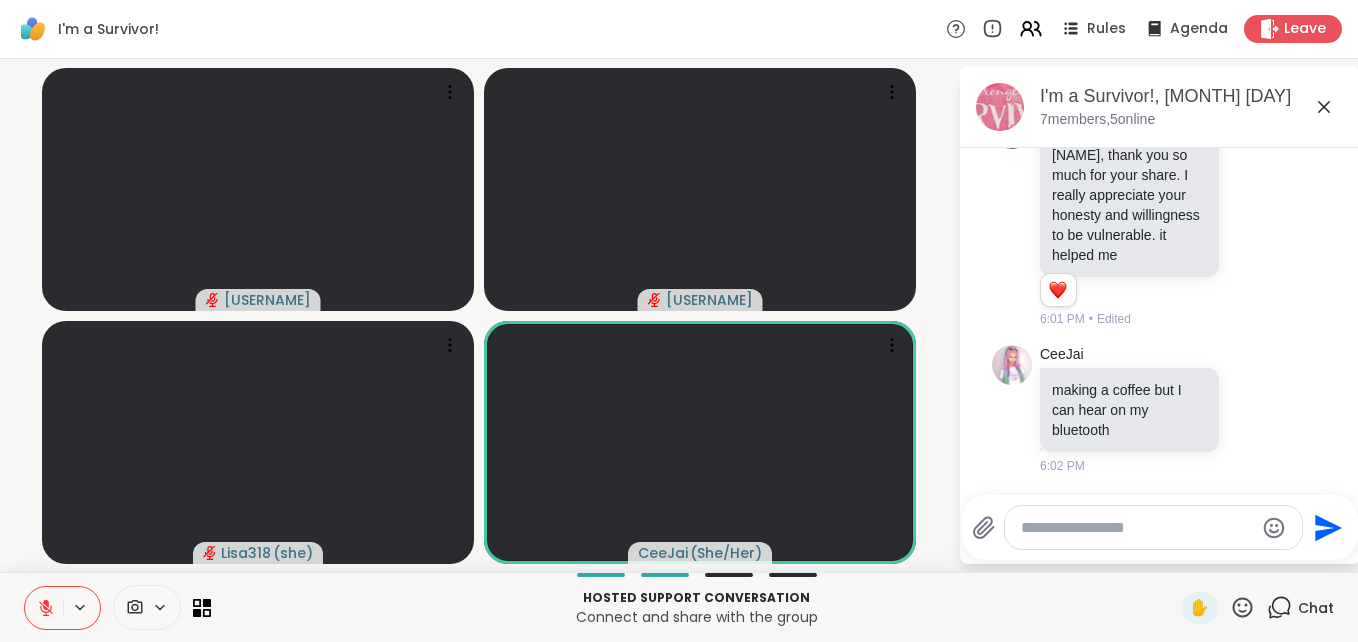 click 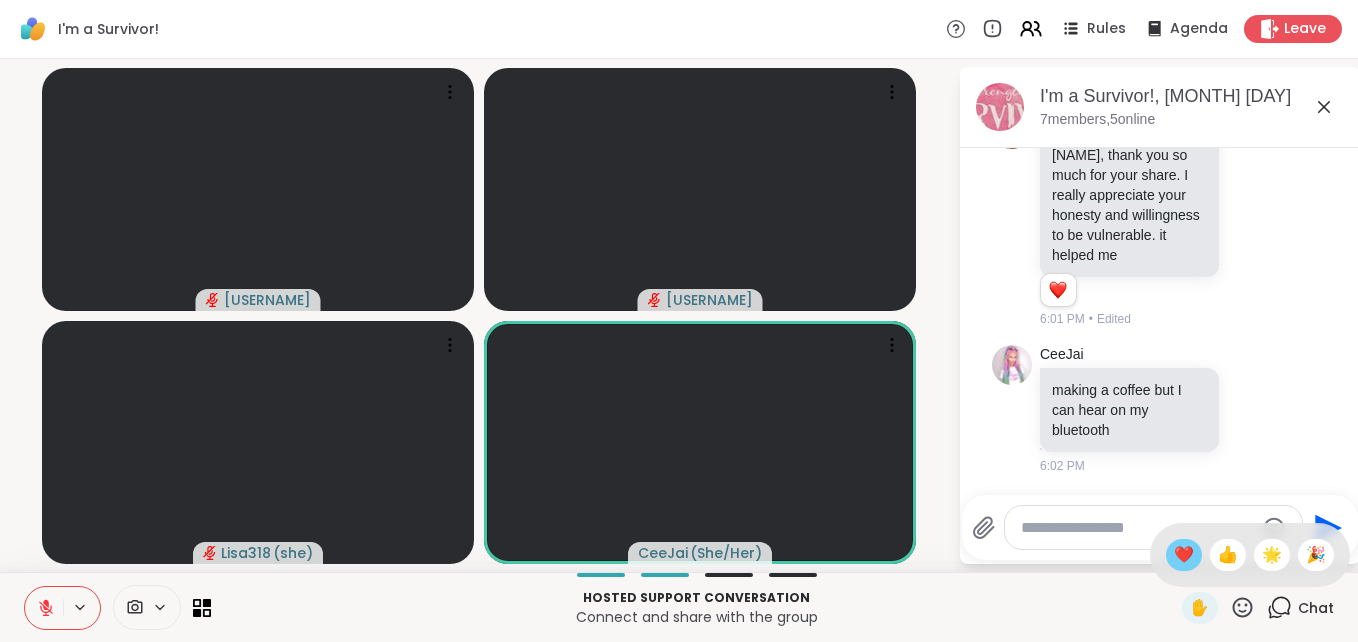 click on "❤️" at bounding box center (1184, 555) 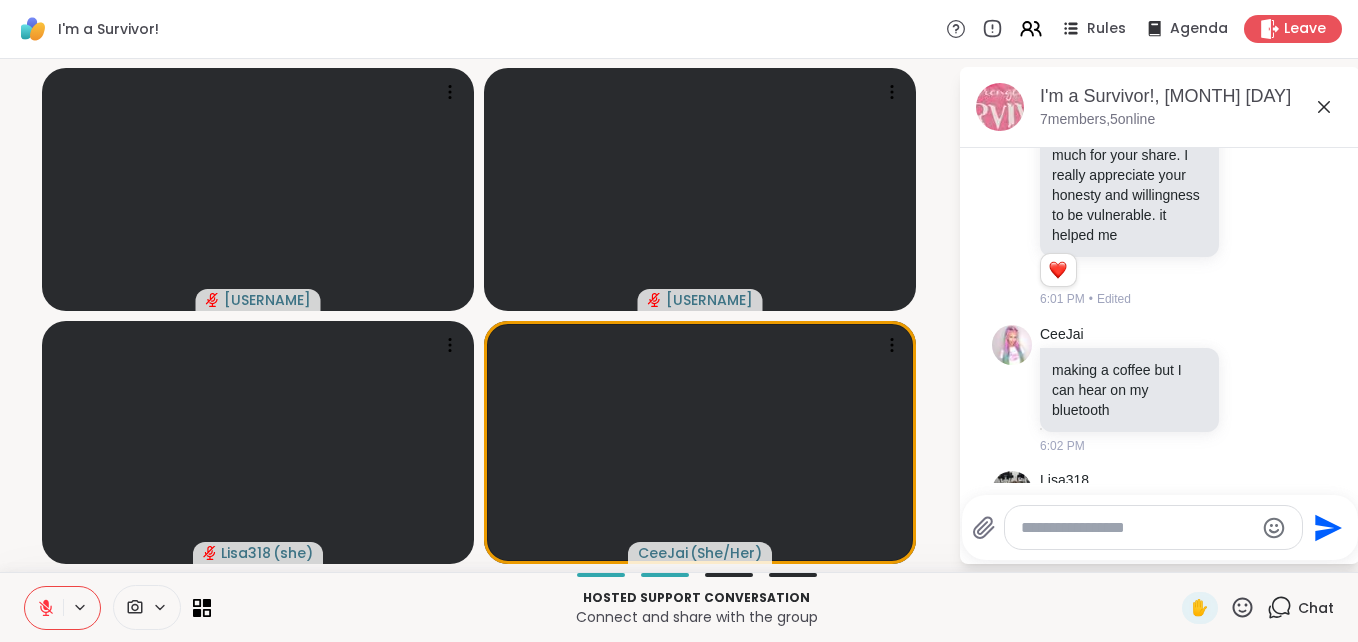 scroll, scrollTop: 360, scrollLeft: 0, axis: vertical 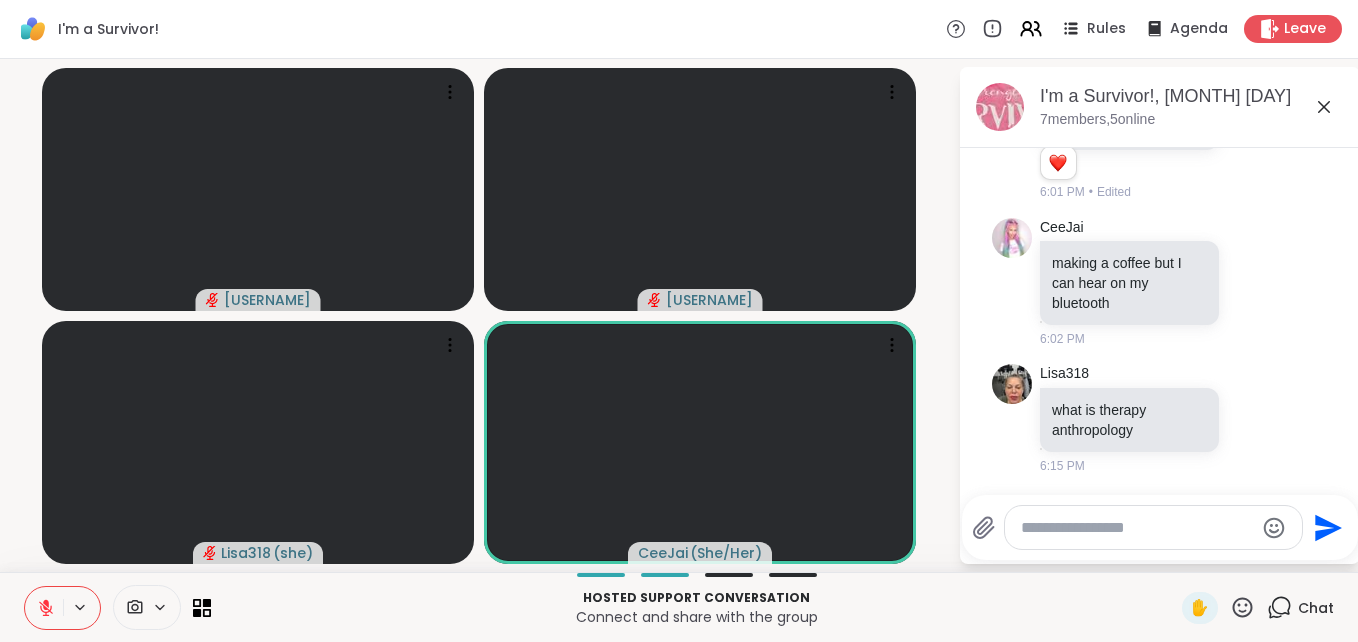 click at bounding box center [44, 608] 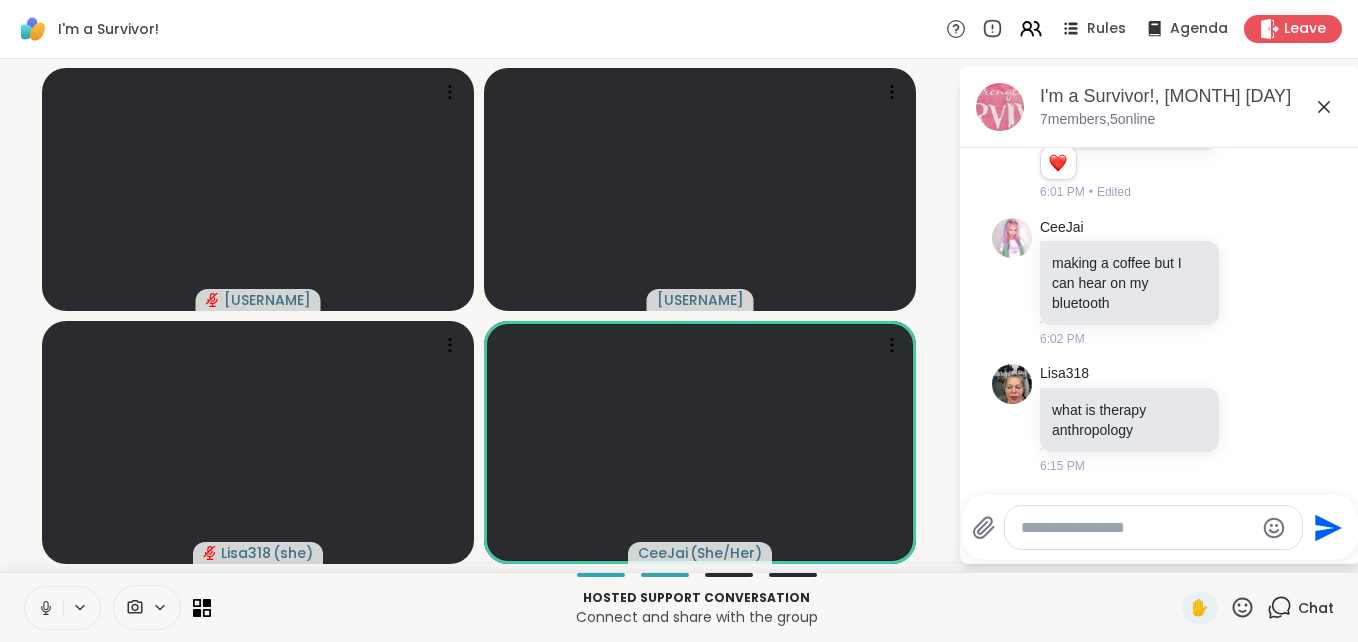 click 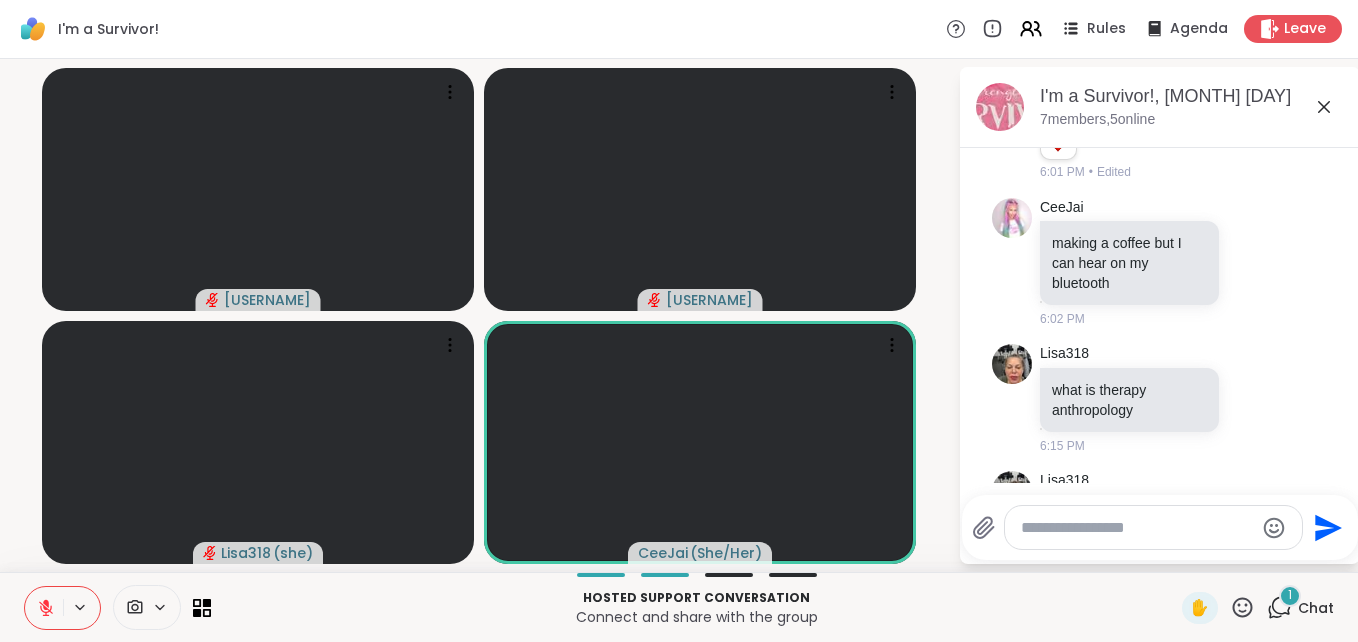 scroll, scrollTop: 467, scrollLeft: 0, axis: vertical 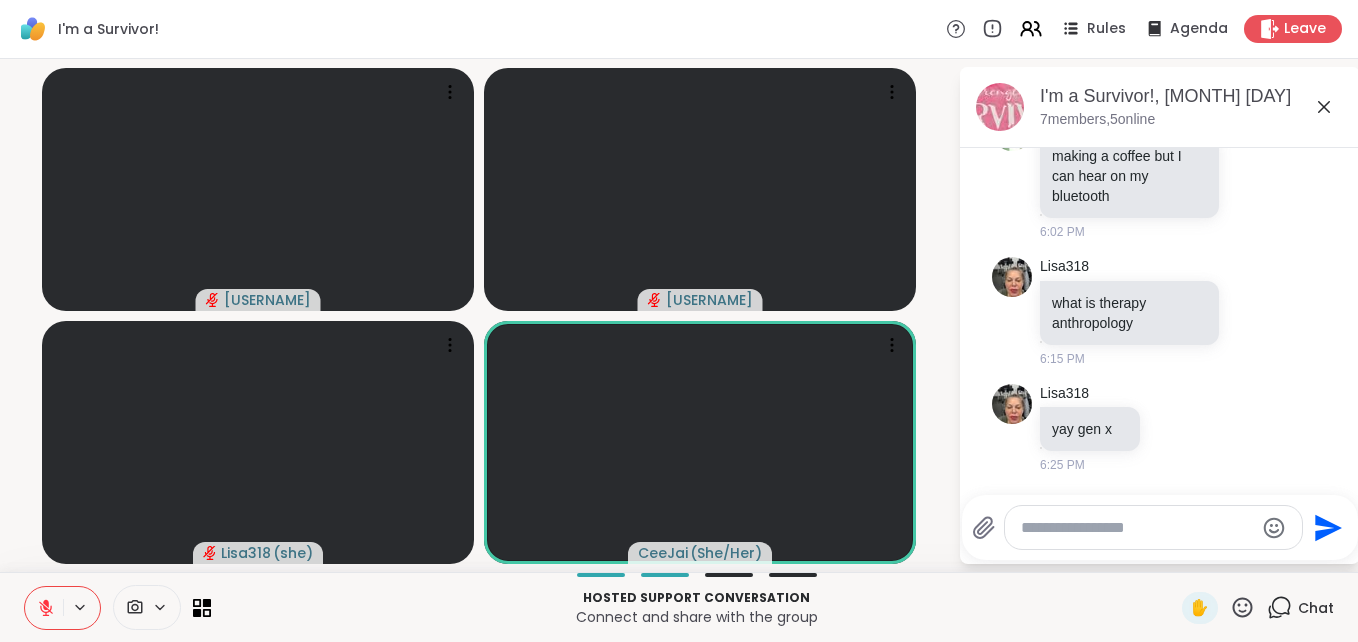 click 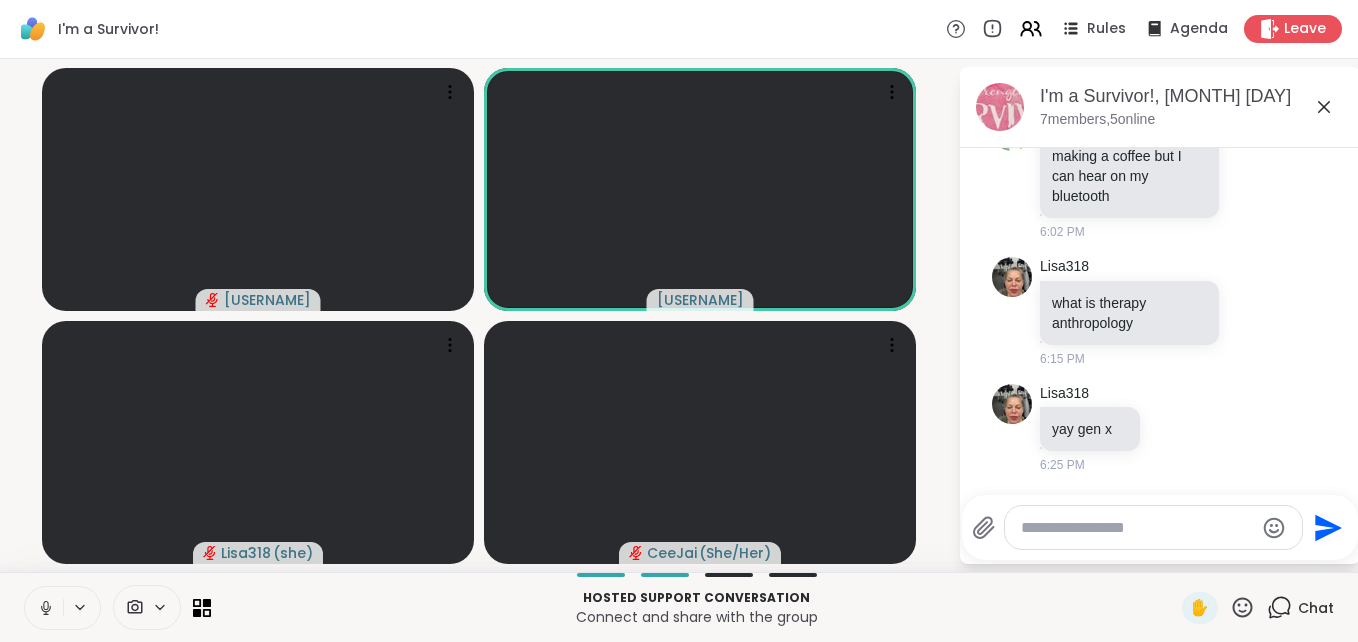 scroll, scrollTop: 495, scrollLeft: 0, axis: vertical 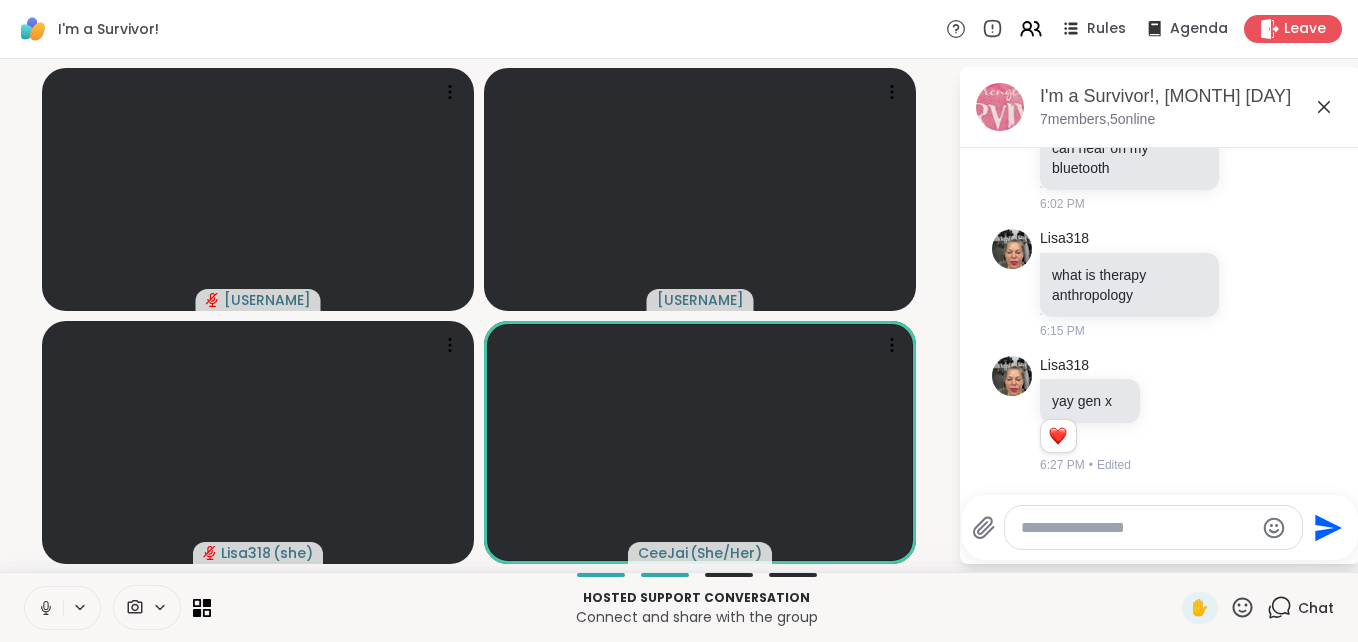 click 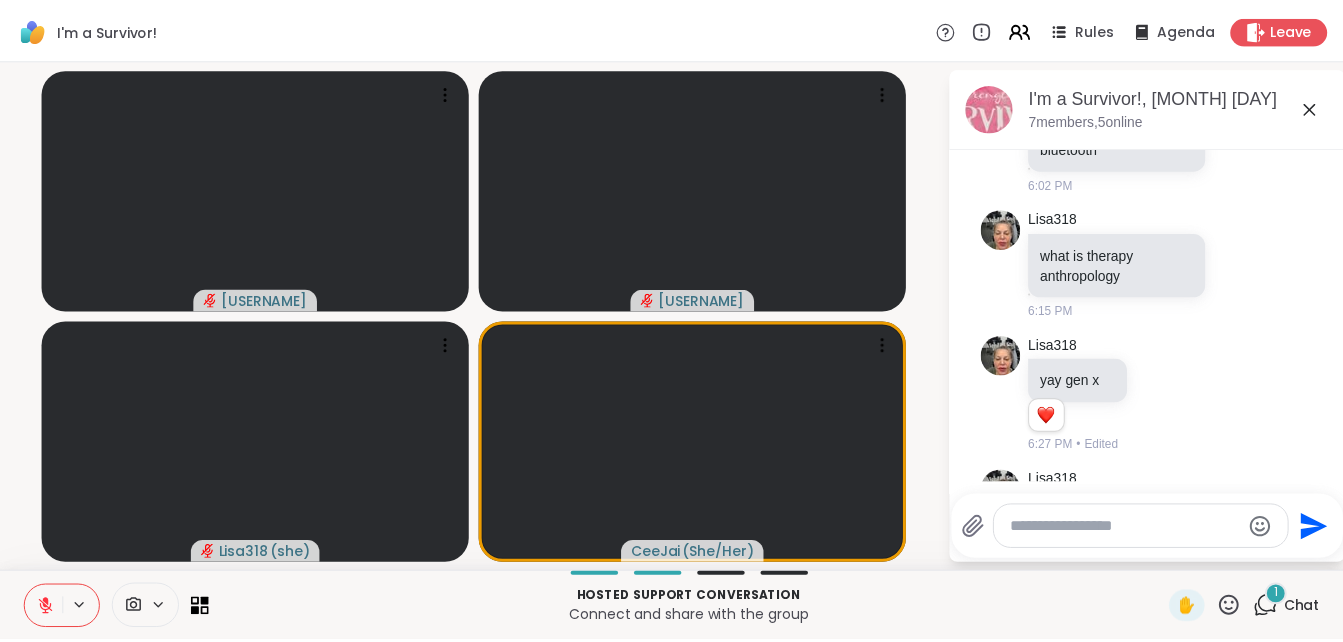 scroll, scrollTop: 602, scrollLeft: 0, axis: vertical 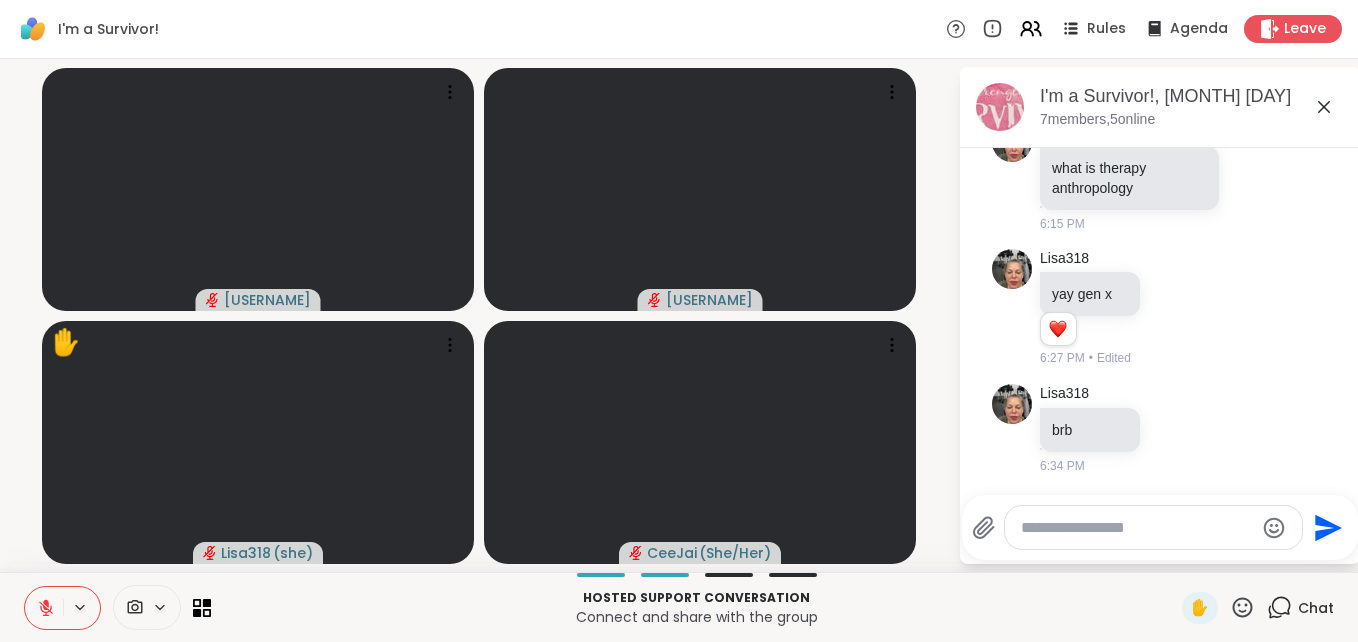 click at bounding box center (44, 608) 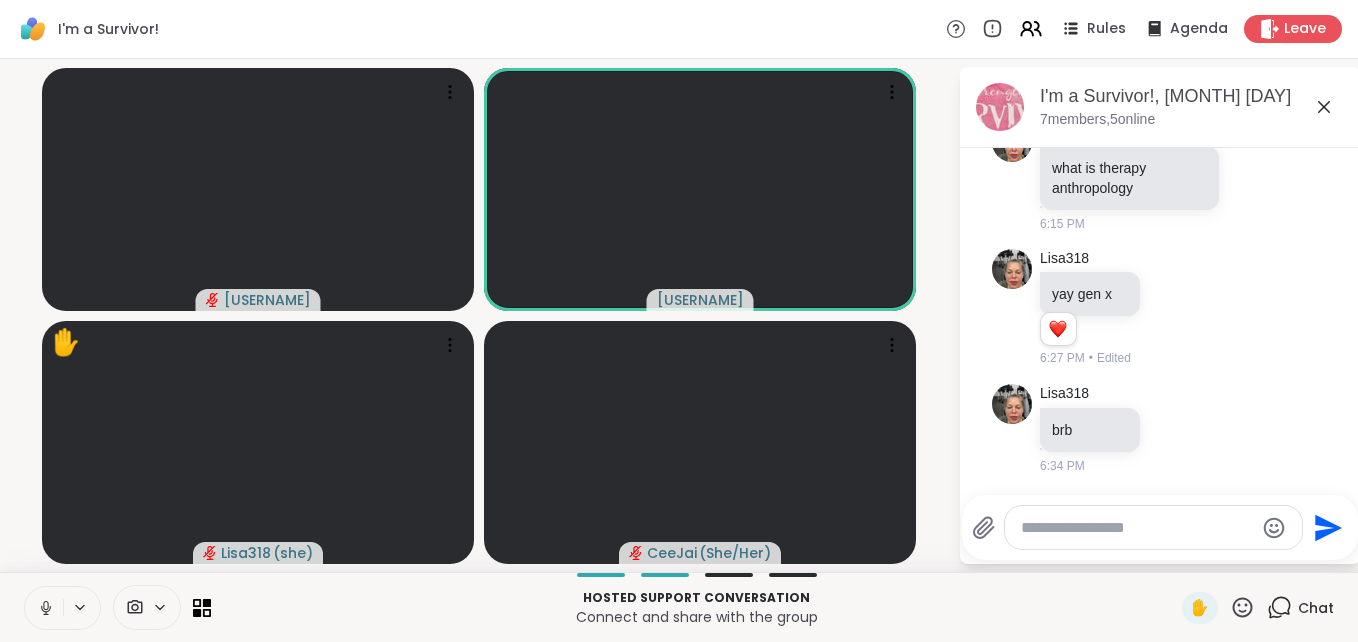 click 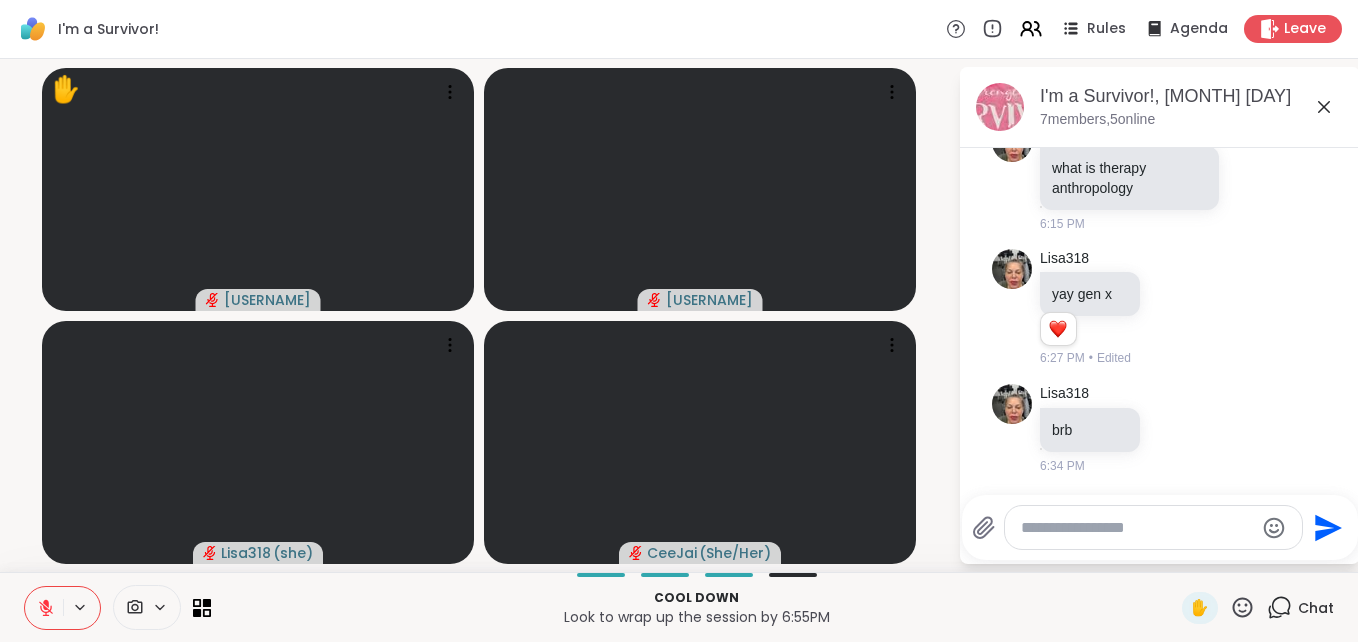 click at bounding box center (44, 608) 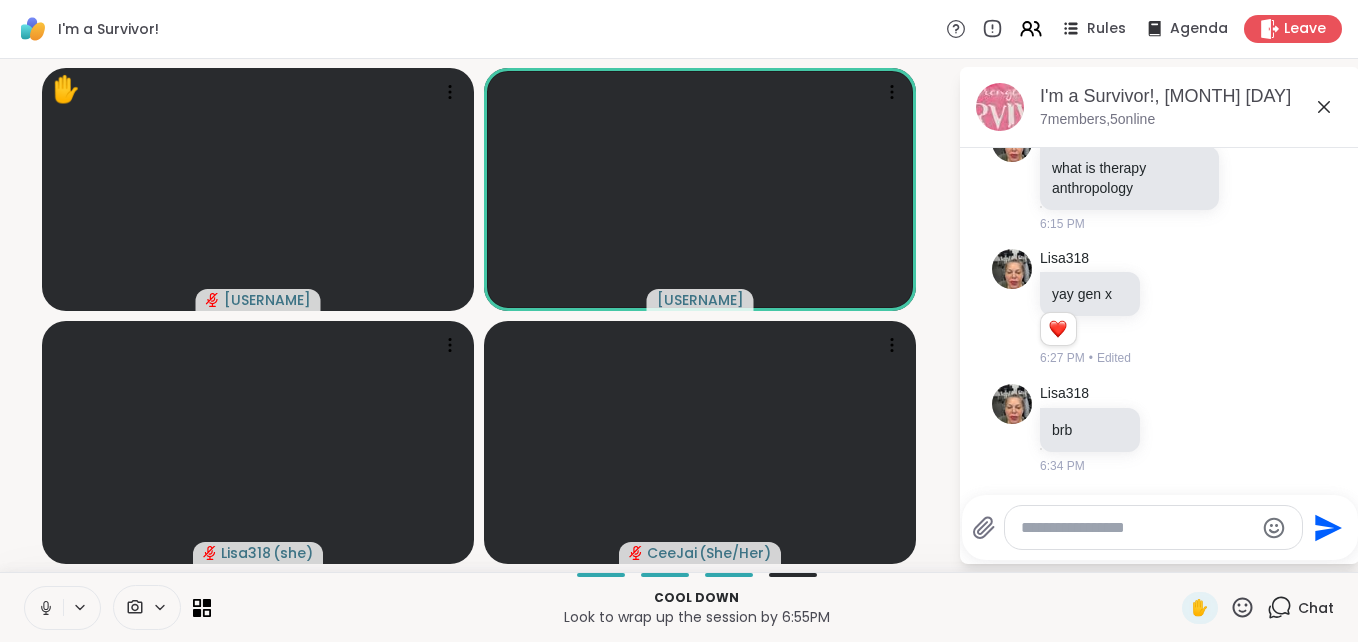click 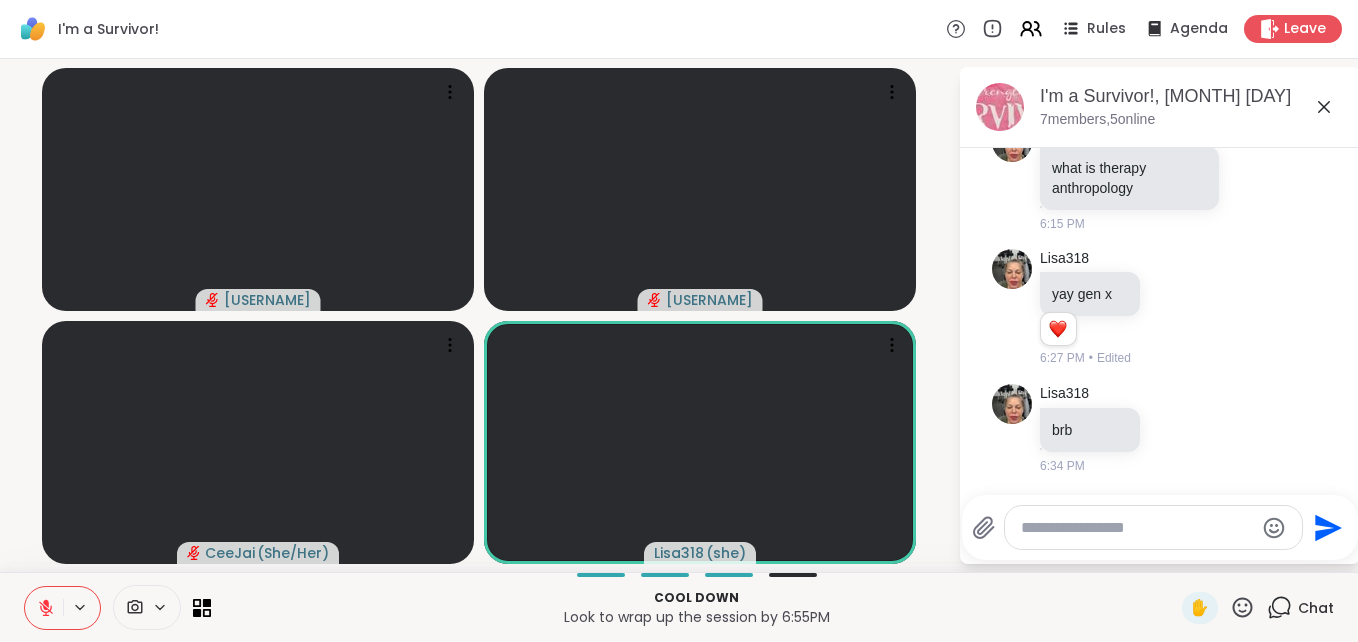 click 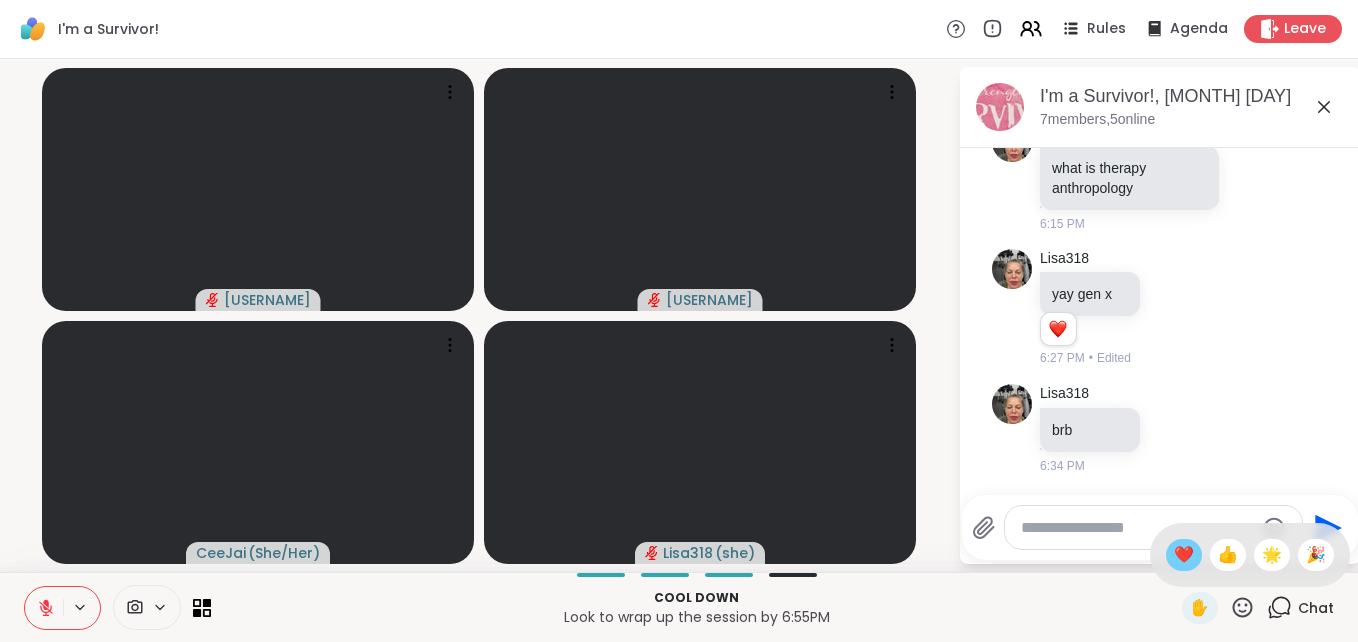 click on "❤️" at bounding box center [1184, 555] 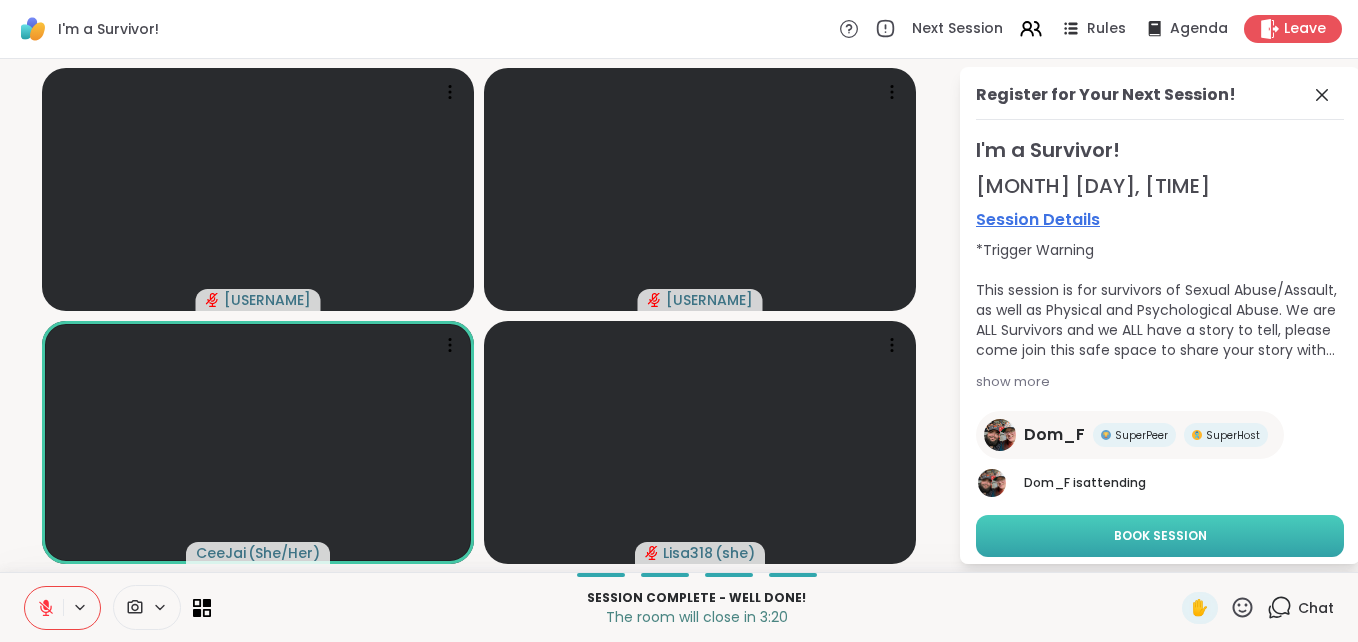 click on "Book Session" at bounding box center (1160, 536) 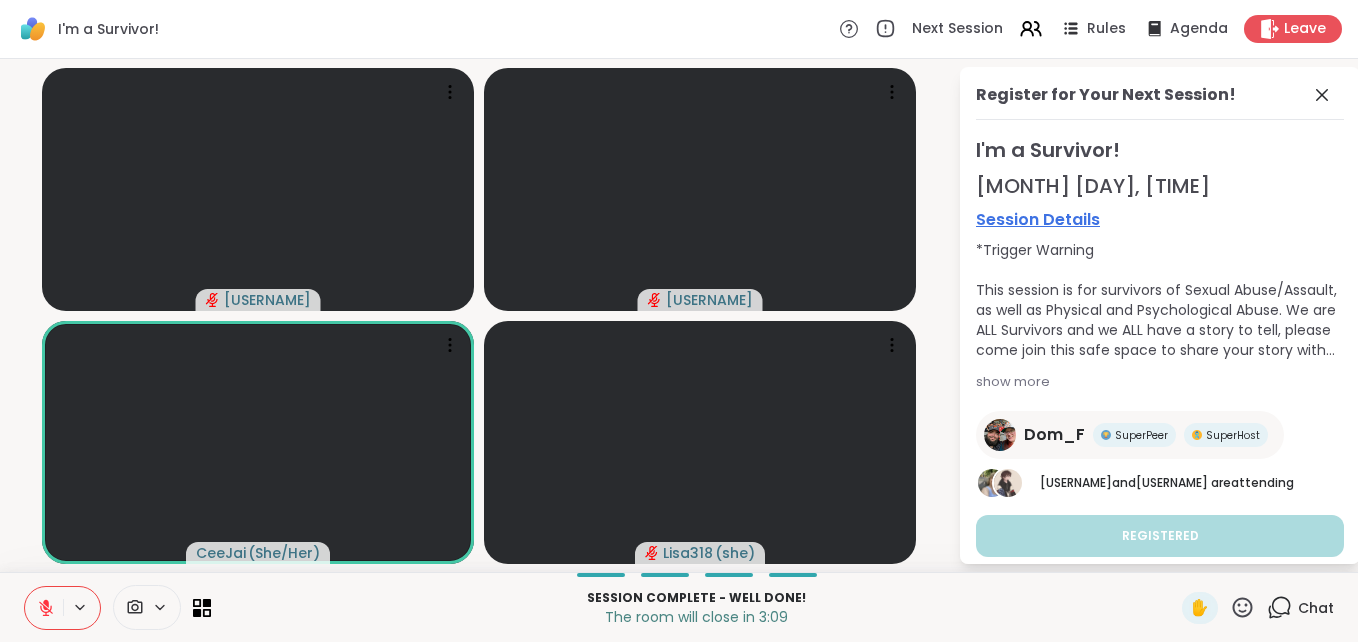 click at bounding box center (62, 608) 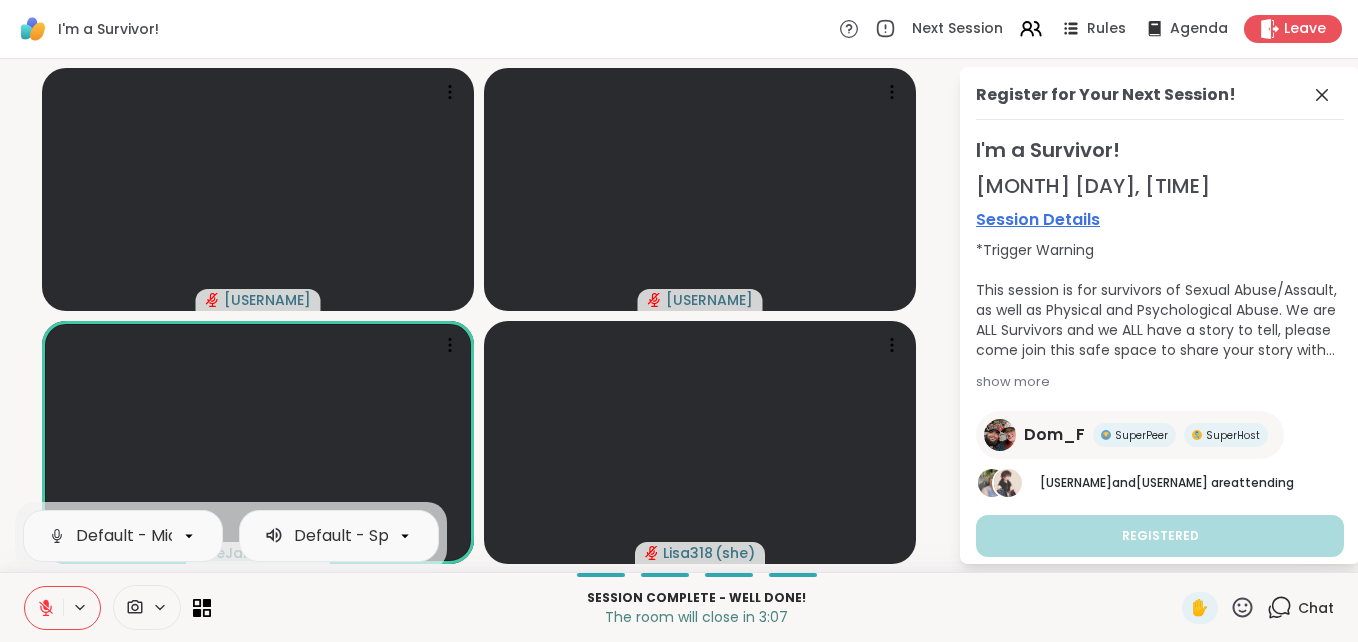 click 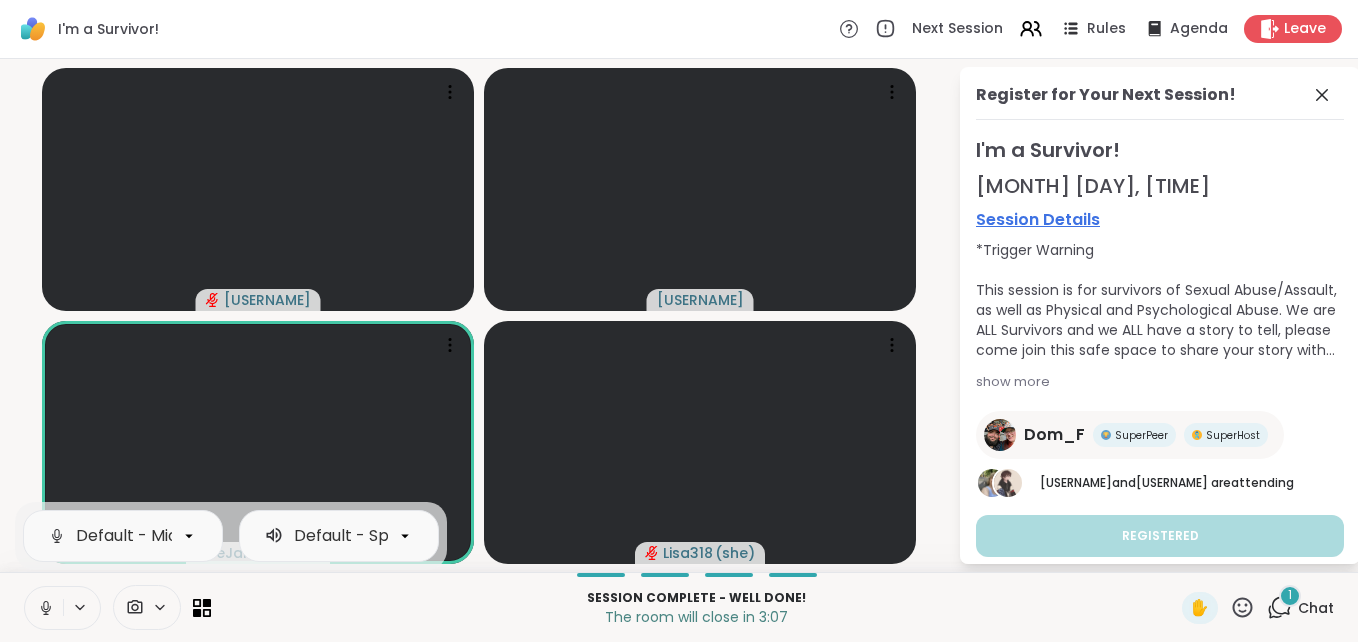 click 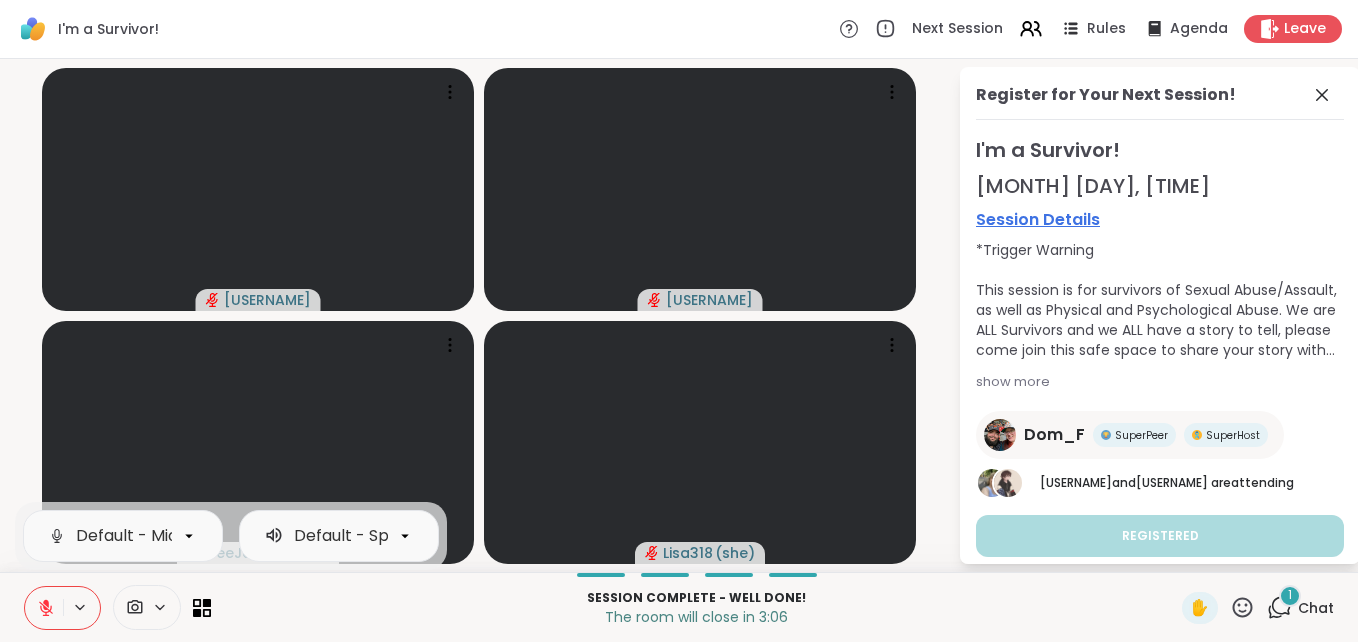 click 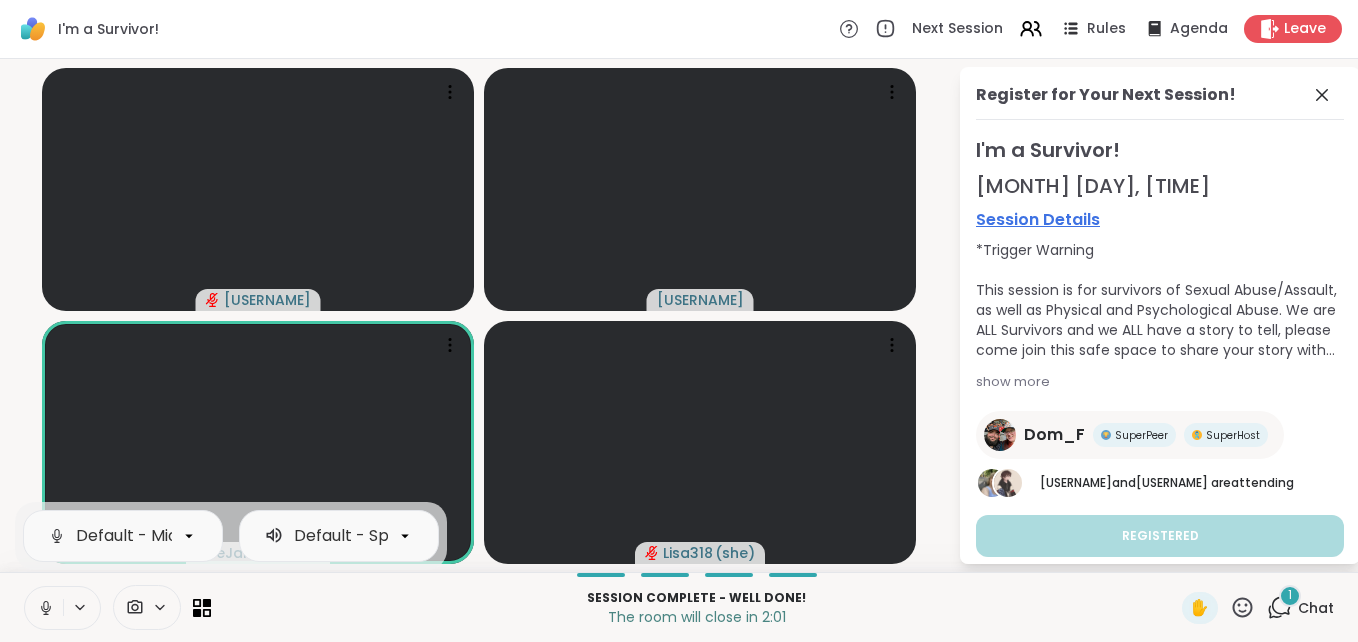 click 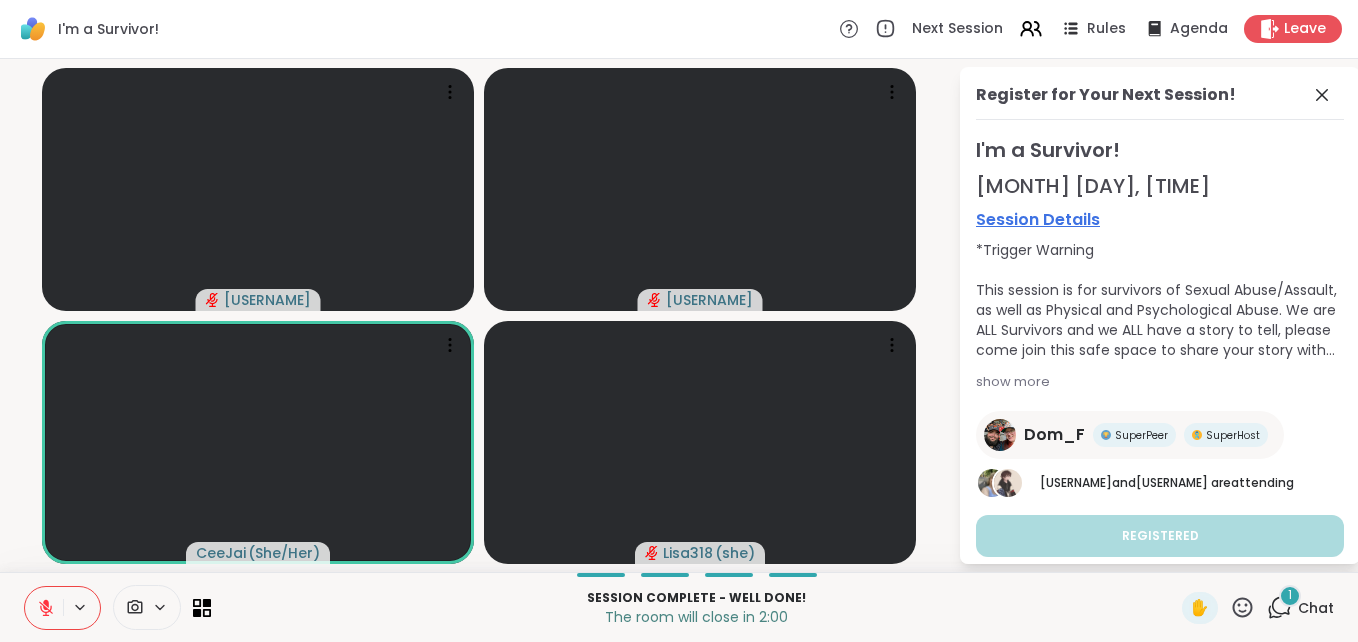 click on "Luke72 LynnLG CeeJai ( She/Her ) Lisa318 ( she )" at bounding box center [479, 315] 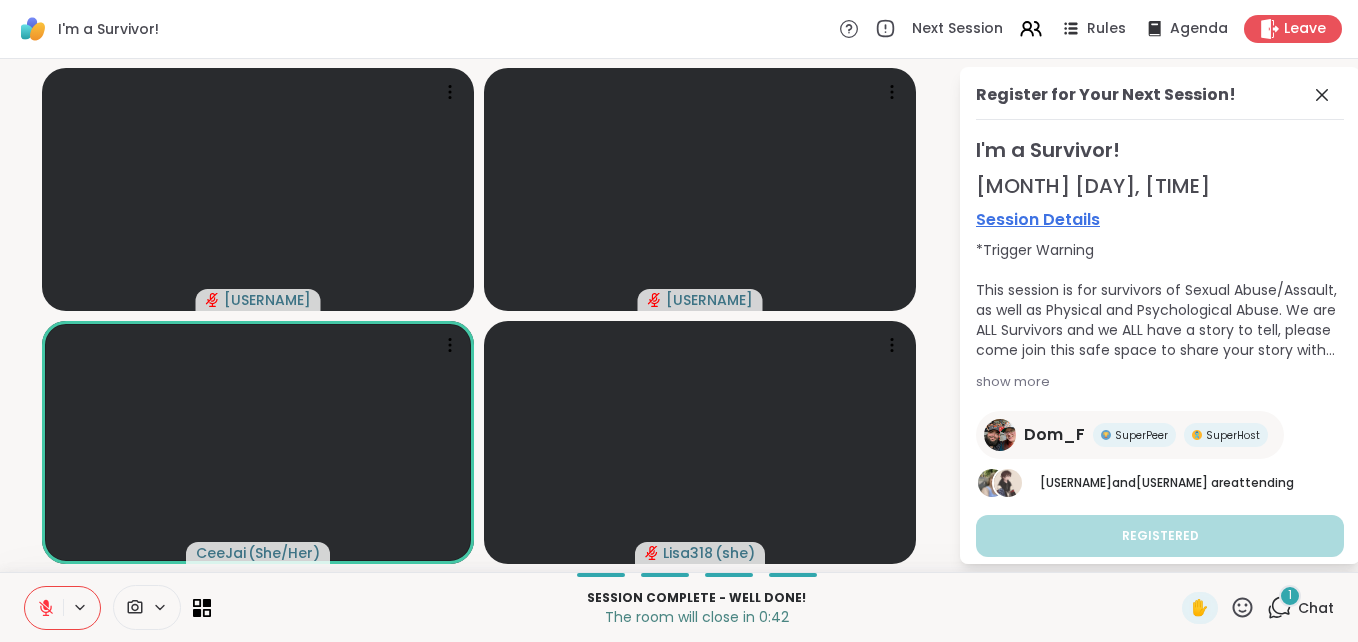 click 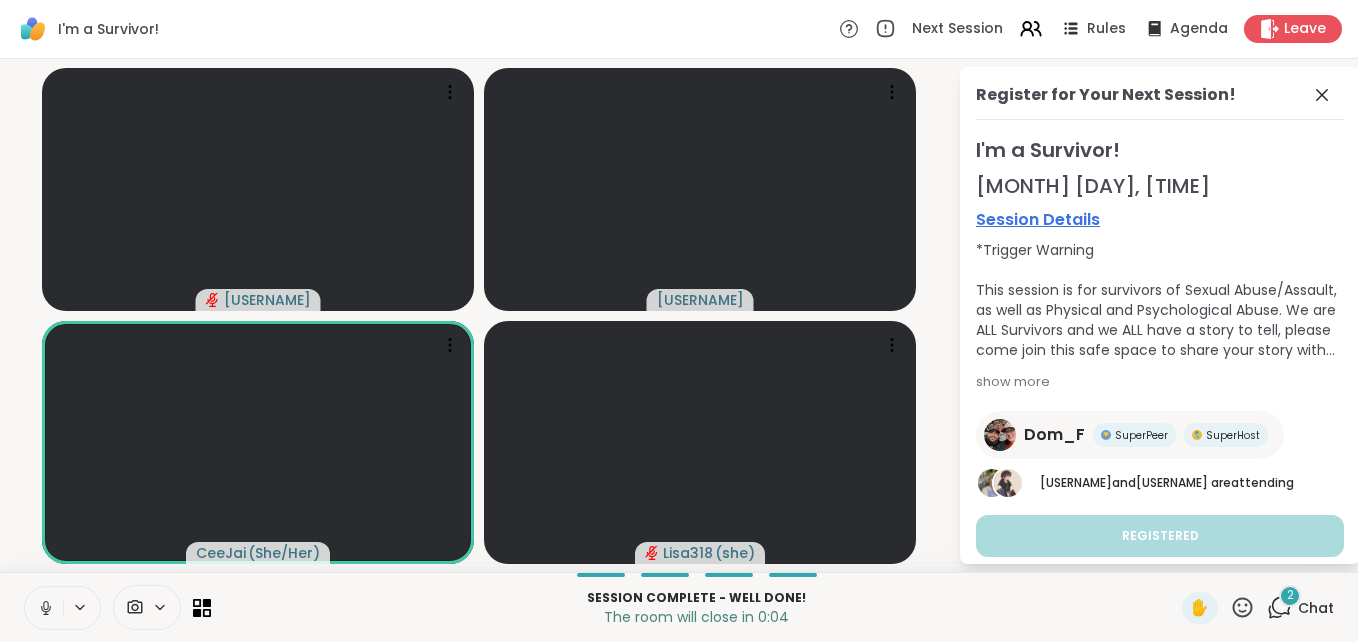 click 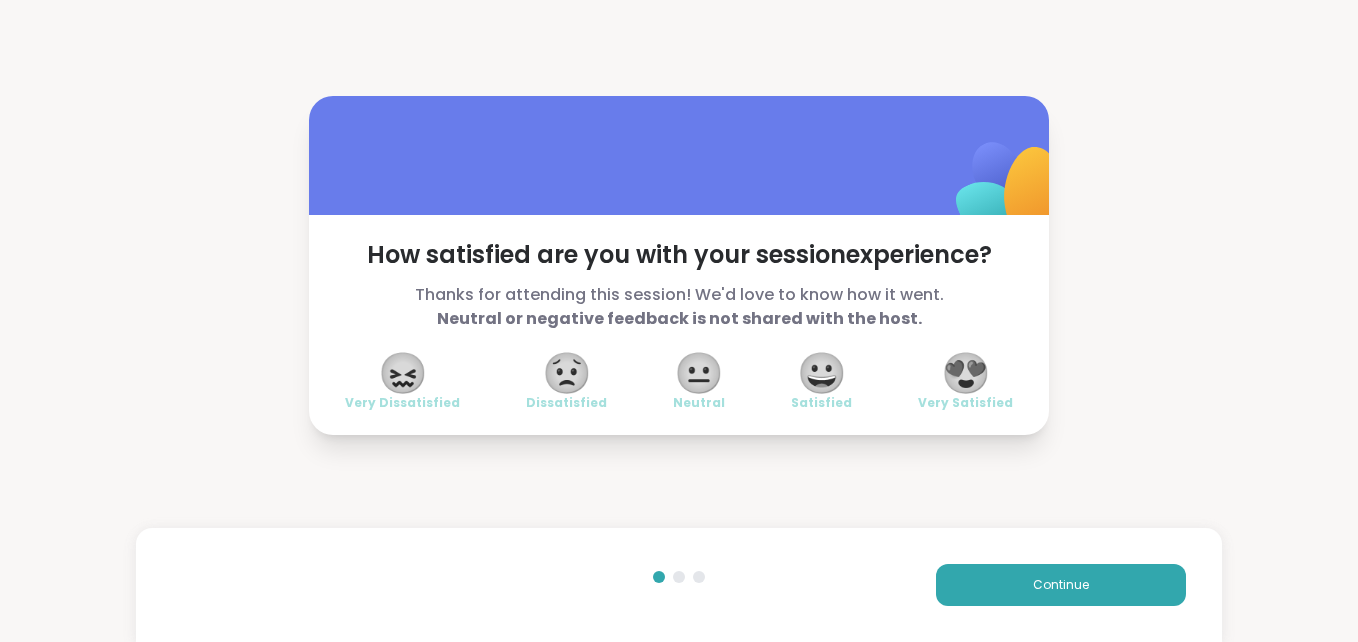 click on "😍" at bounding box center [966, 373] 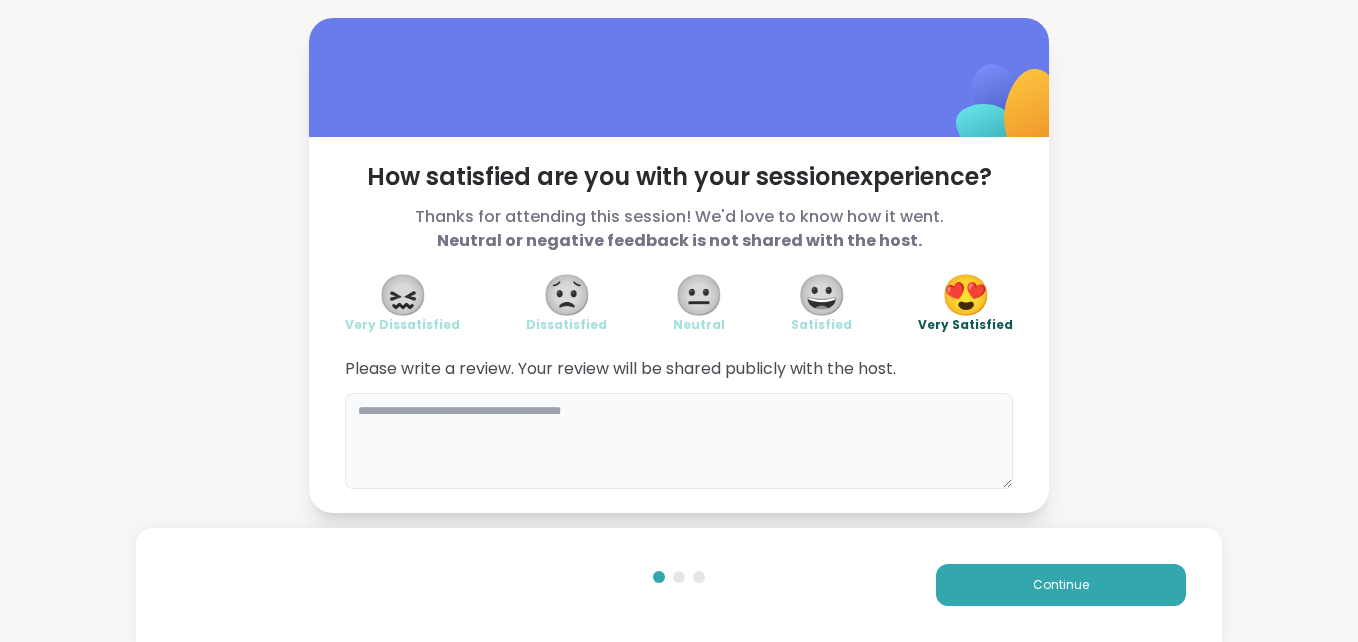 click at bounding box center [679, 441] 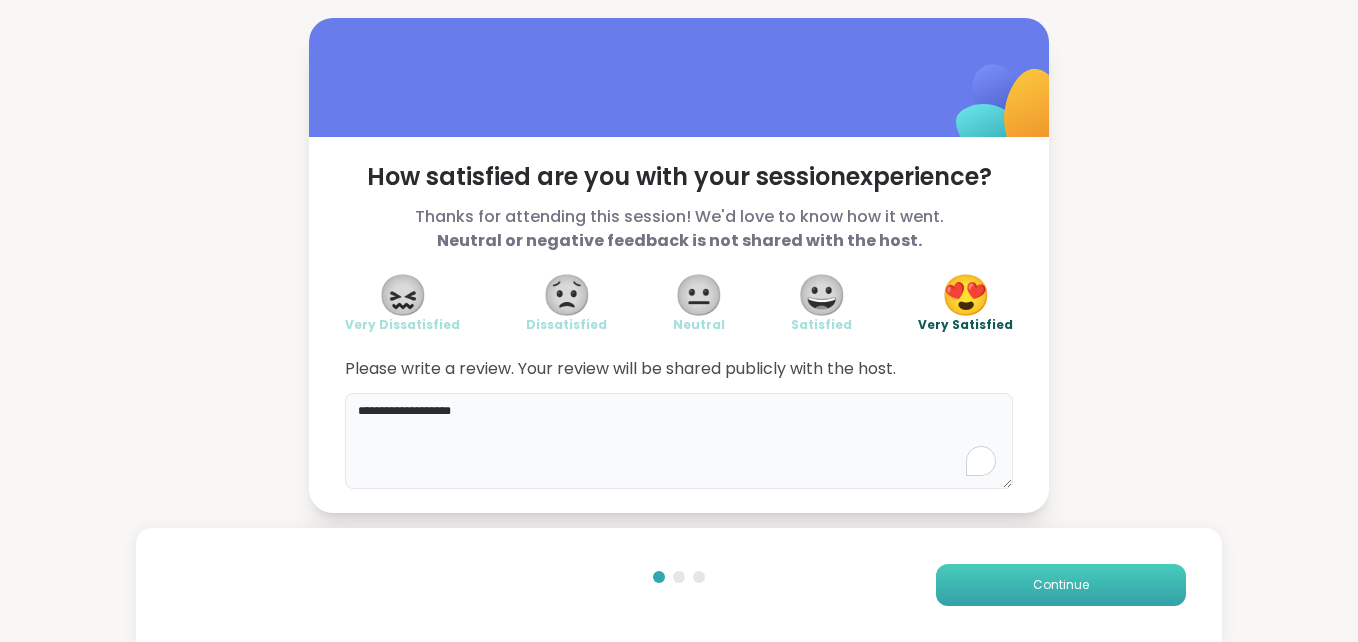 type on "**********" 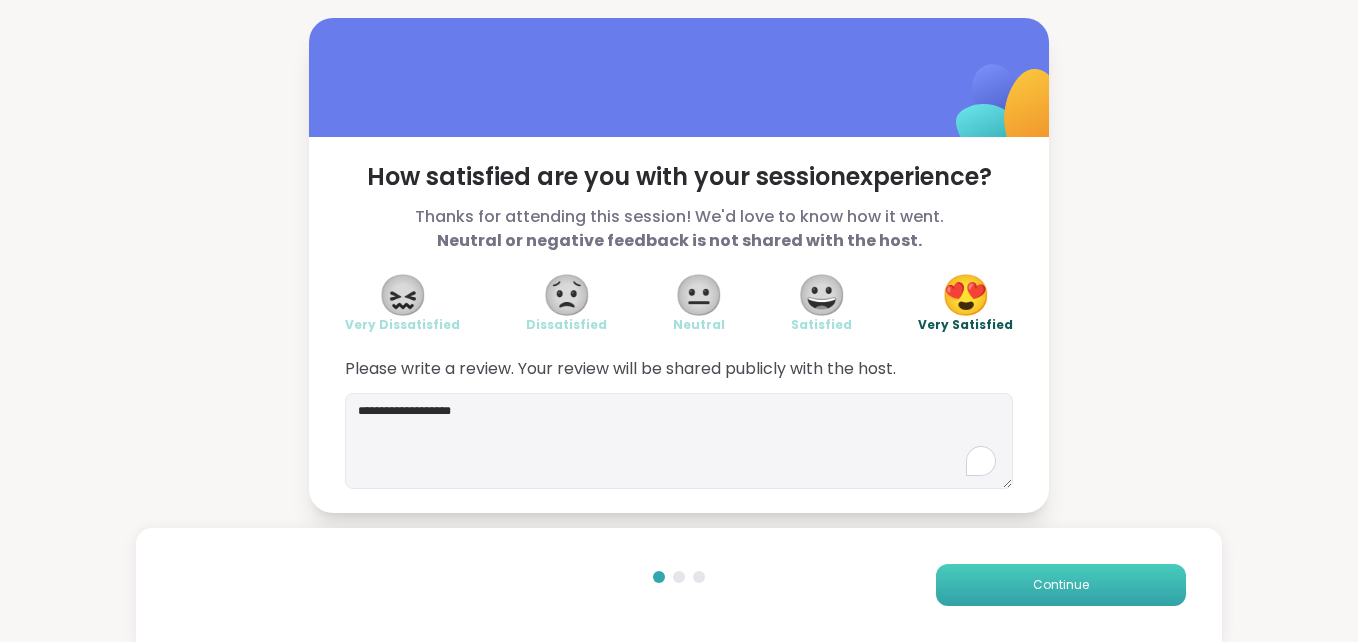 click on "Continue" at bounding box center [1061, 585] 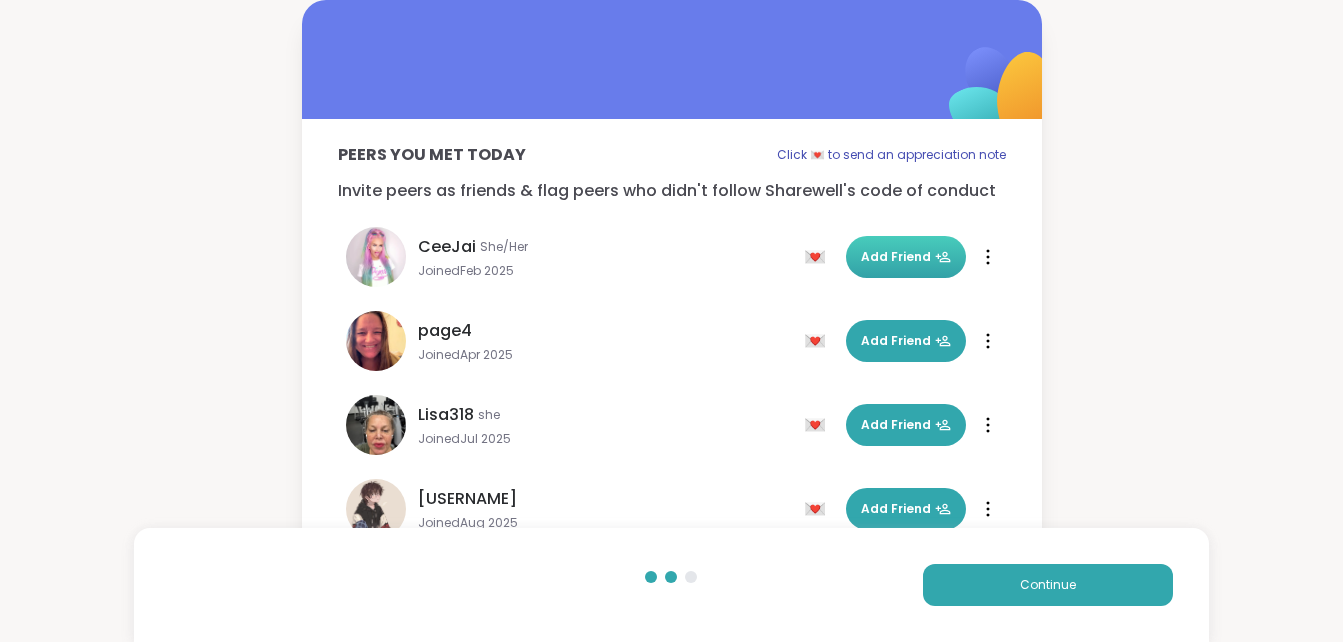 click on "Add Friend" at bounding box center (906, 257) 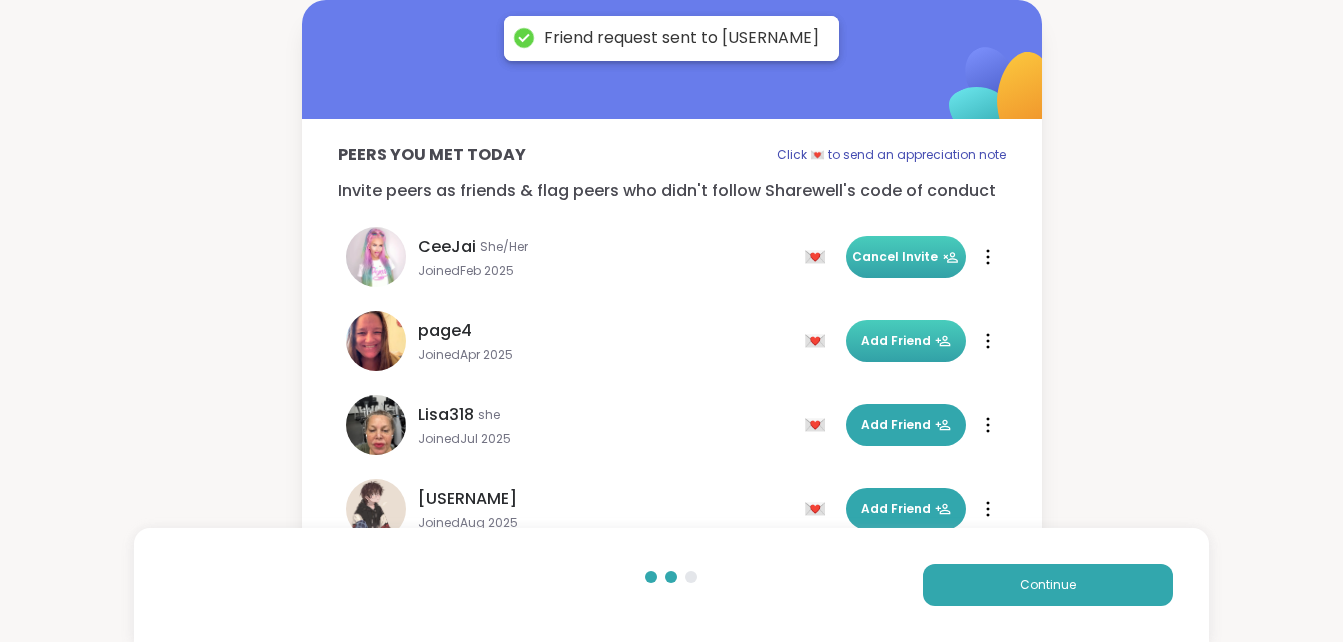 click on "Add Friend" at bounding box center [906, 341] 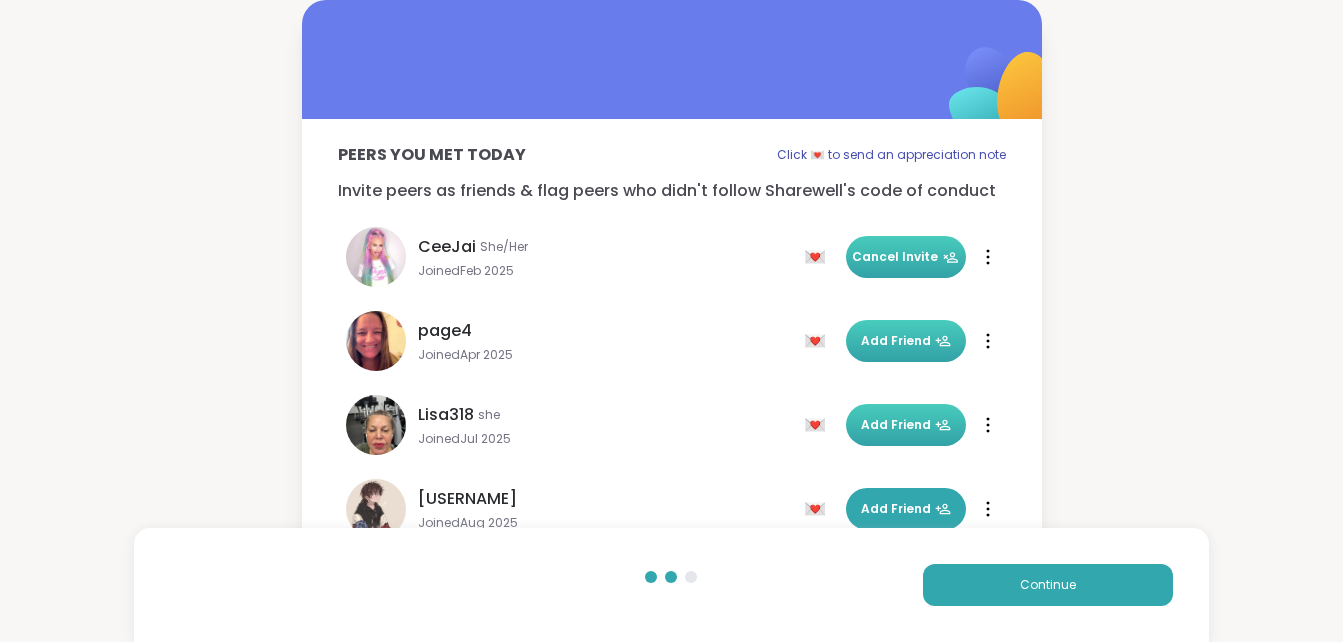 click on "Add Friend" at bounding box center [906, 425] 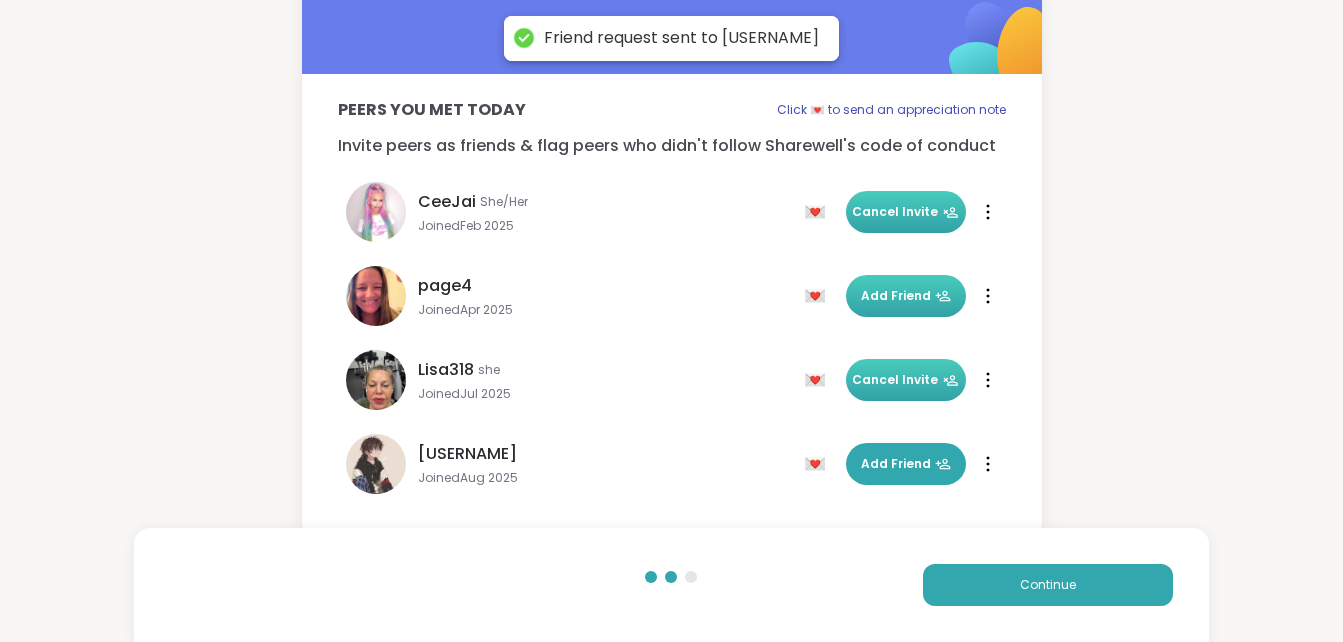 scroll, scrollTop: 61, scrollLeft: 0, axis: vertical 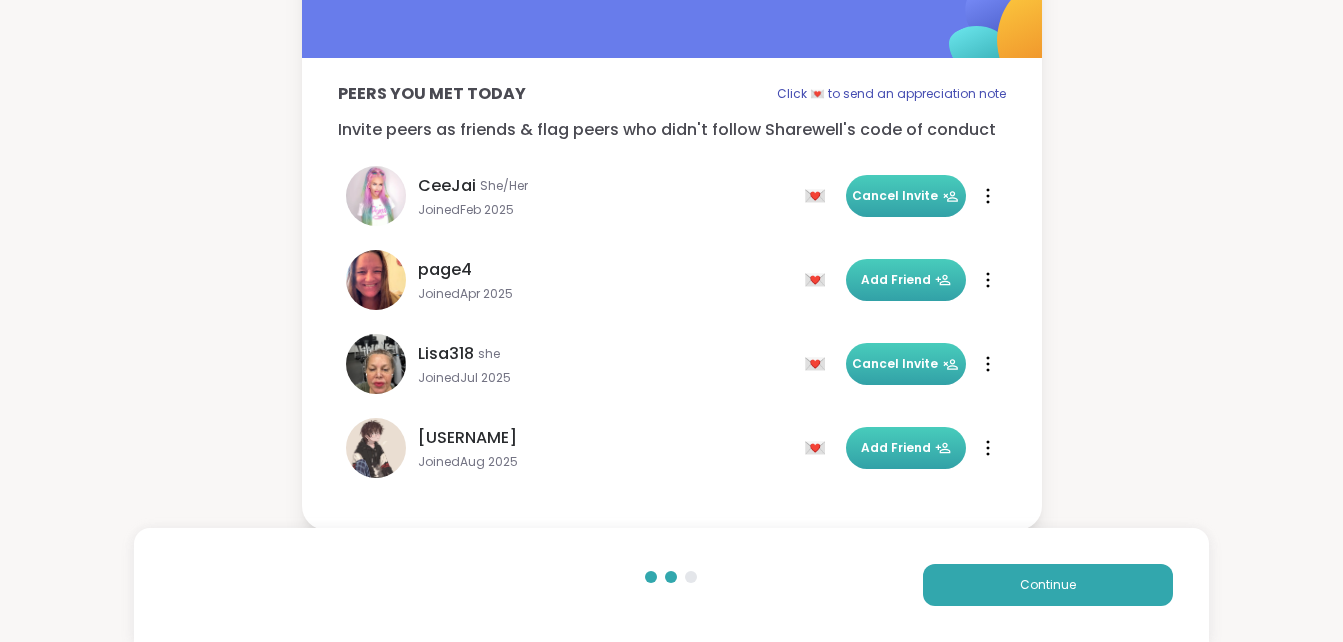 click on "Add Friend" at bounding box center (906, 448) 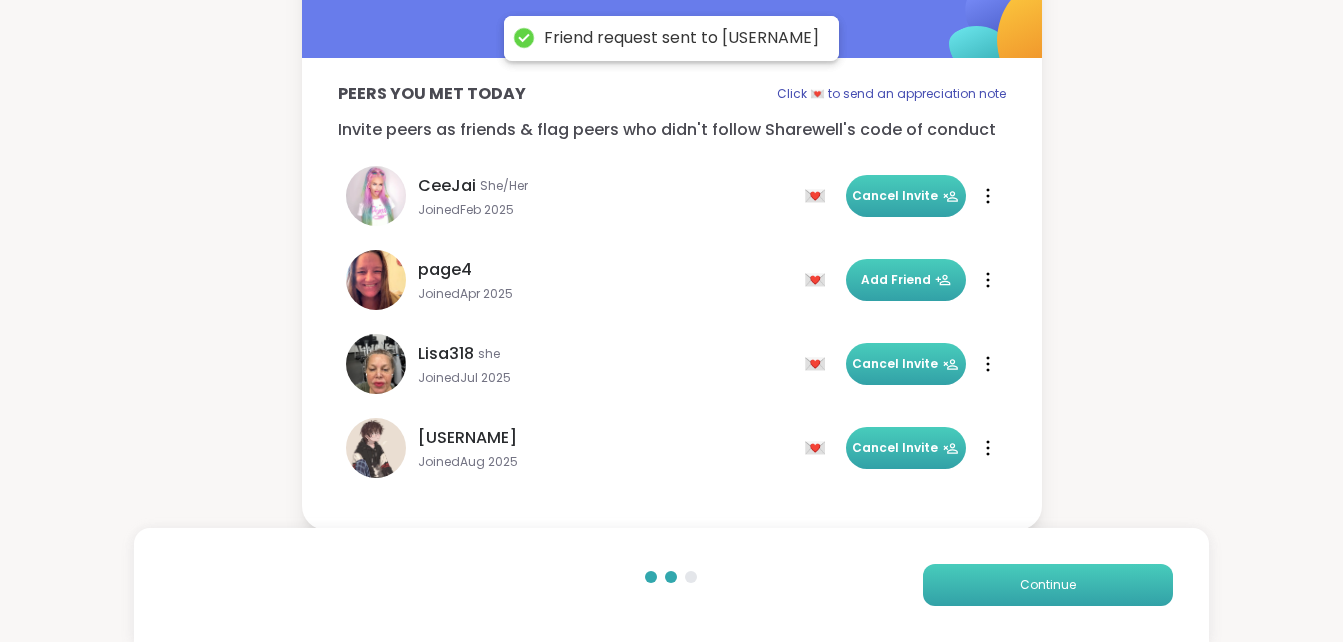 click on "Continue" at bounding box center [1048, 585] 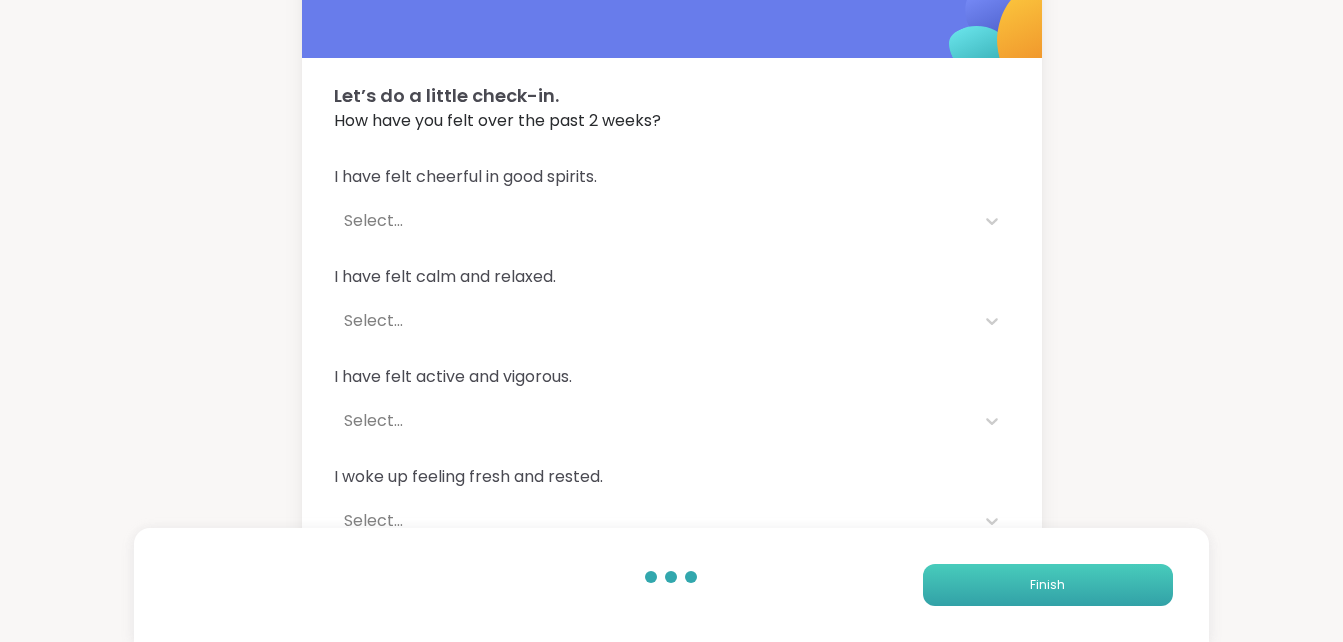 click on "Finish" at bounding box center (1048, 585) 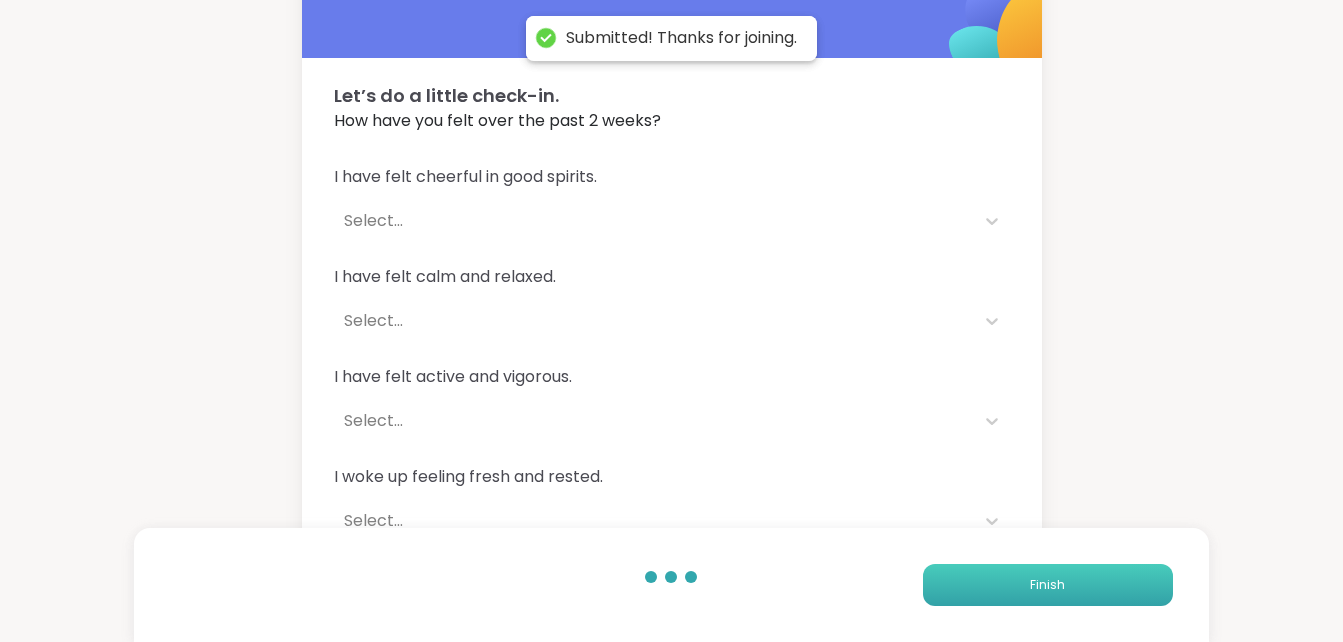 scroll, scrollTop: 0, scrollLeft: 0, axis: both 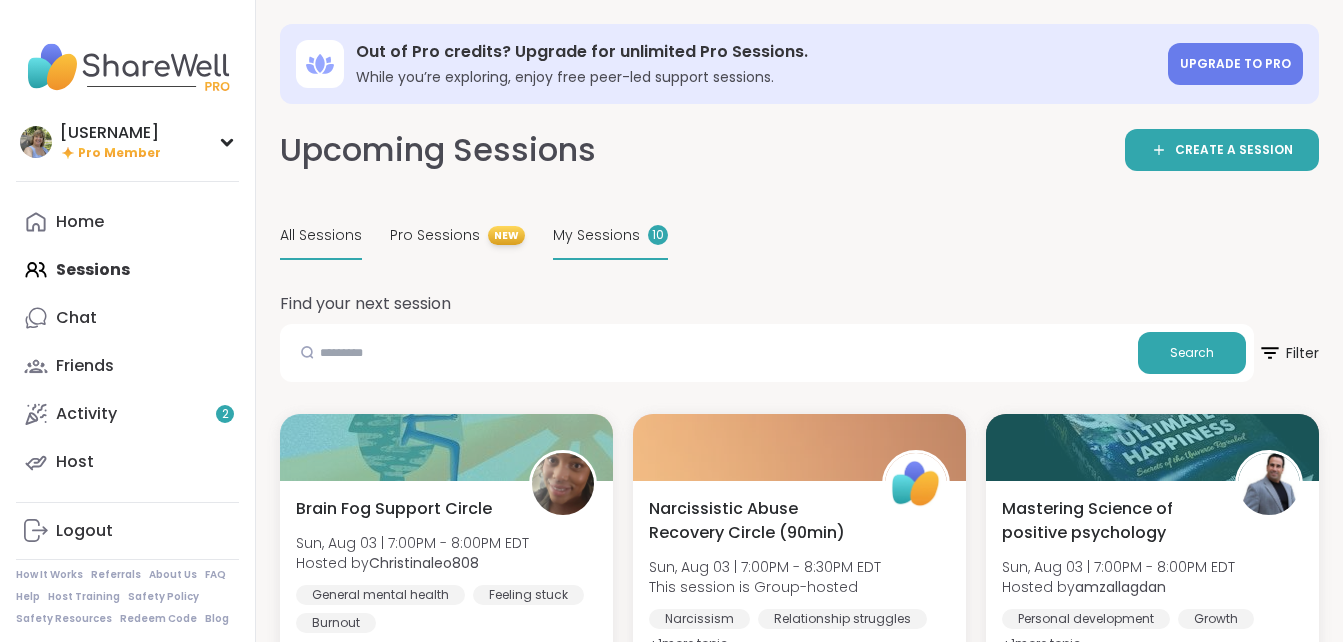 click on "My Sessions" at bounding box center (596, 235) 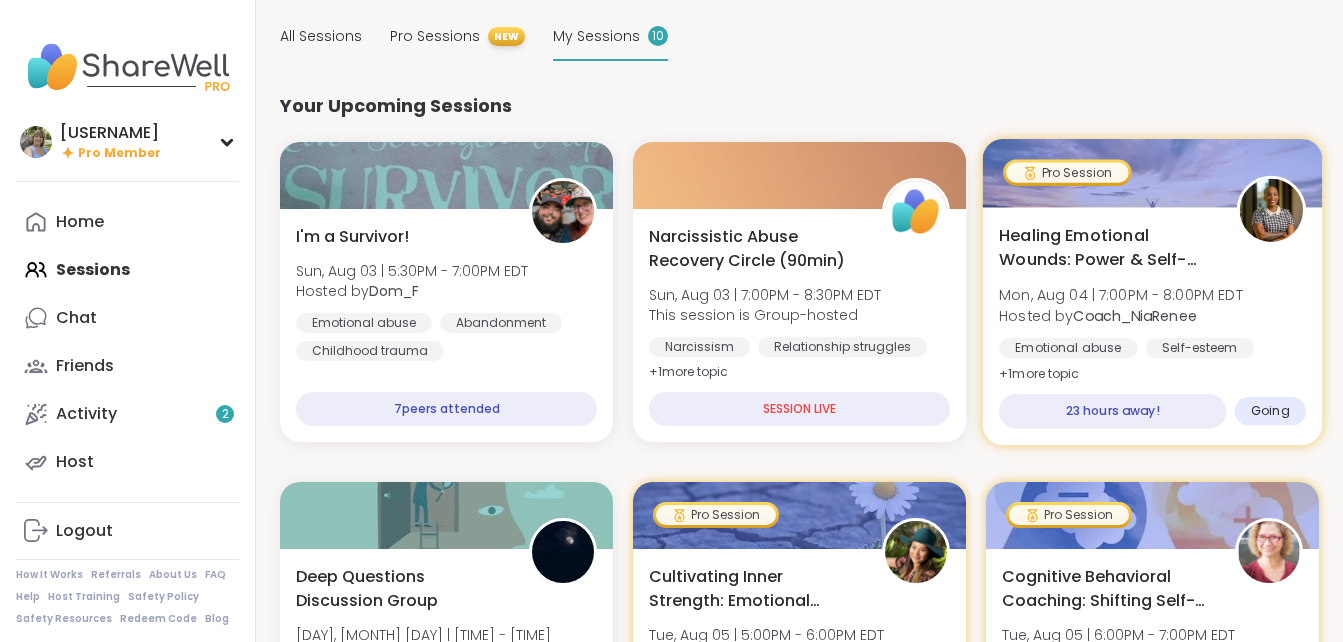 scroll, scrollTop: 200, scrollLeft: 0, axis: vertical 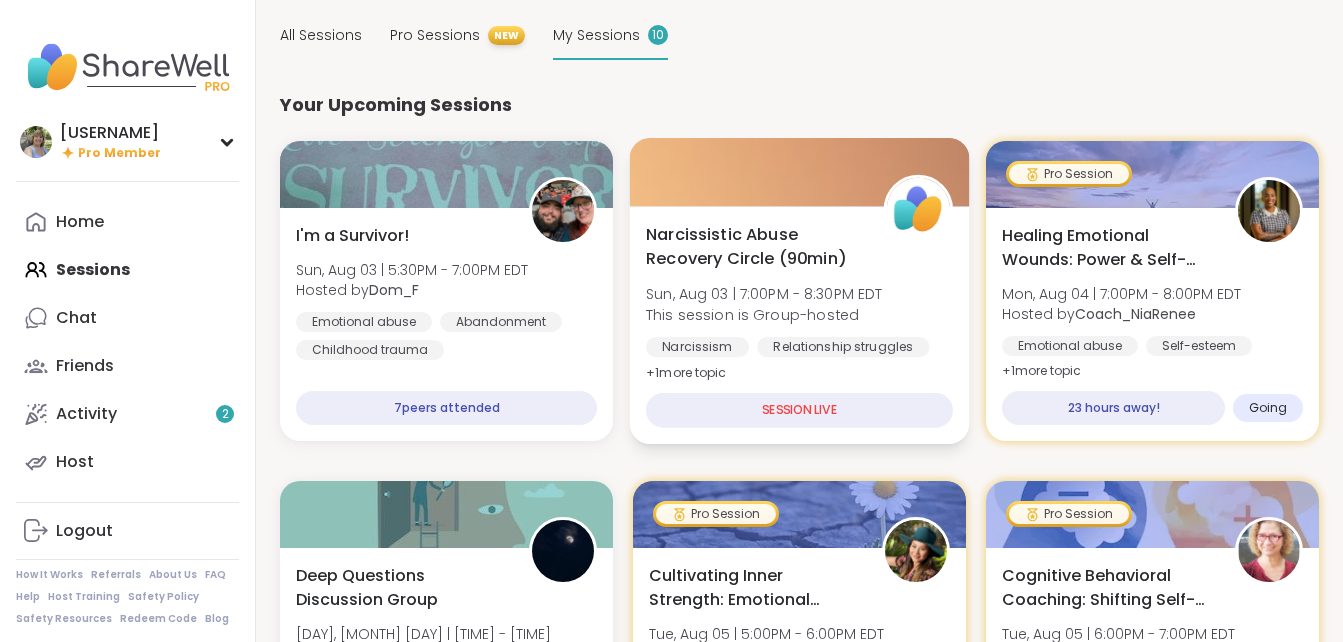 click at bounding box center [800, 172] 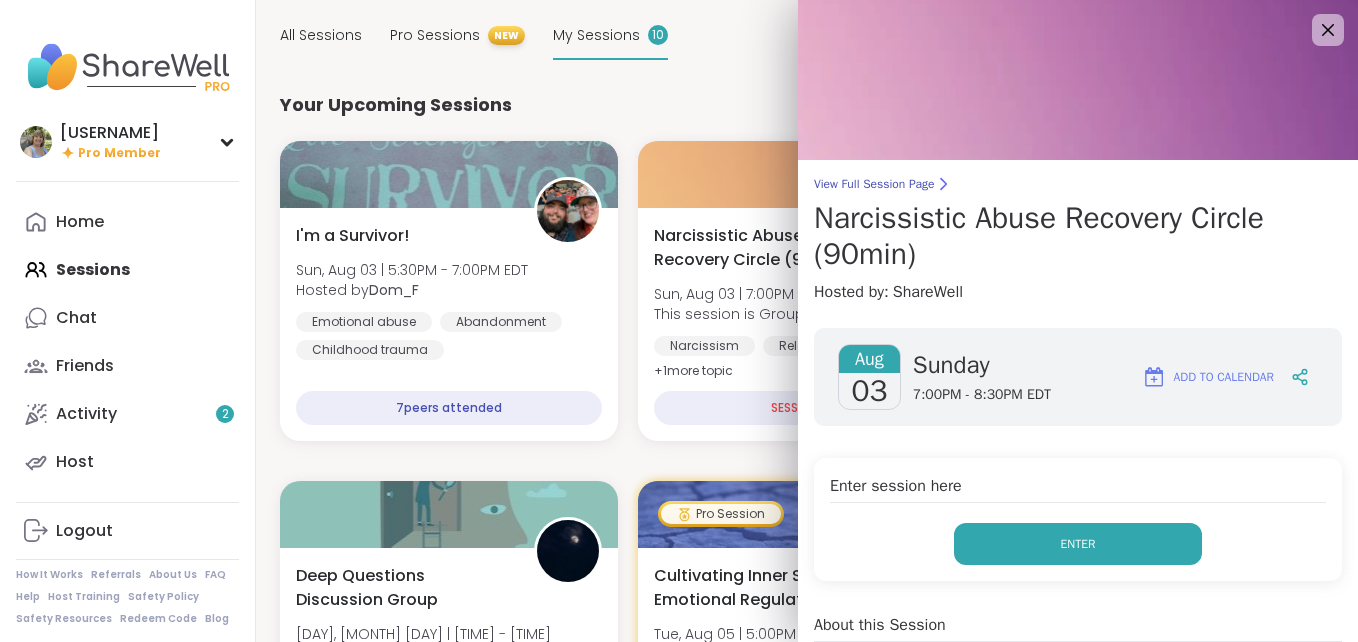 click on "Enter" at bounding box center (1078, 544) 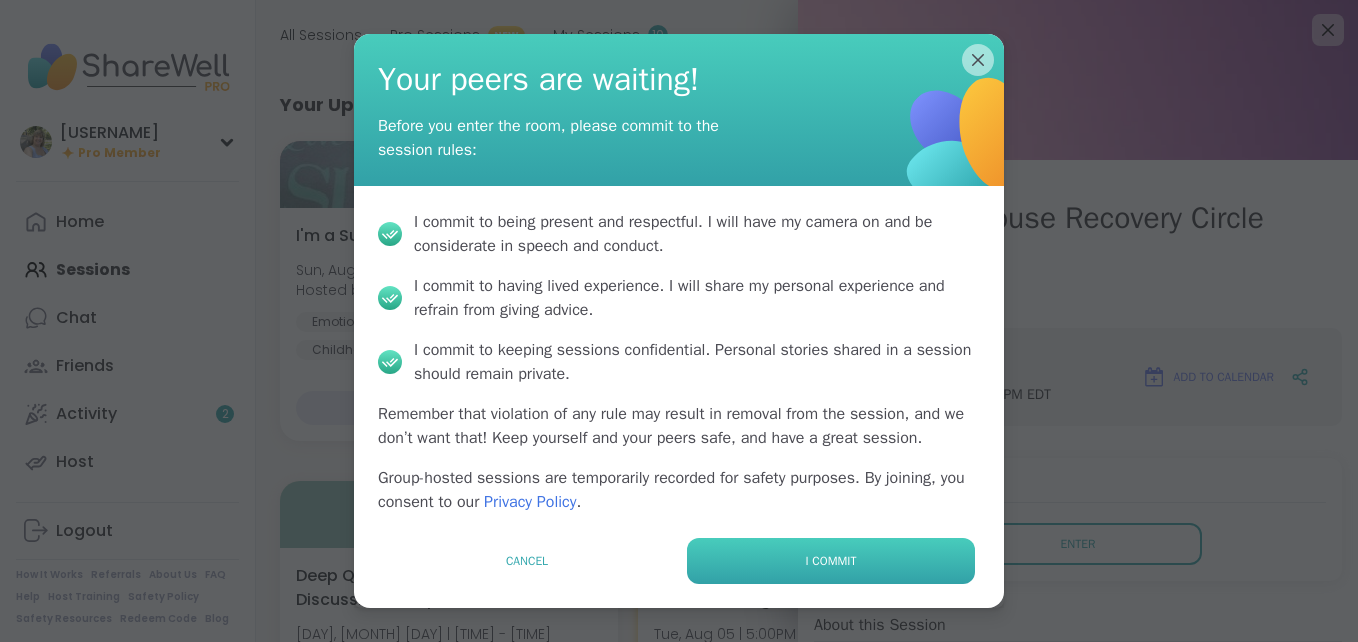 click on "I commit" at bounding box center [831, 561] 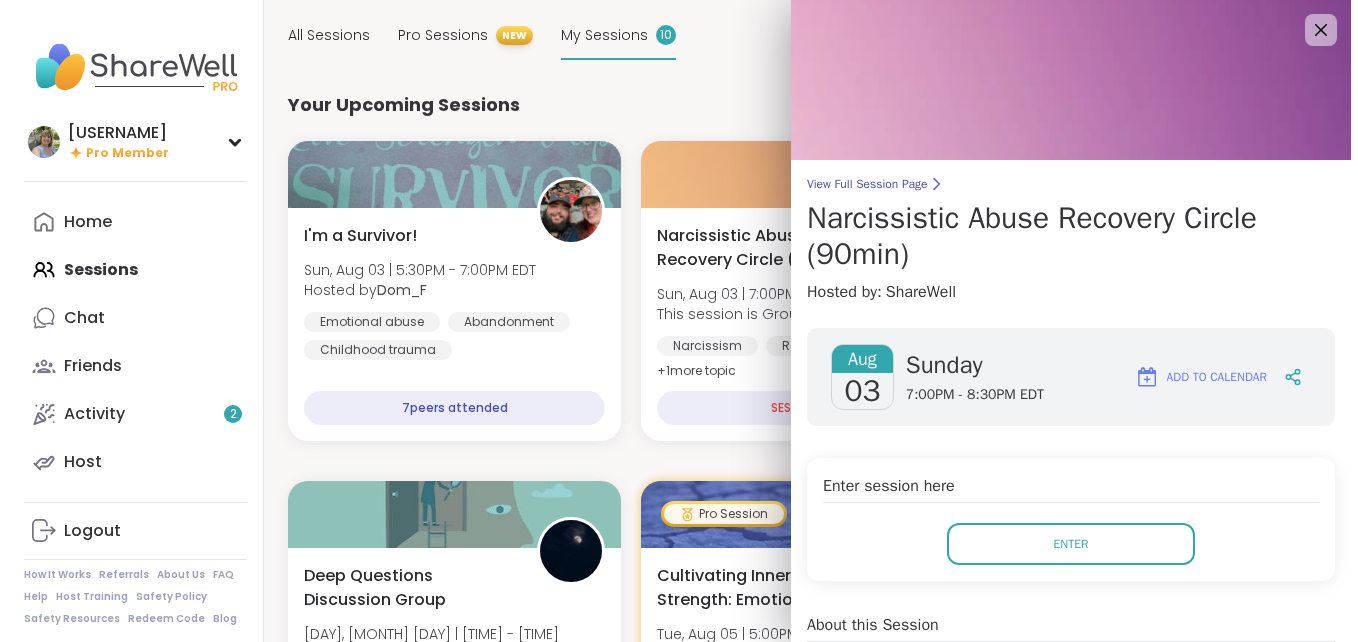 scroll, scrollTop: 0, scrollLeft: 0, axis: both 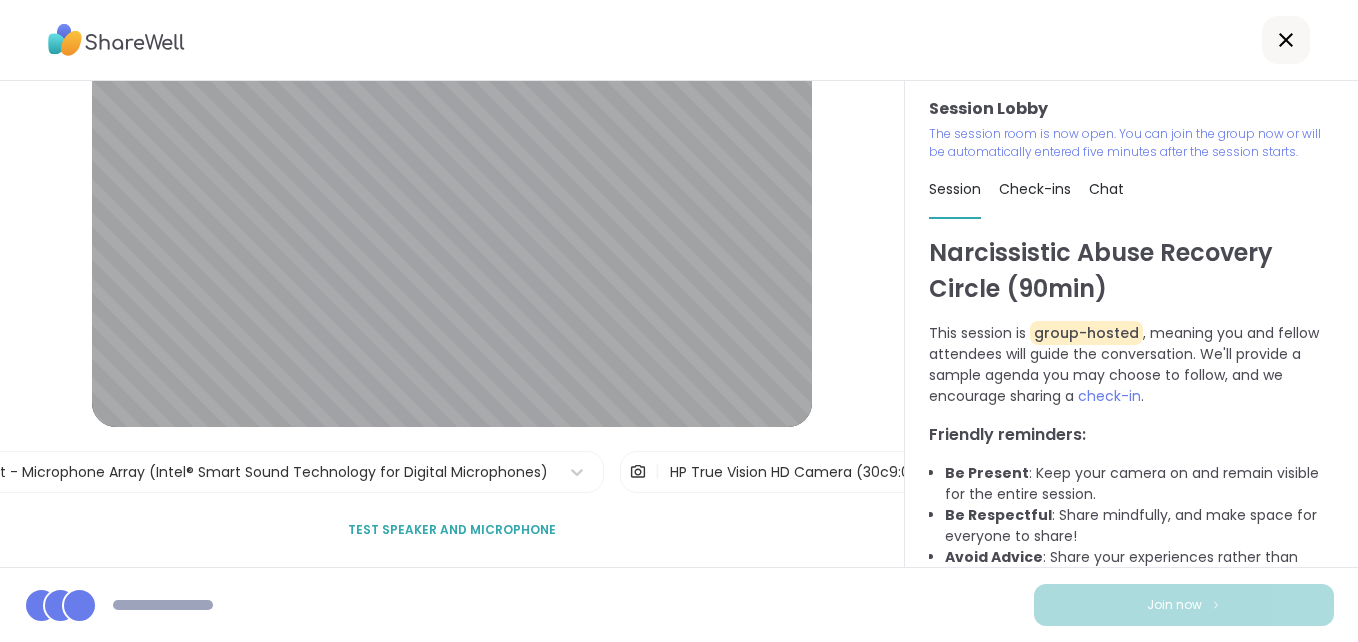 click on "Join now" at bounding box center [1174, 605] 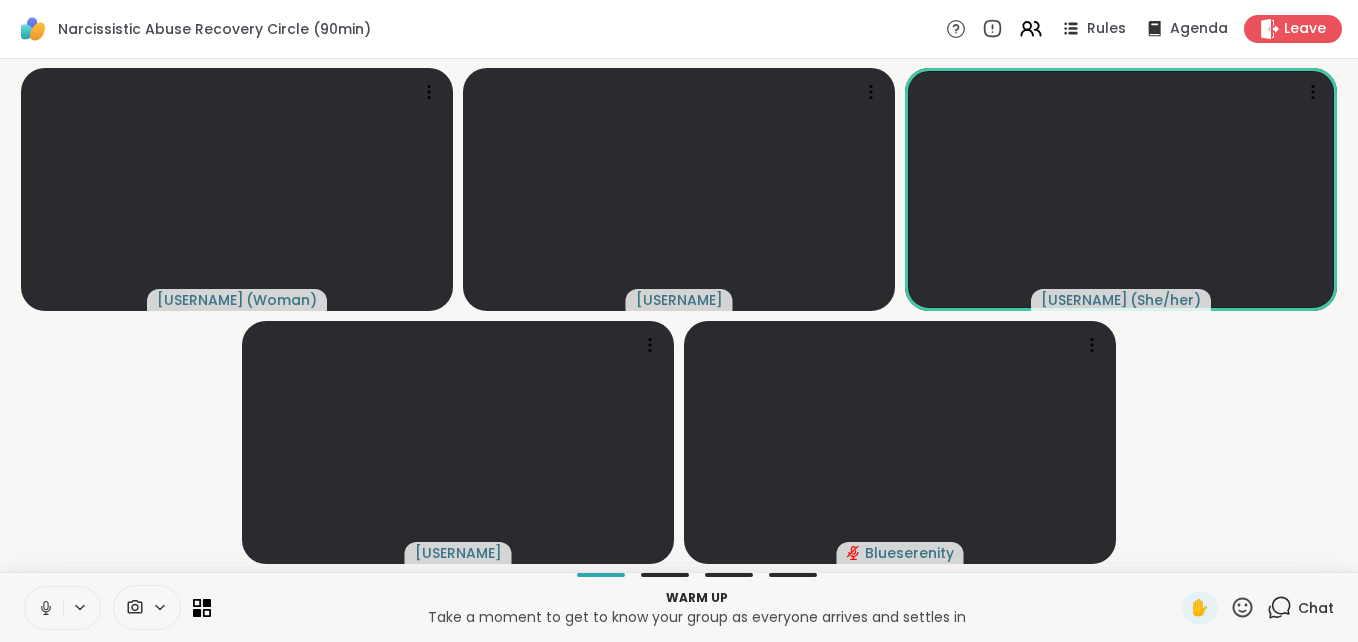 click 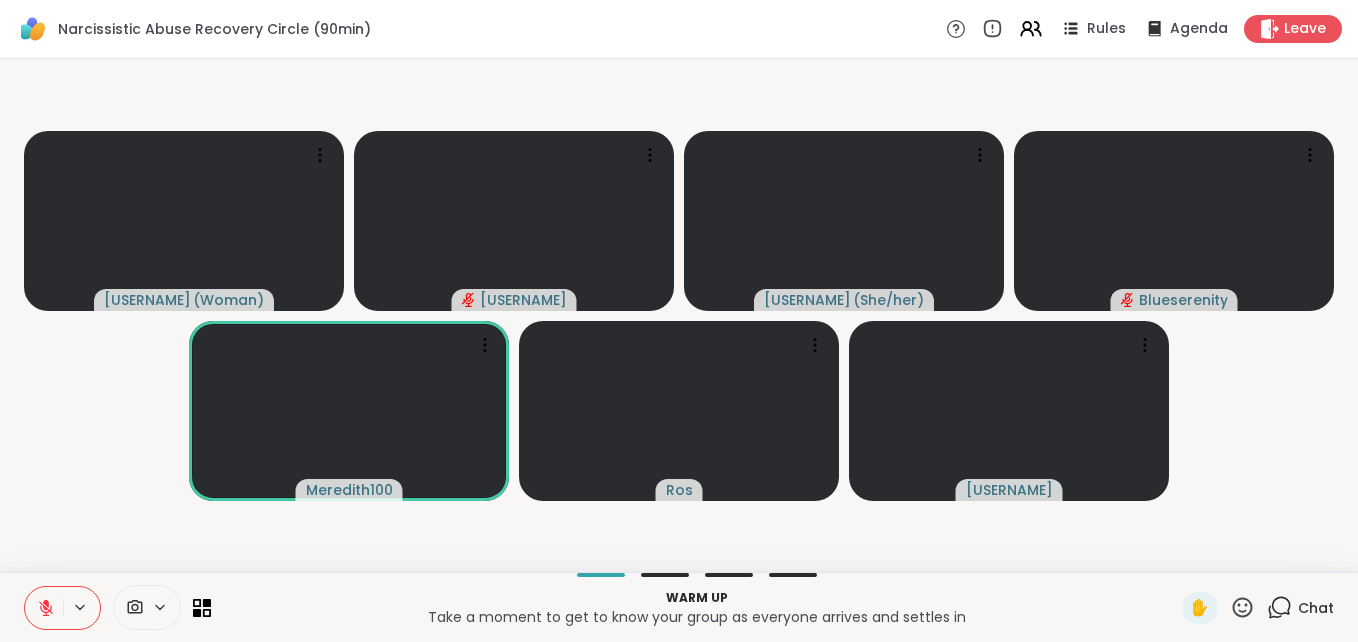 click on "Chat" at bounding box center [1300, 608] 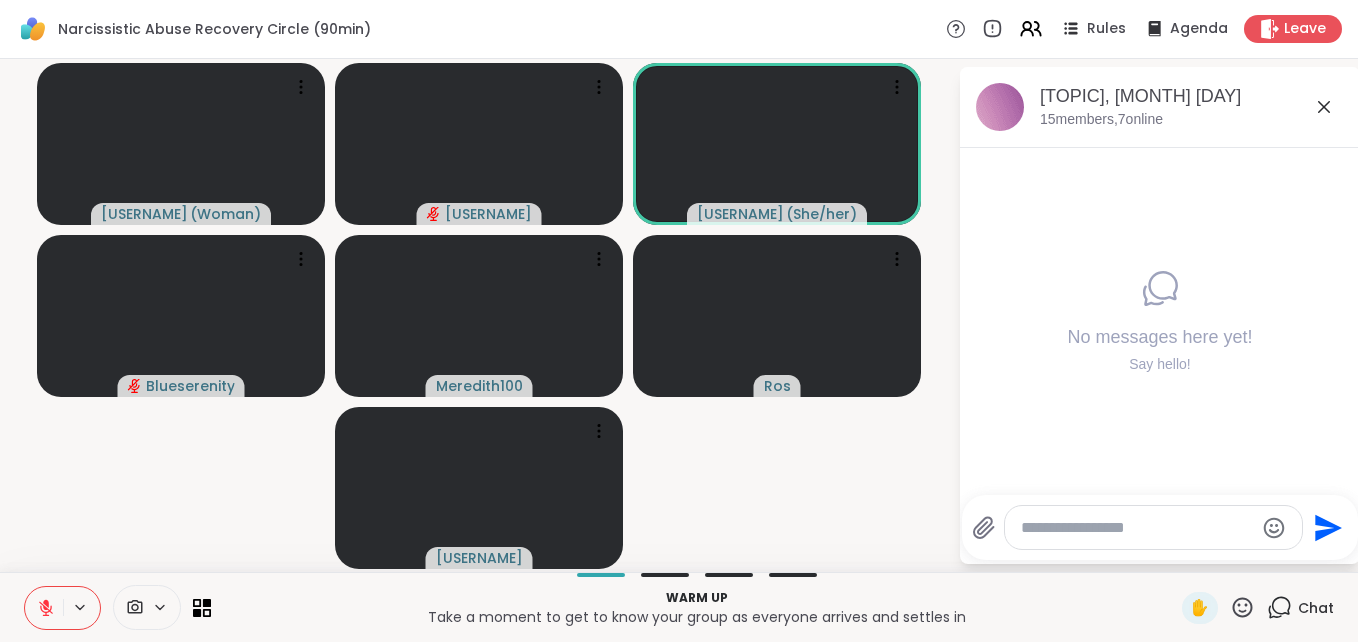 click at bounding box center (1137, 528) 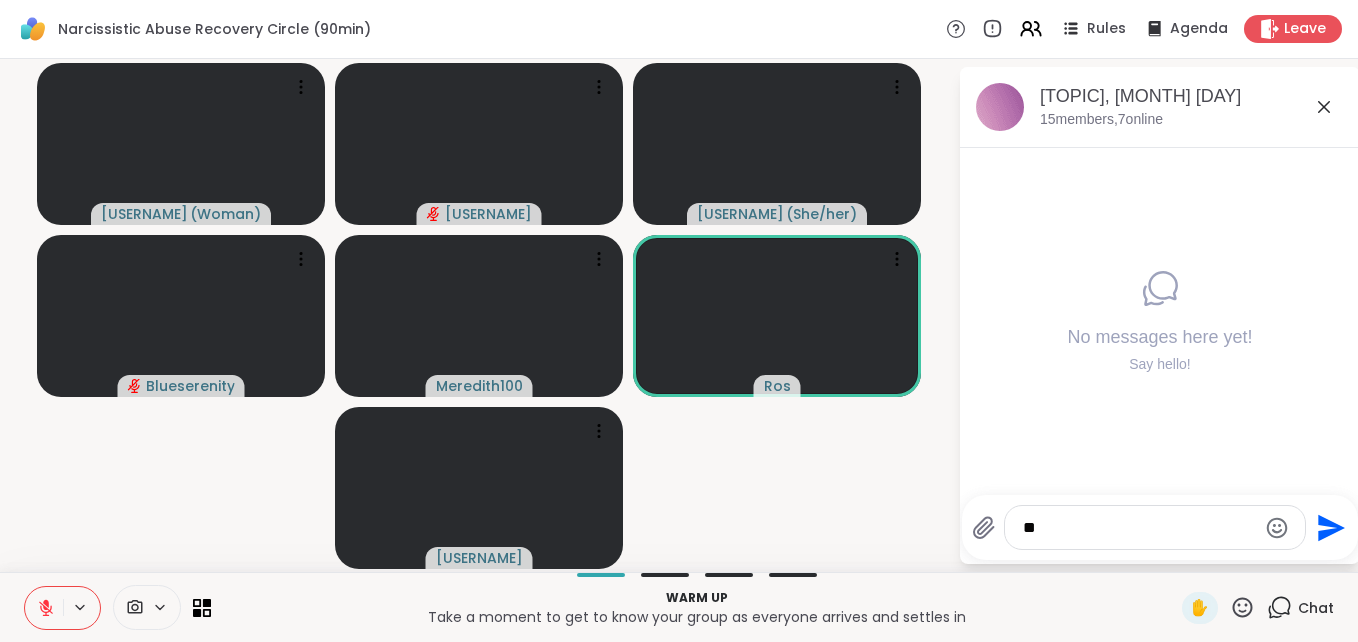 type on "***" 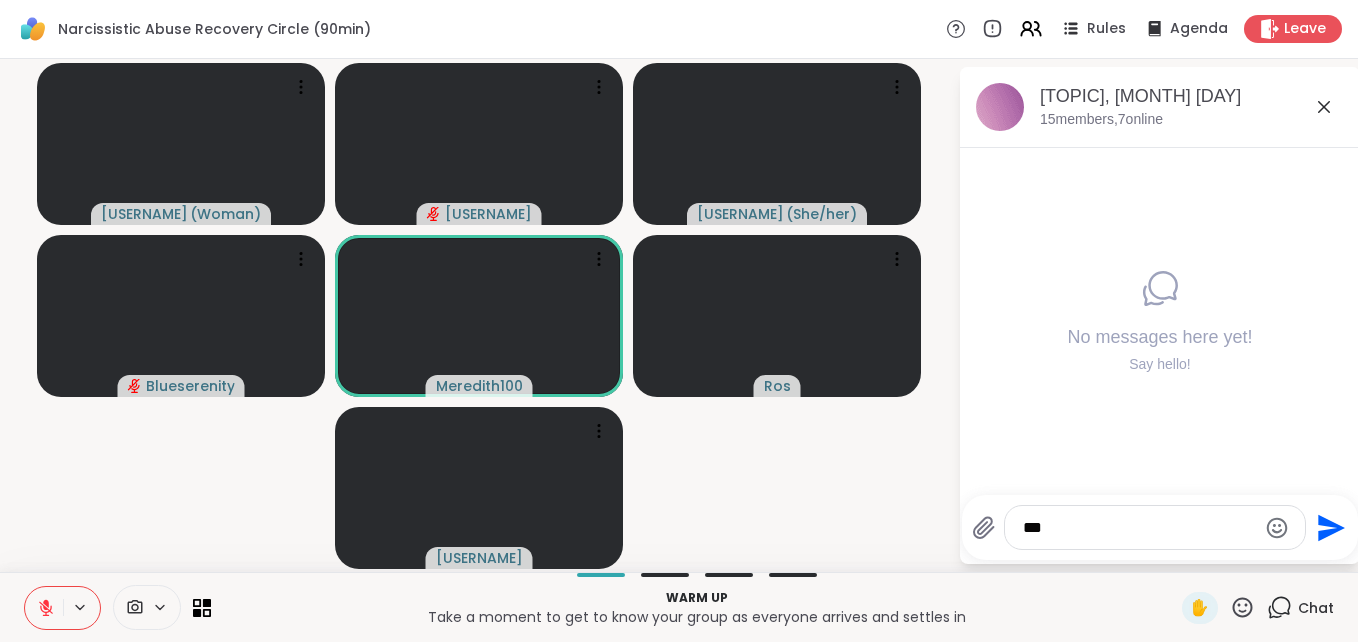 type 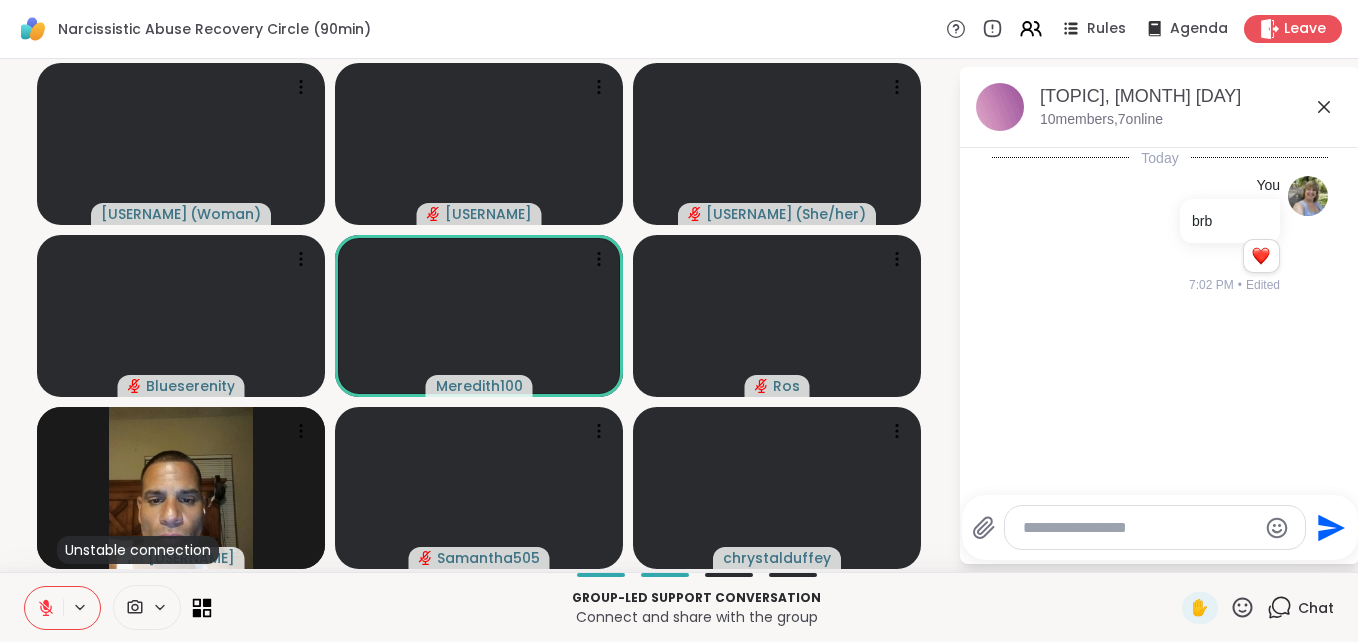 click 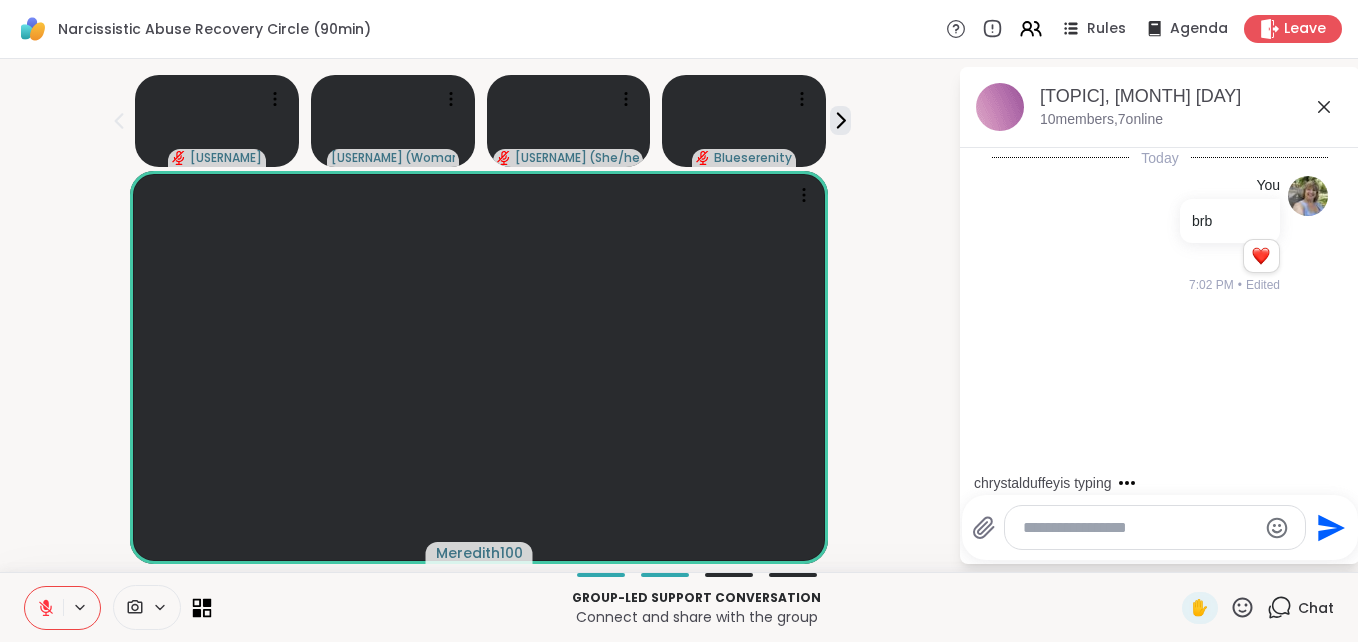 click 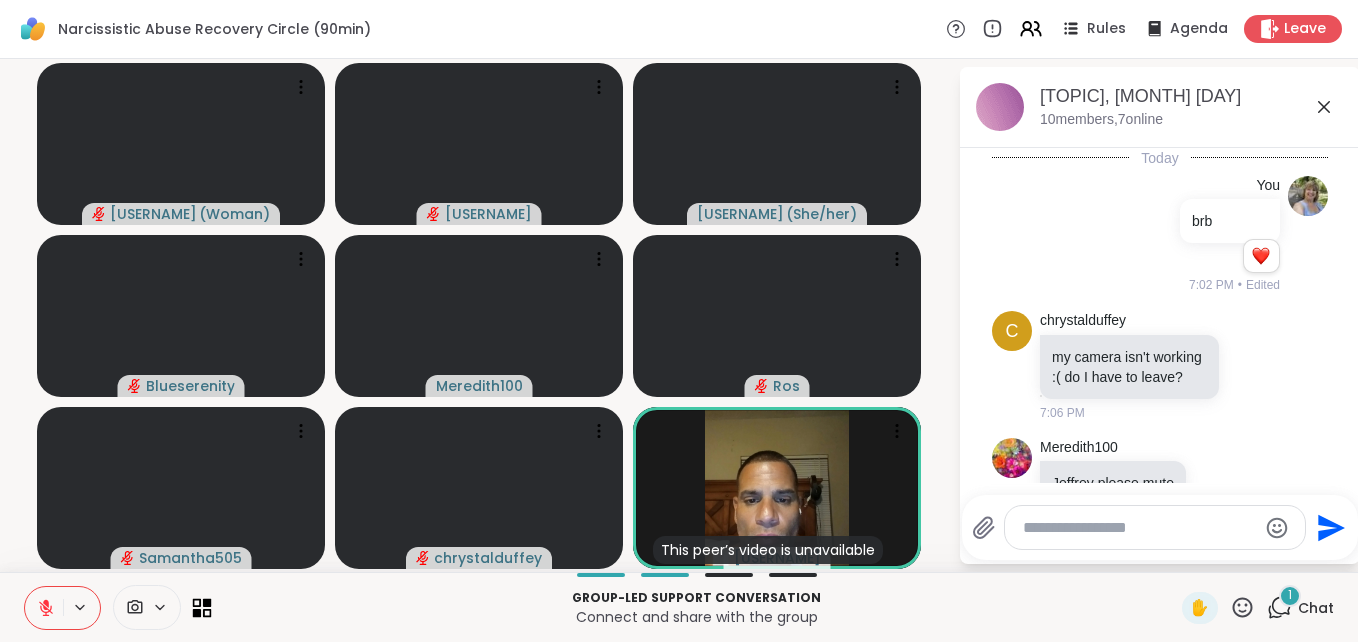 scroll, scrollTop: 73, scrollLeft: 0, axis: vertical 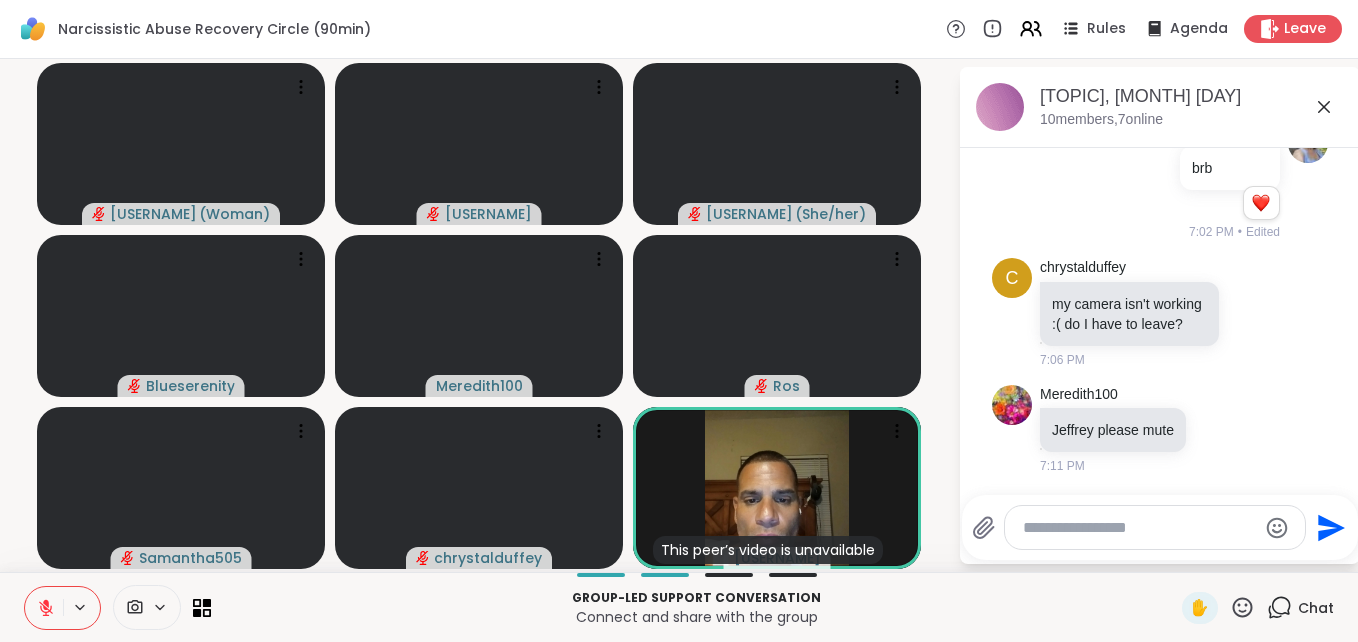 click at bounding box center (44, 608) 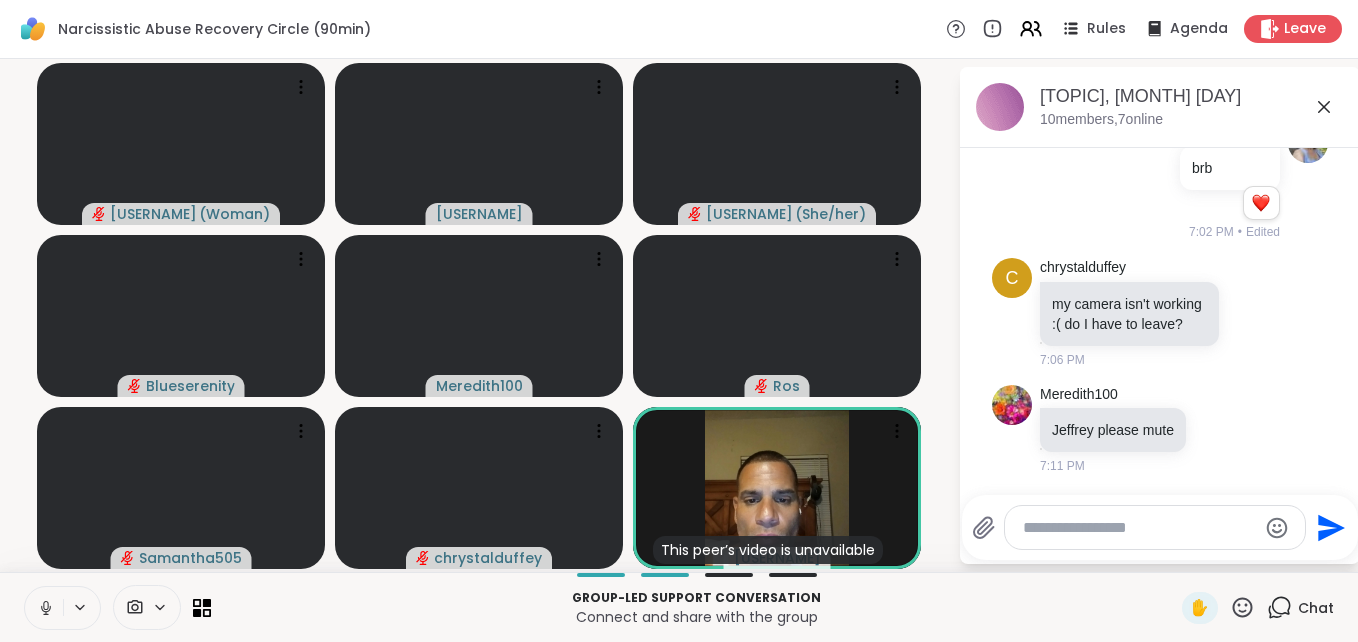 click 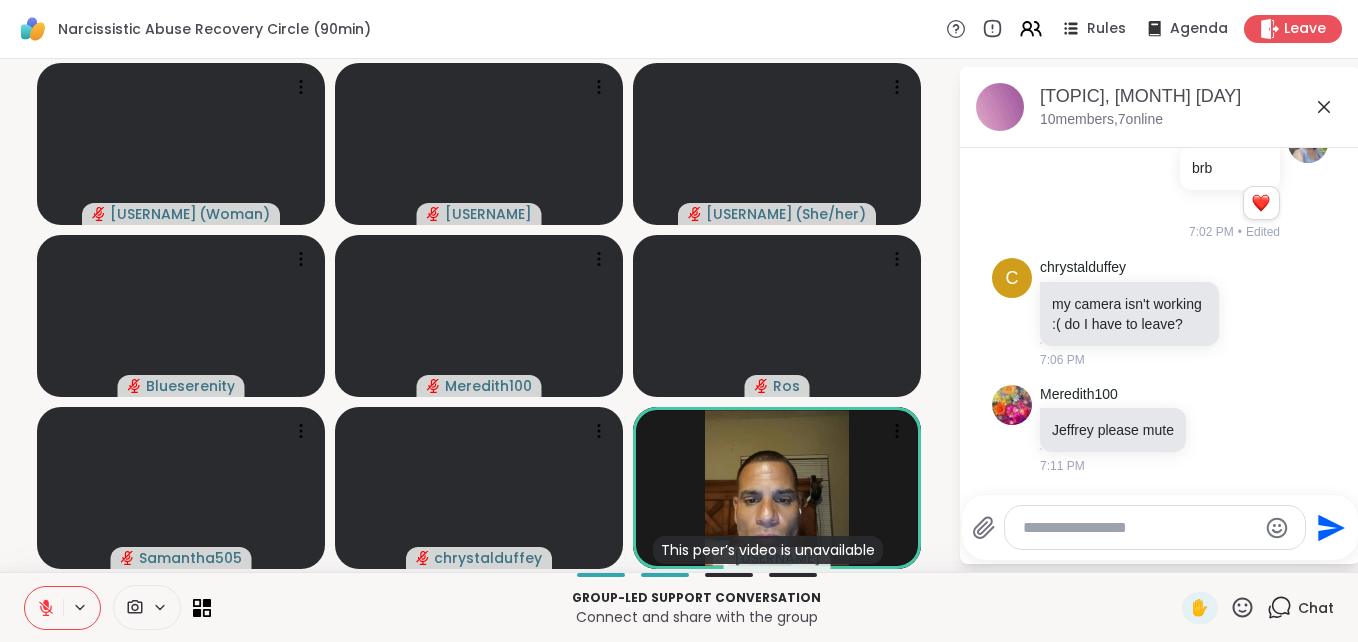 click on "Group-led support conversation Connect and share with the group ✋ Chat" at bounding box center [679, 607] 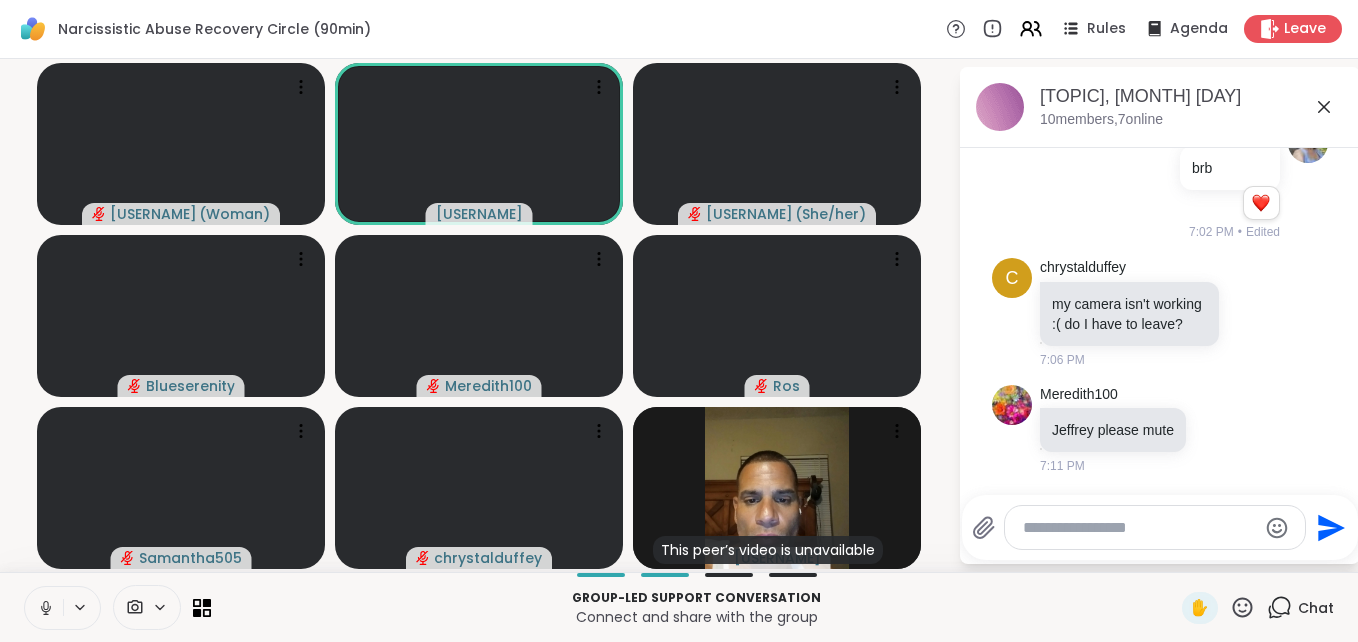 click at bounding box center [44, 608] 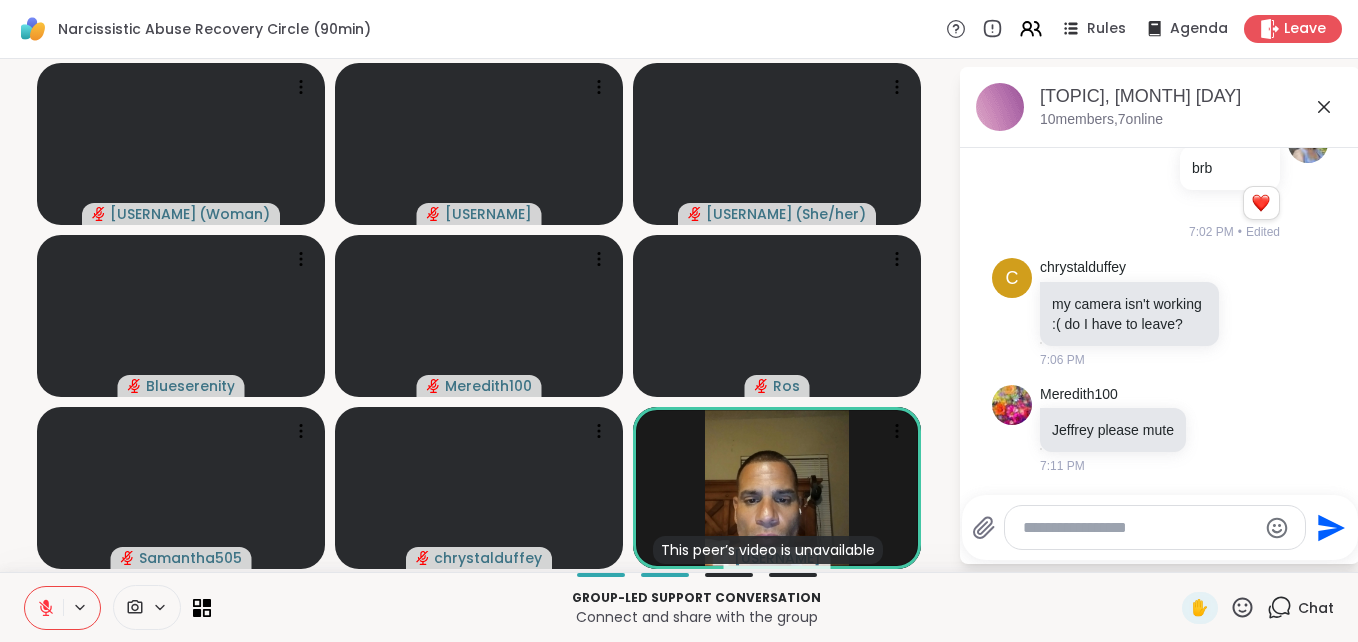 scroll, scrollTop: 180, scrollLeft: 0, axis: vertical 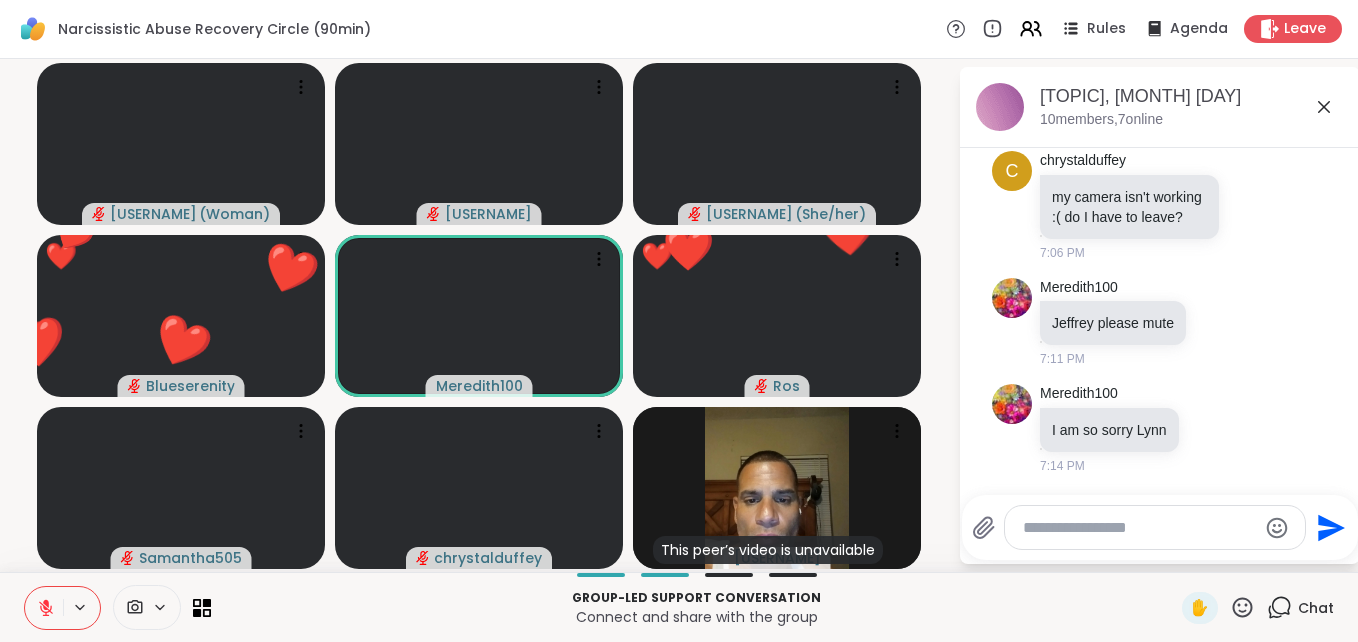 click 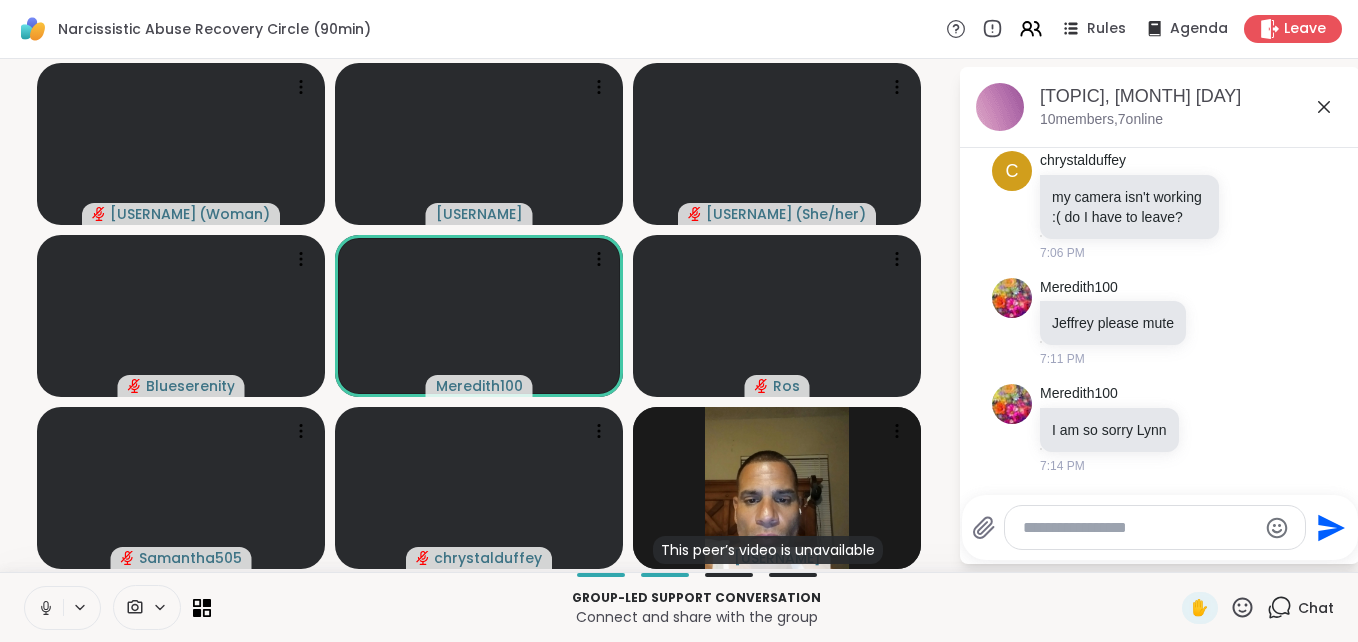scroll, scrollTop: 327, scrollLeft: 0, axis: vertical 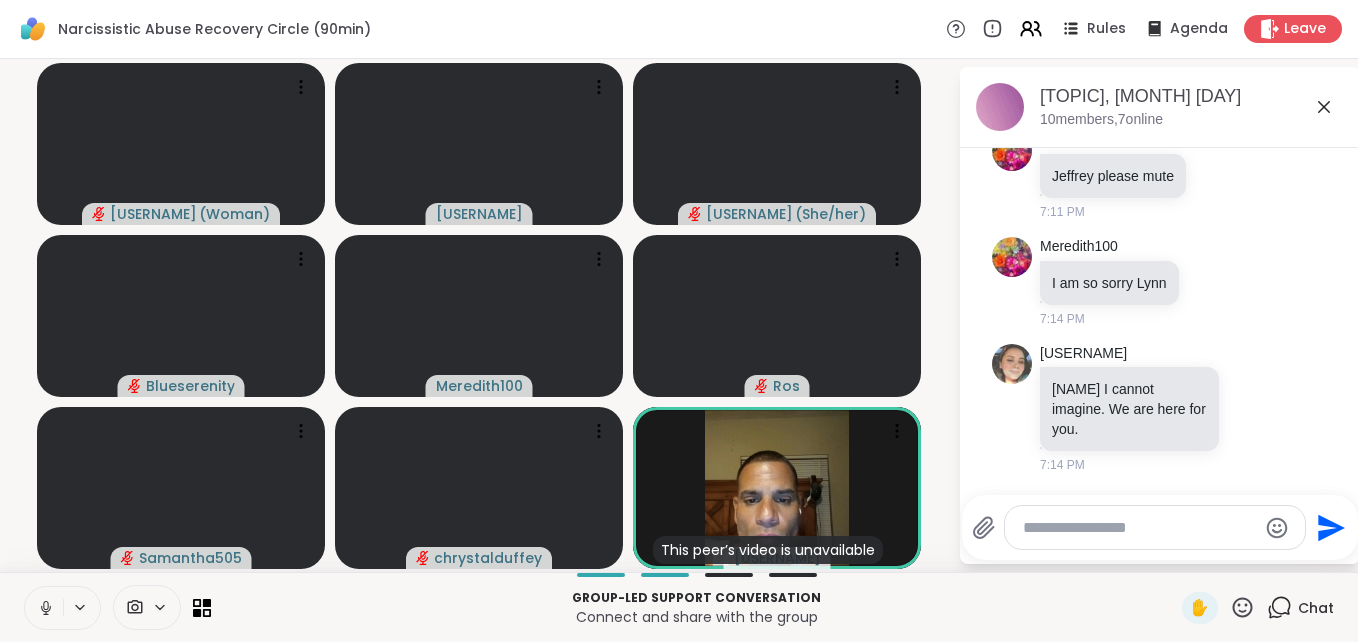 click at bounding box center (44, 608) 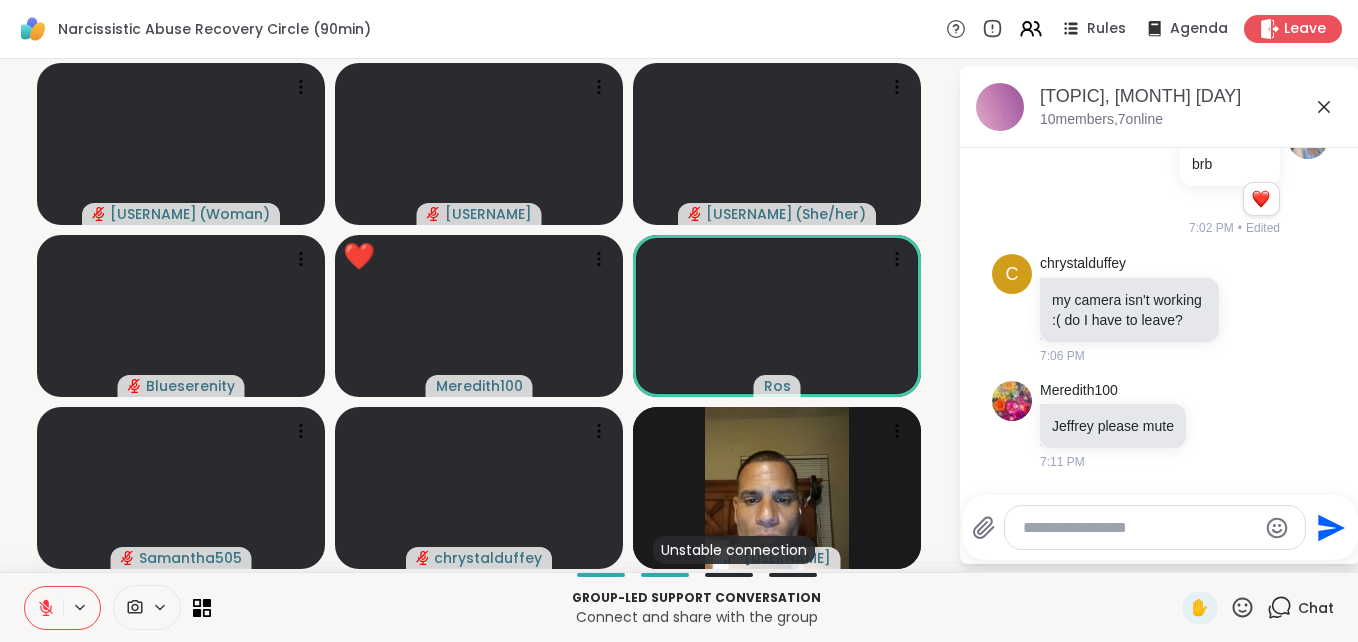 scroll, scrollTop: 355, scrollLeft: 0, axis: vertical 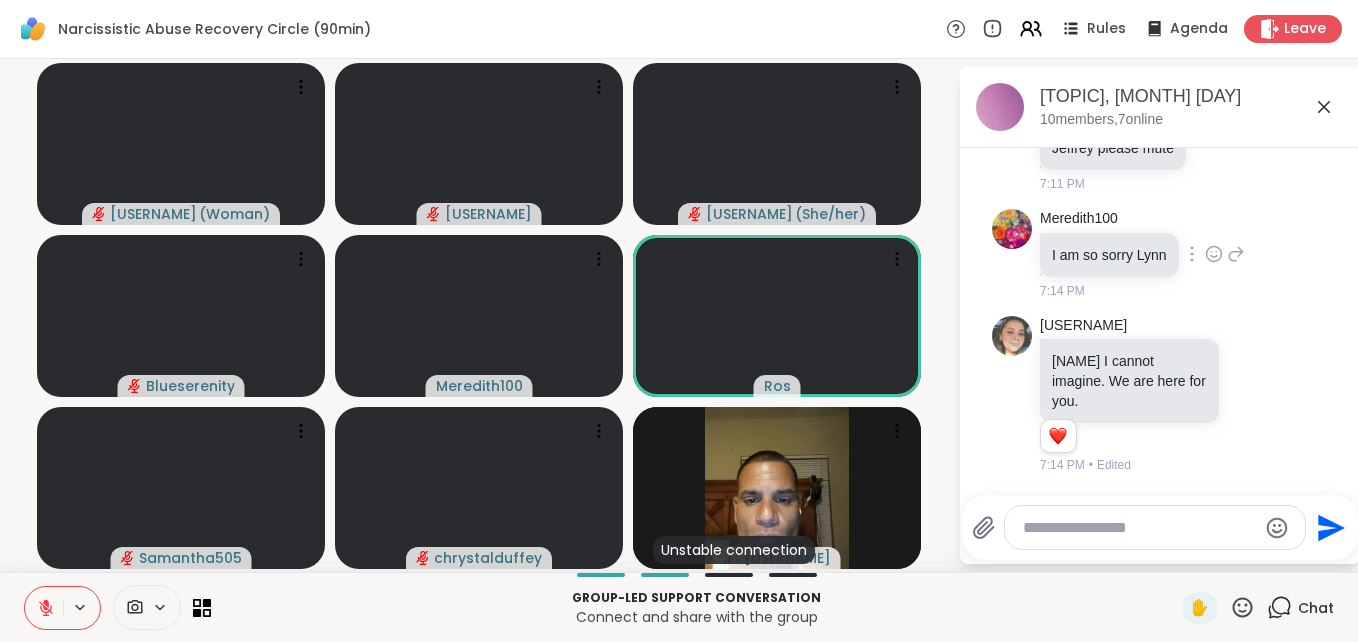 click 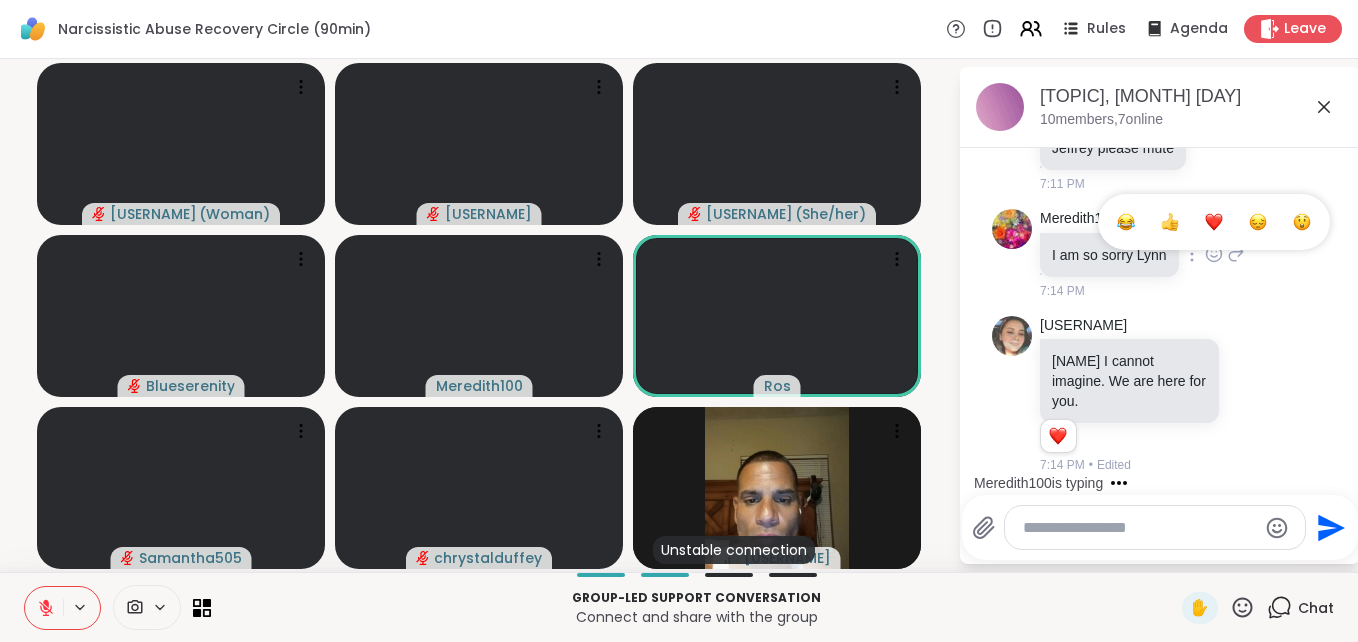click at bounding box center [1214, 222] 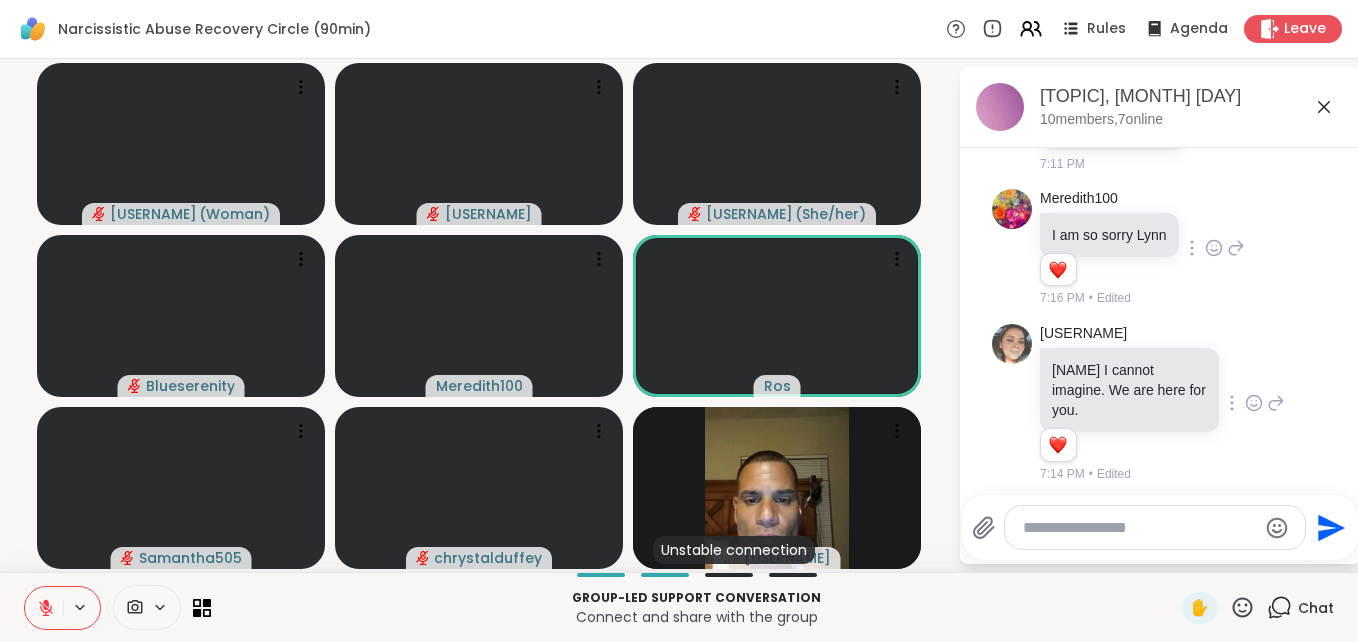 click 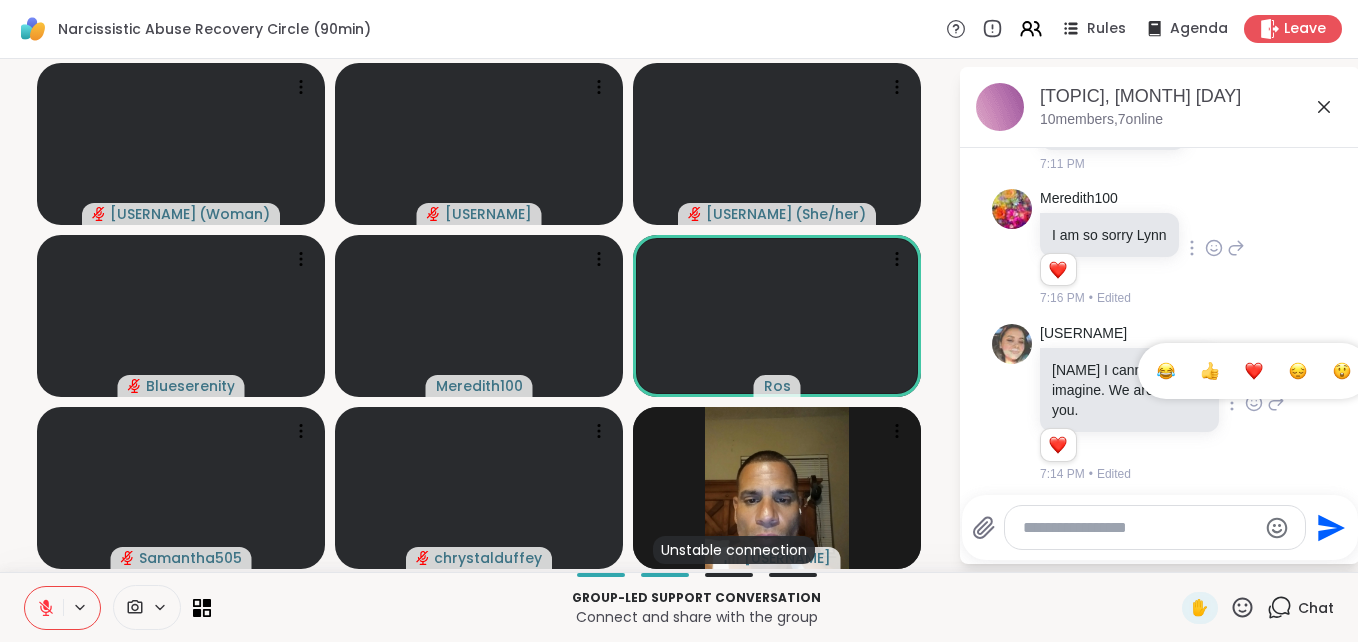 click at bounding box center [1254, 371] 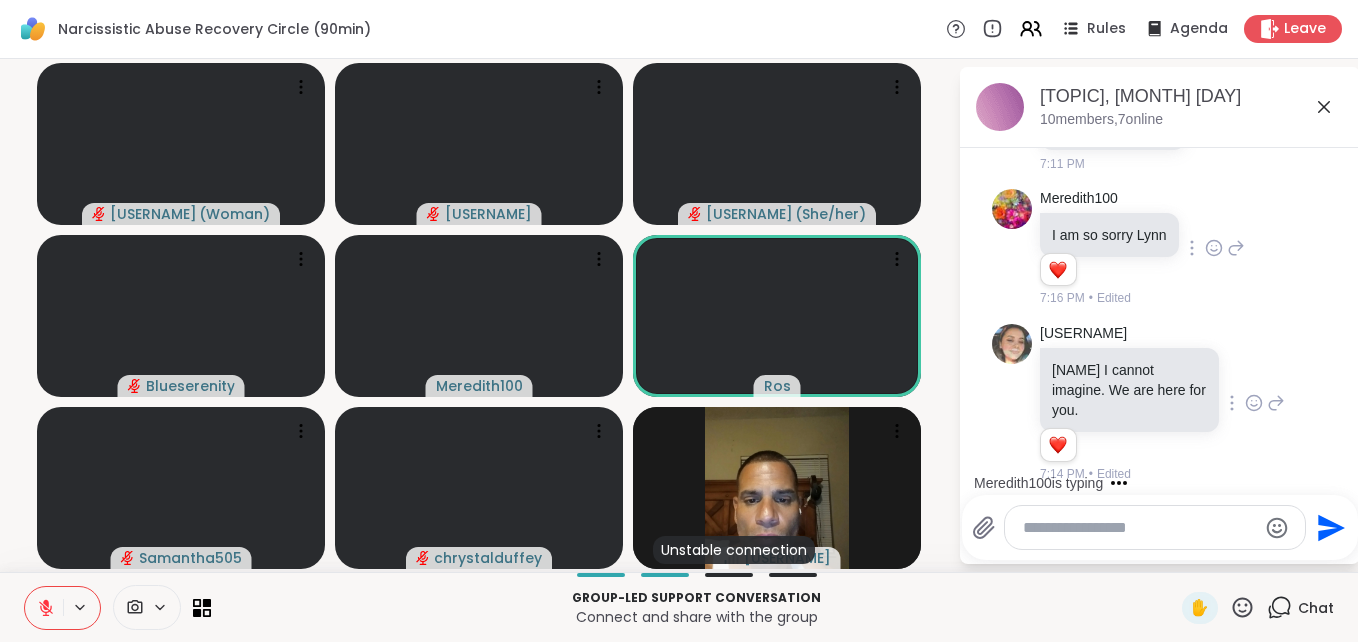scroll, scrollTop: 384, scrollLeft: 0, axis: vertical 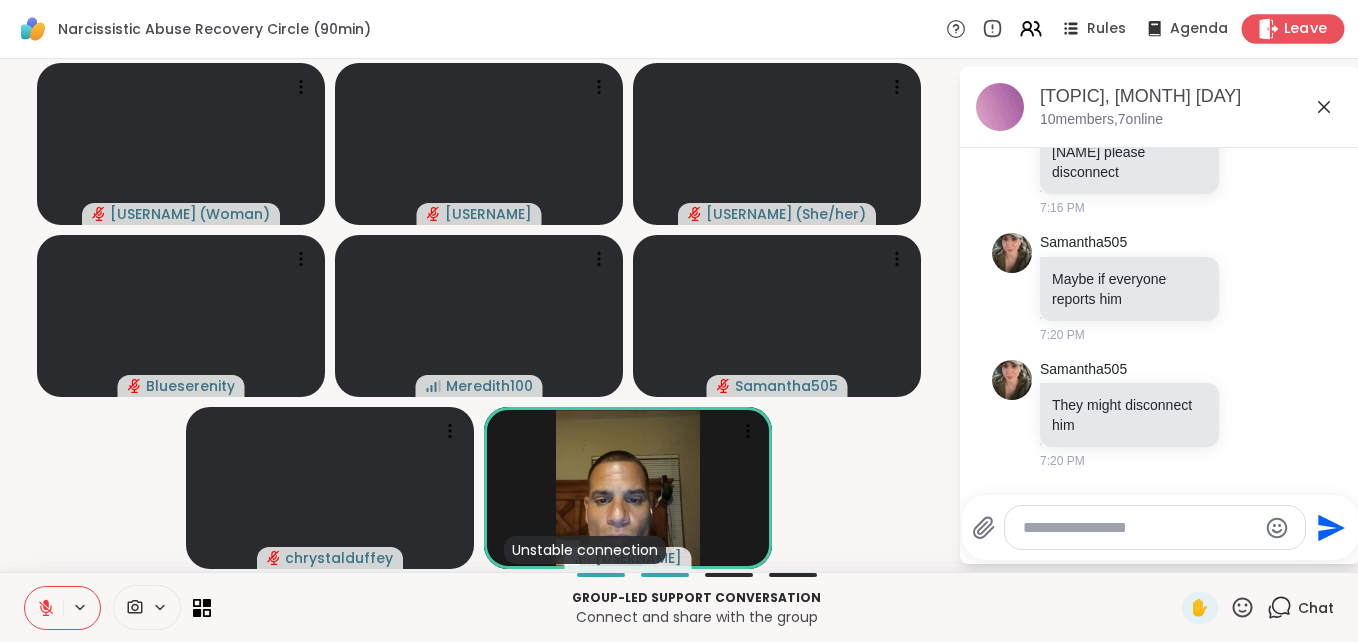 click on "Leave" at bounding box center [1306, 29] 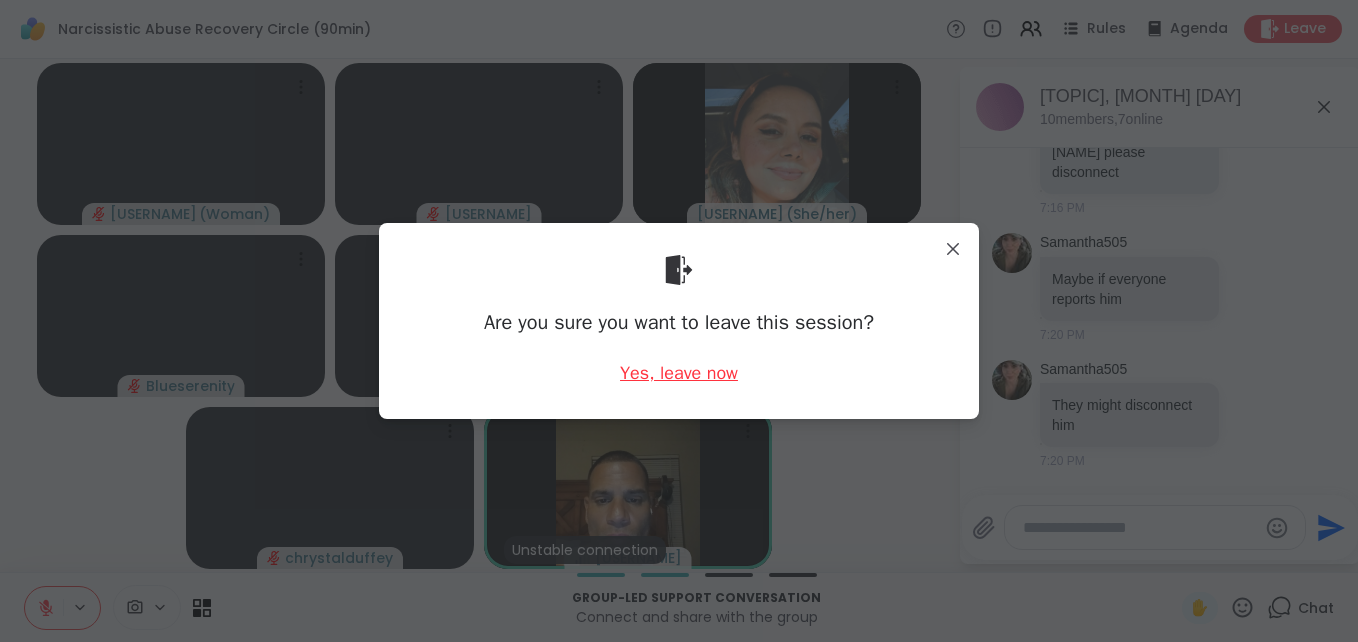click on "Yes, leave now" at bounding box center (679, 373) 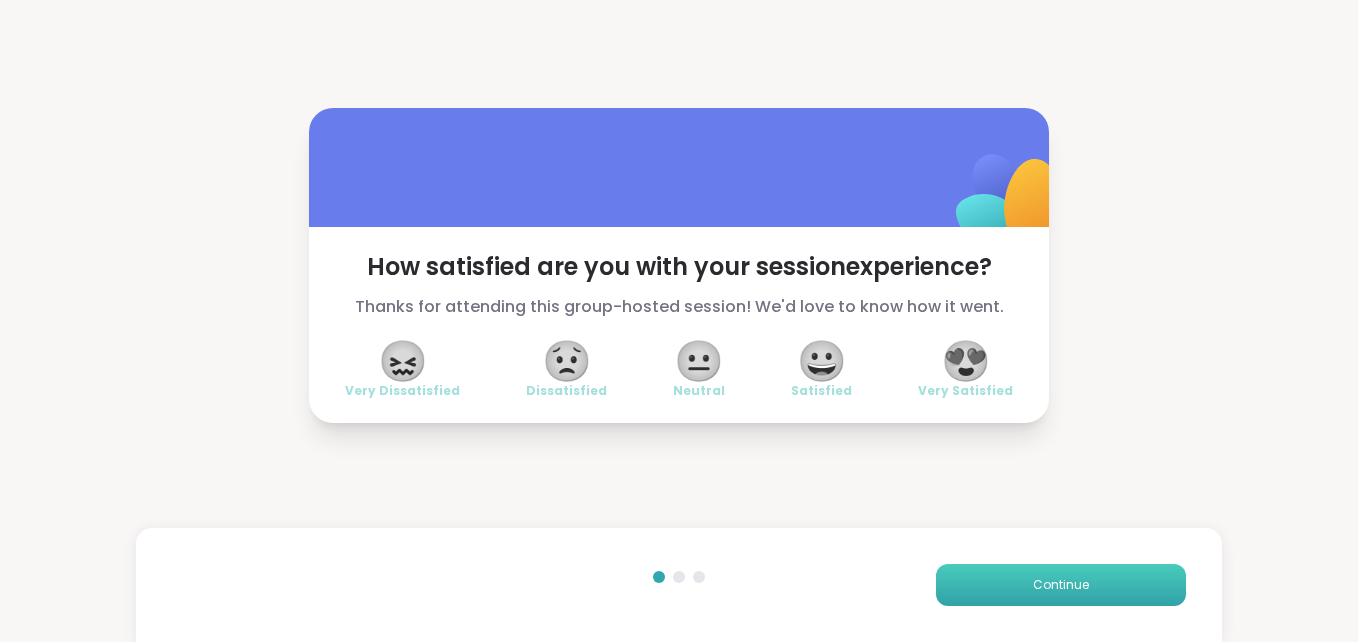 click on "Continue" at bounding box center (1061, 585) 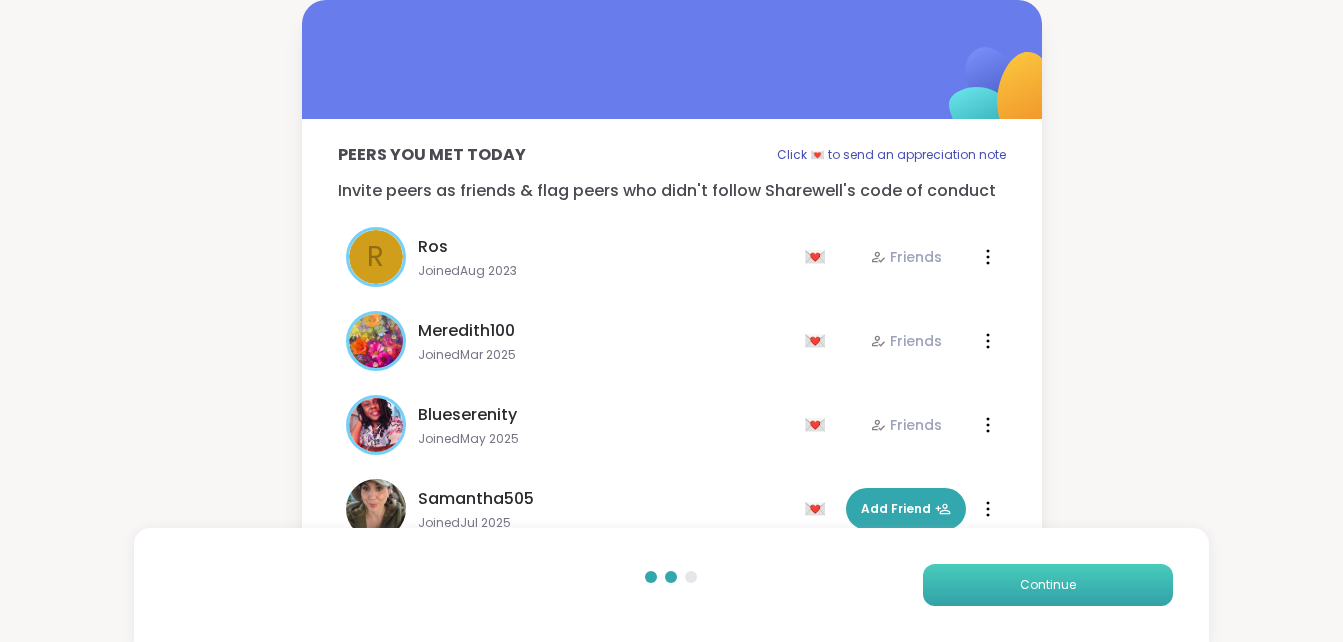 click on "Continue" at bounding box center [1048, 585] 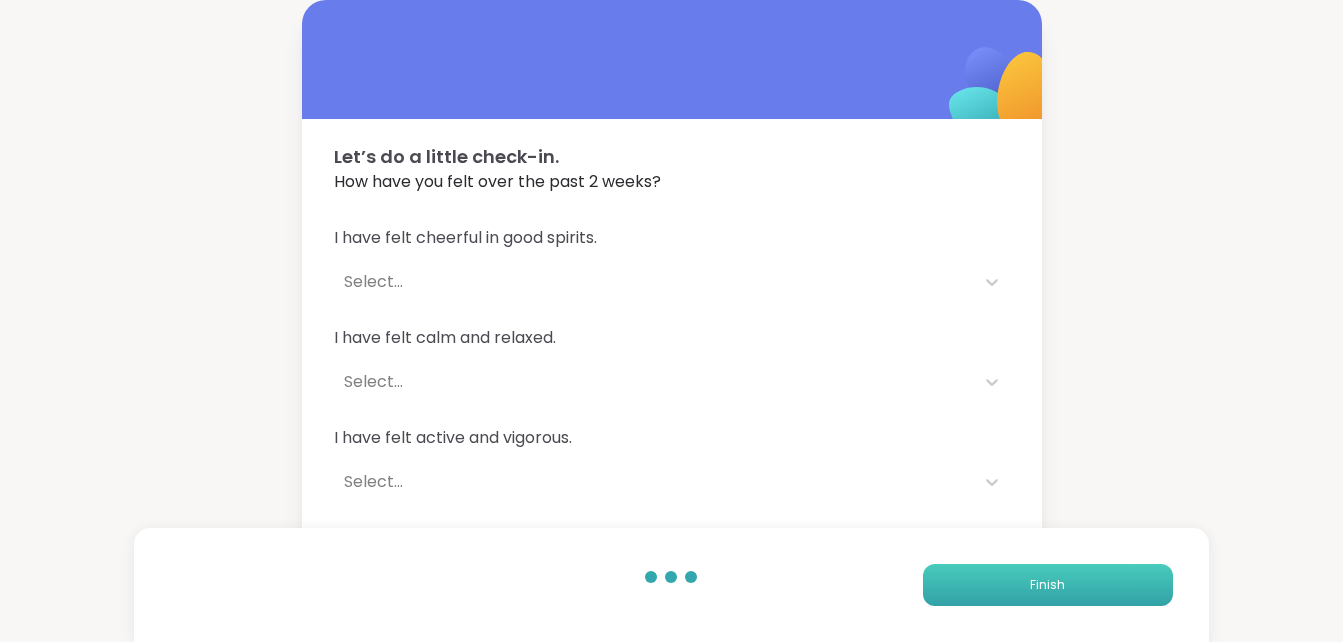 click on "Finish" at bounding box center [1047, 585] 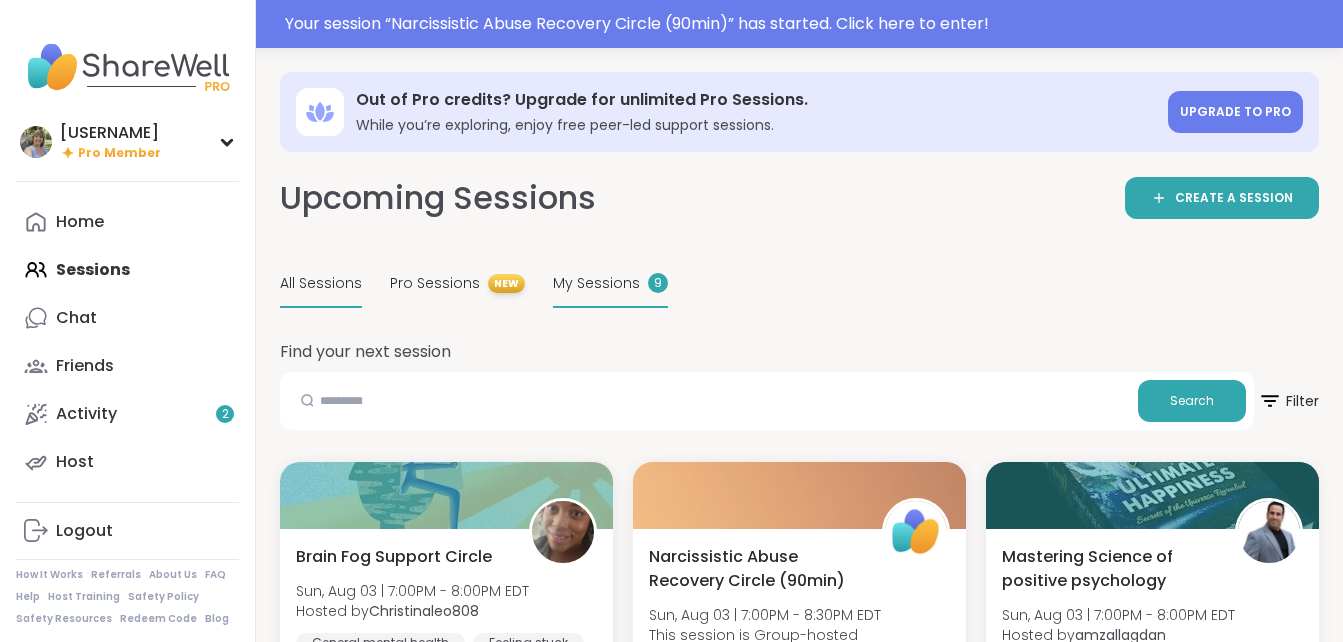 click on "My Sessions" at bounding box center [596, 283] 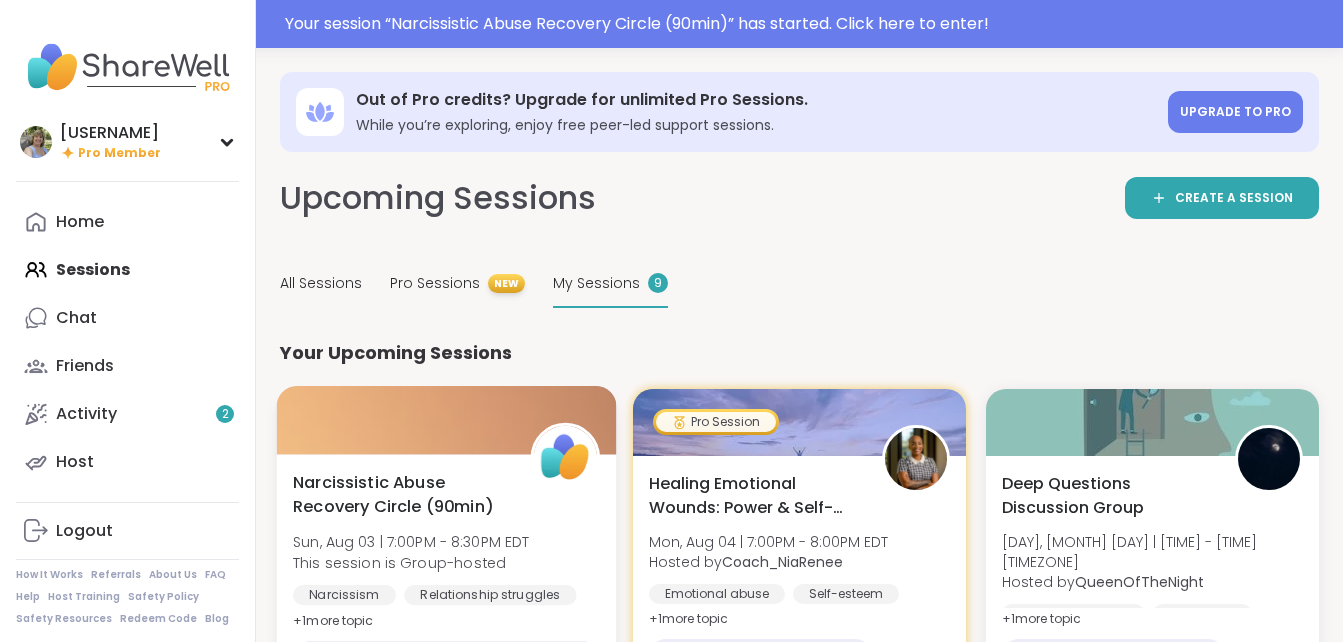 click on "Narcissistic Abuse Recovery Circle (90min) Sun, Aug 03 | 7:00PM - 8:30PM EDT This session is Group-hosted Narcissism Relationship struggles Emotional abuse + 1  more topic SESSION LIVE" at bounding box center [447, 573] 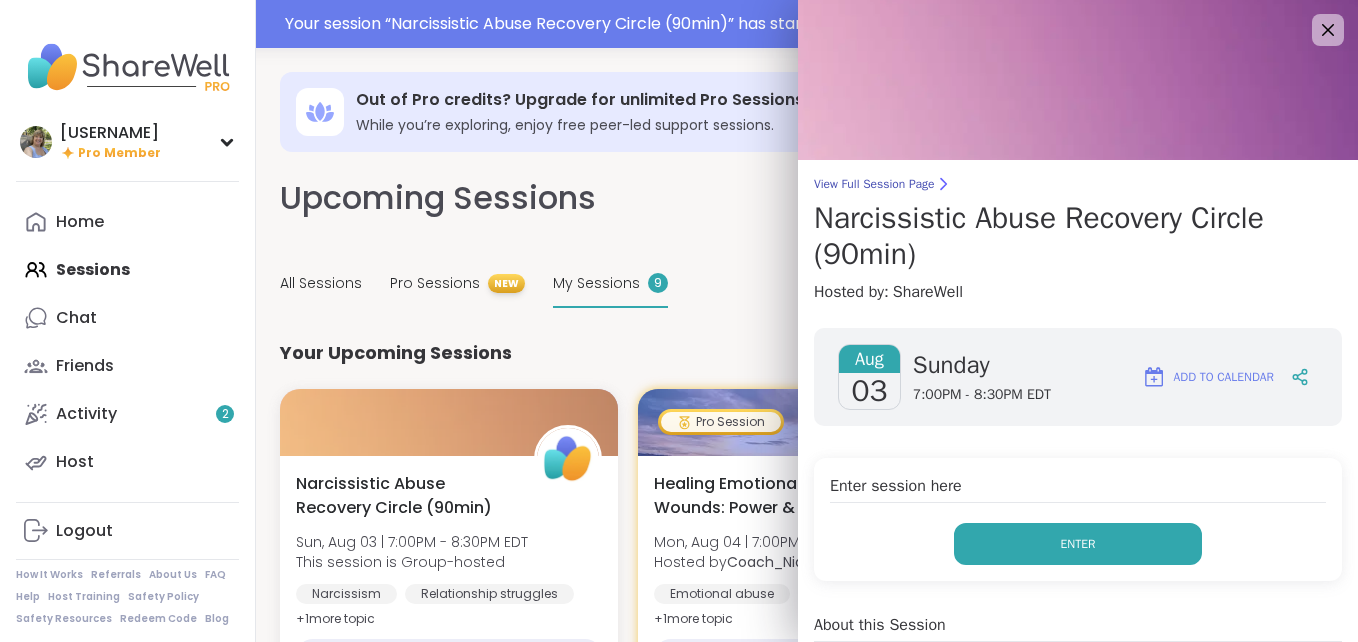 click on "Enter" at bounding box center [1078, 544] 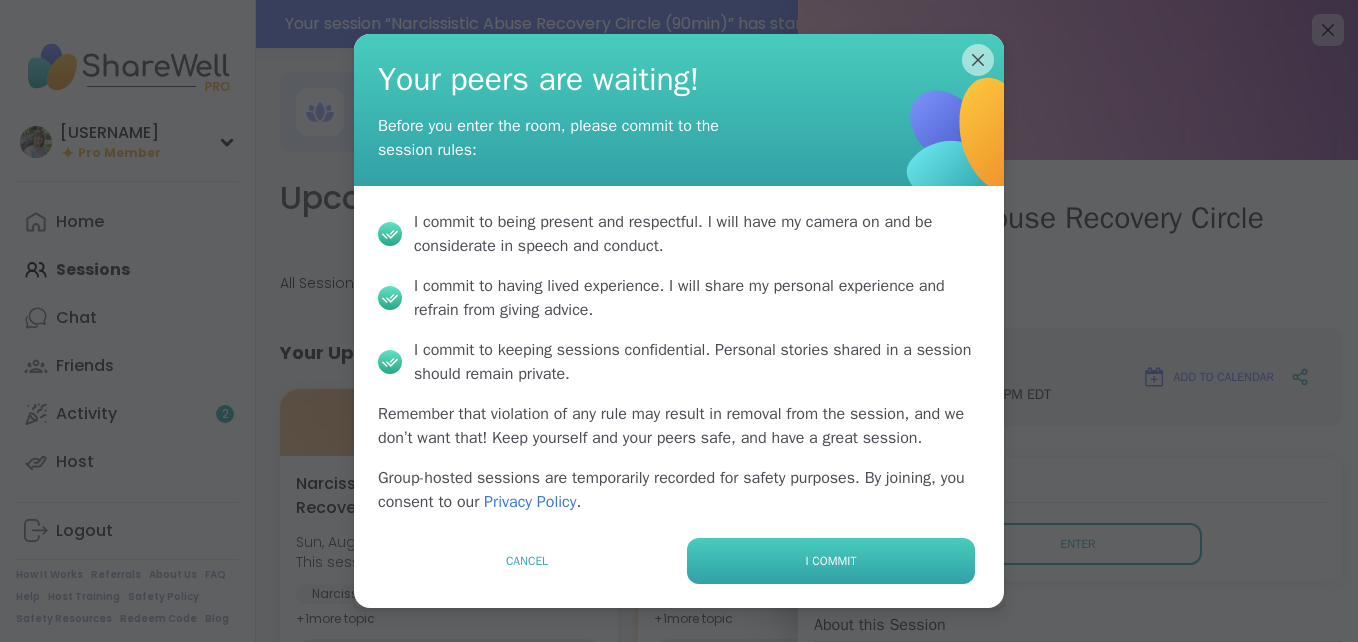 click on "I commit" at bounding box center (831, 561) 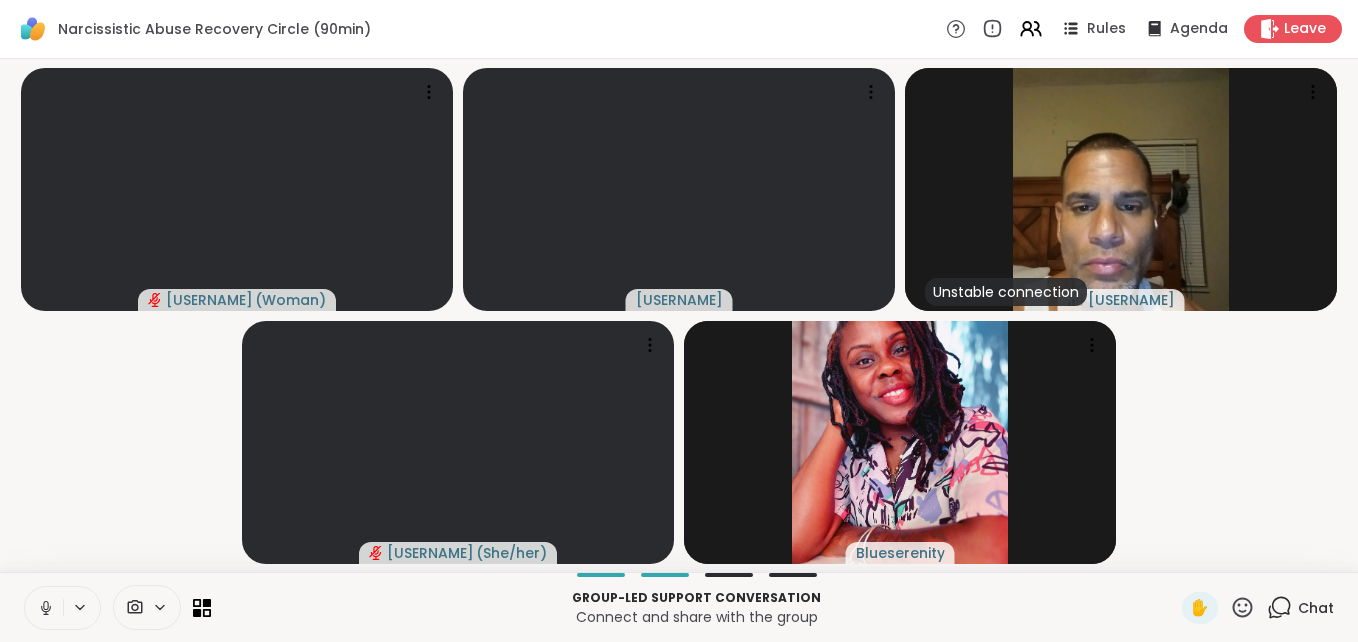 click 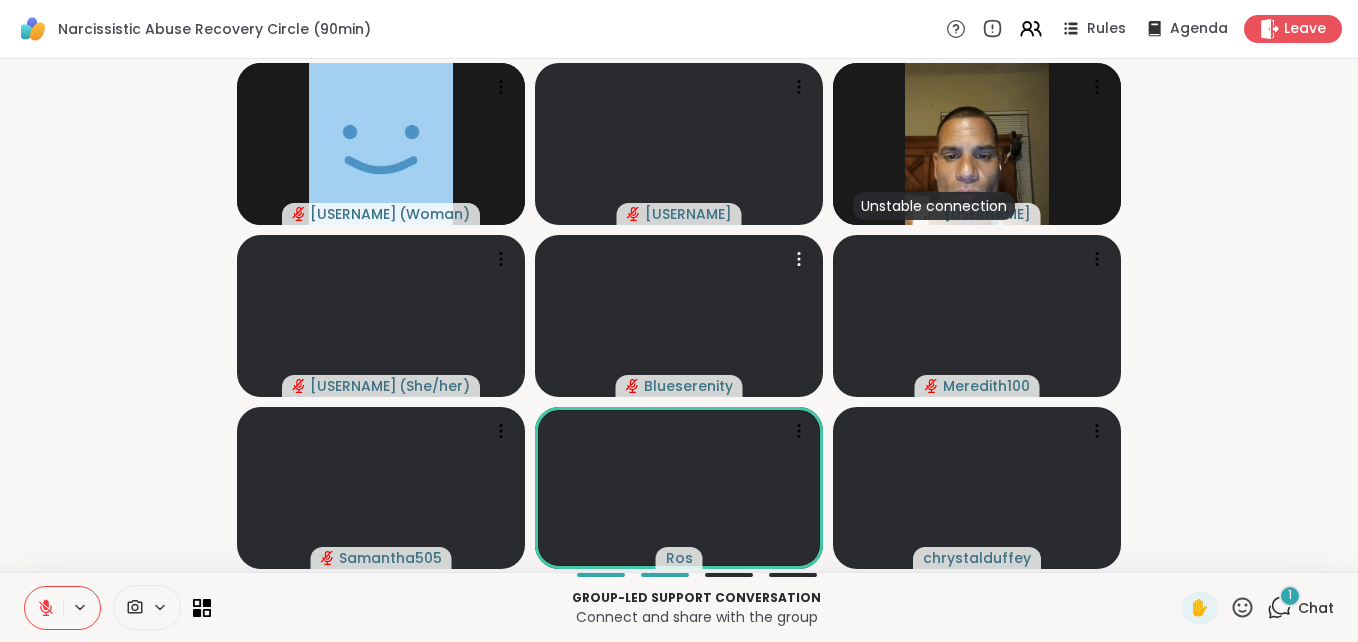click on "Chat" at bounding box center (1316, 608) 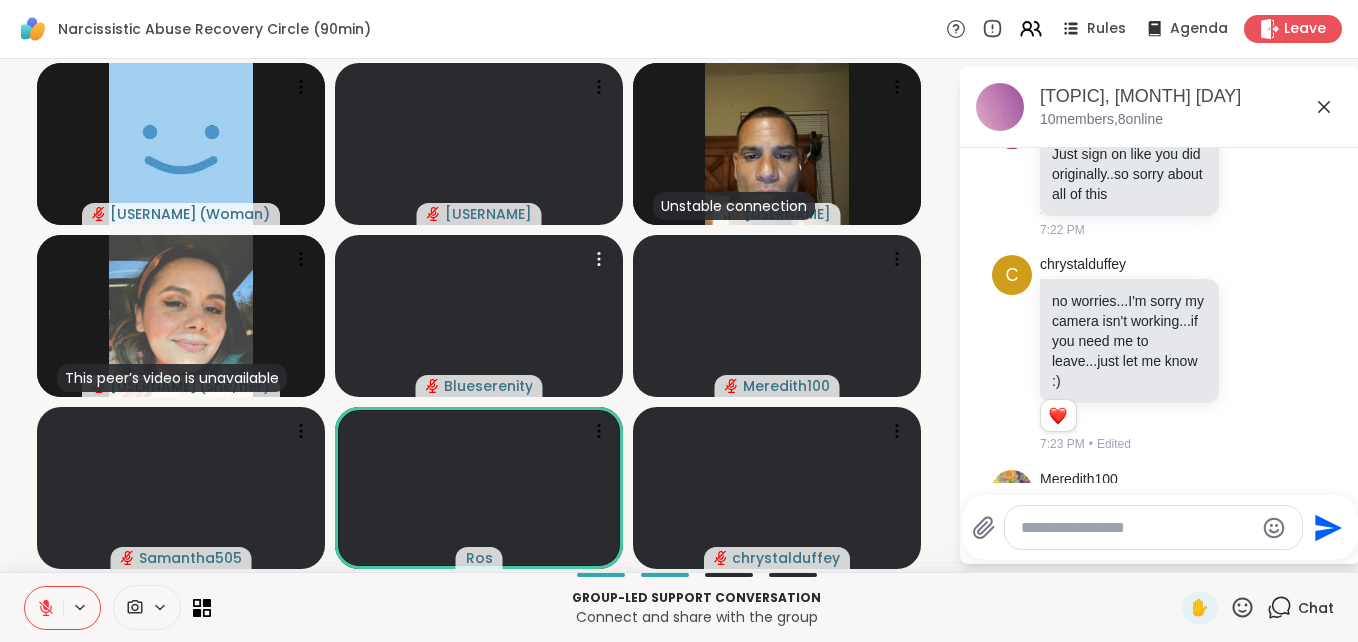 scroll, scrollTop: 1485, scrollLeft: 0, axis: vertical 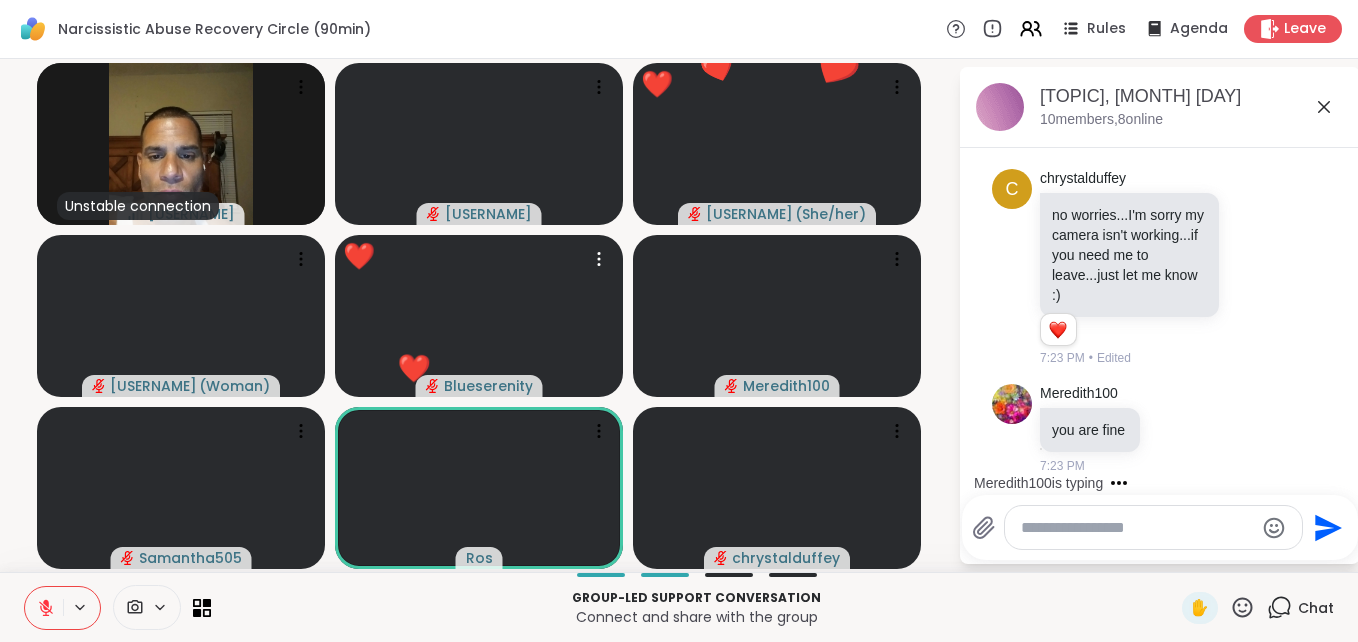 click 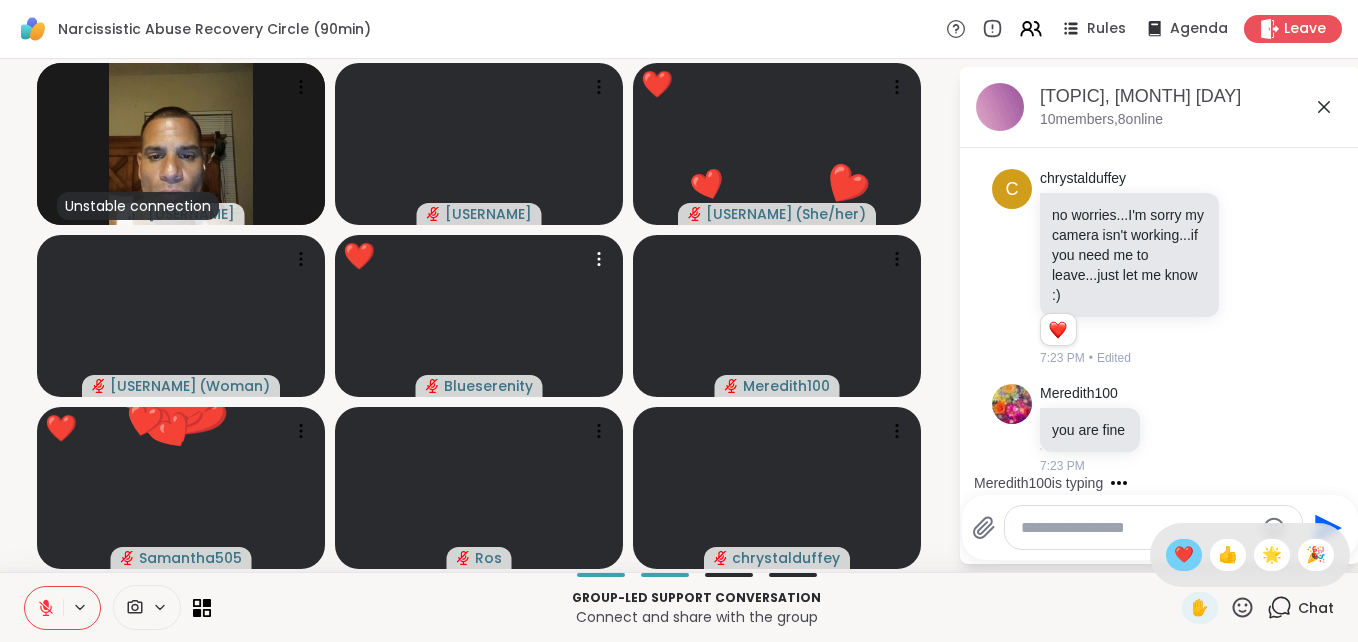 click on "❤️" at bounding box center (1184, 555) 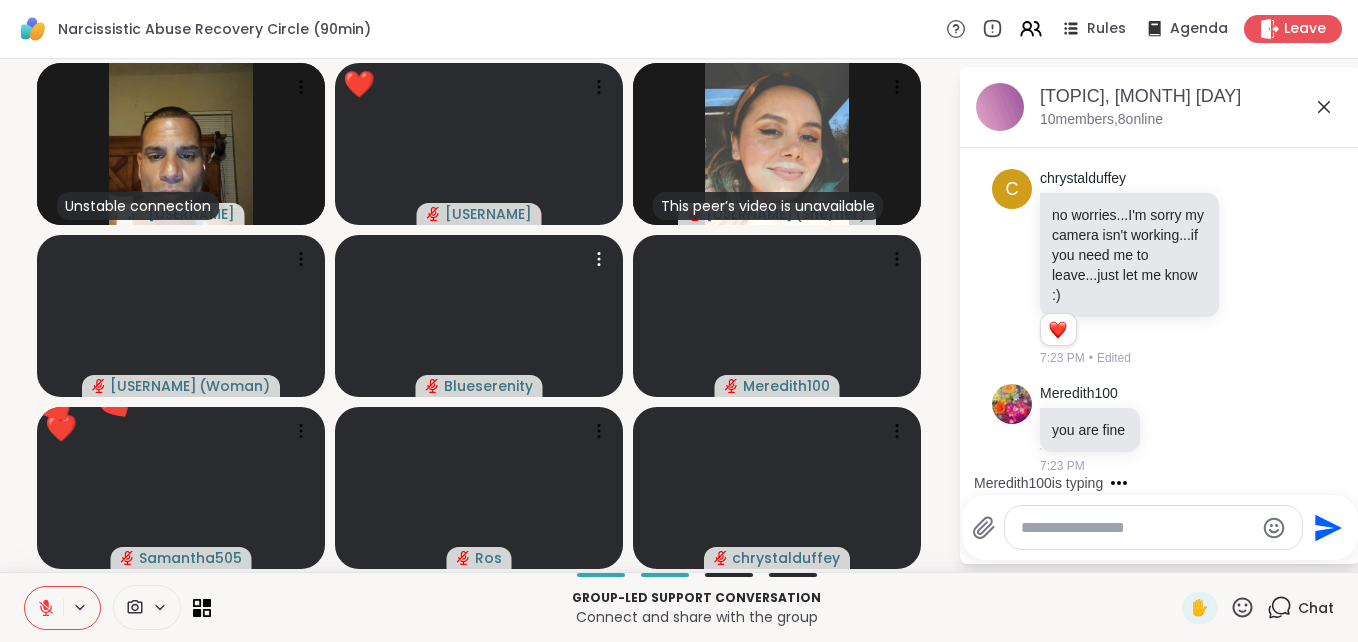 click on "Send" at bounding box center [1160, 527] 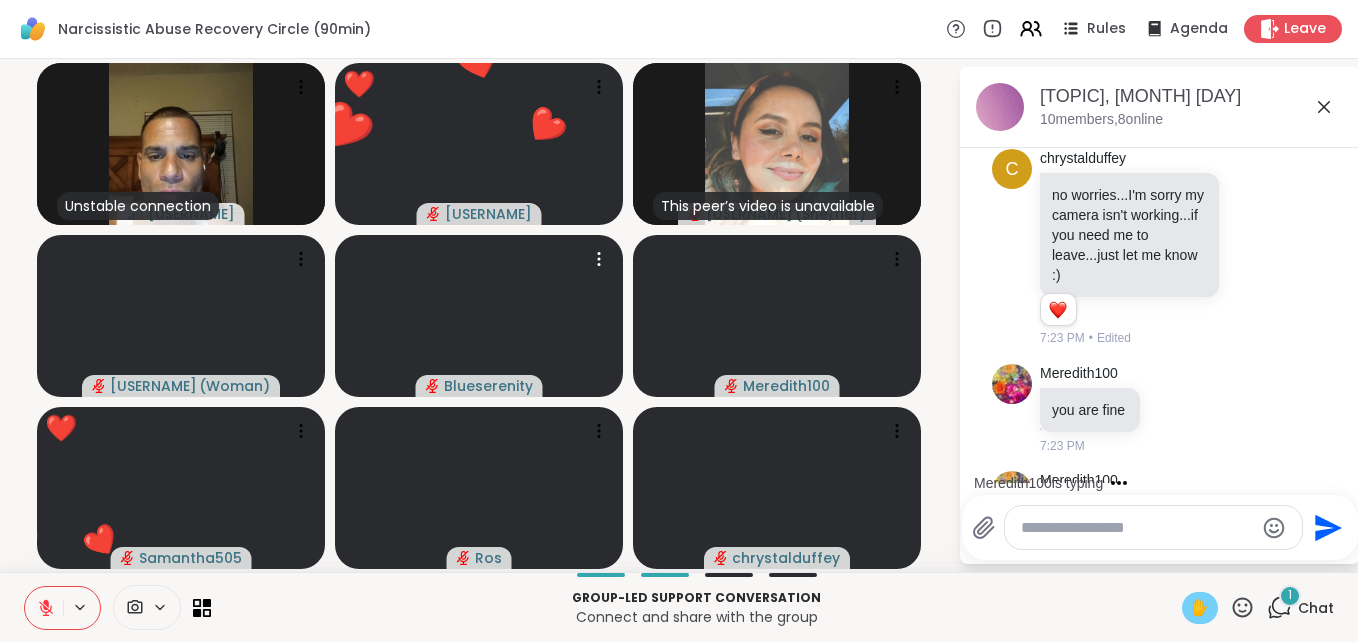 scroll, scrollTop: 1612, scrollLeft: 0, axis: vertical 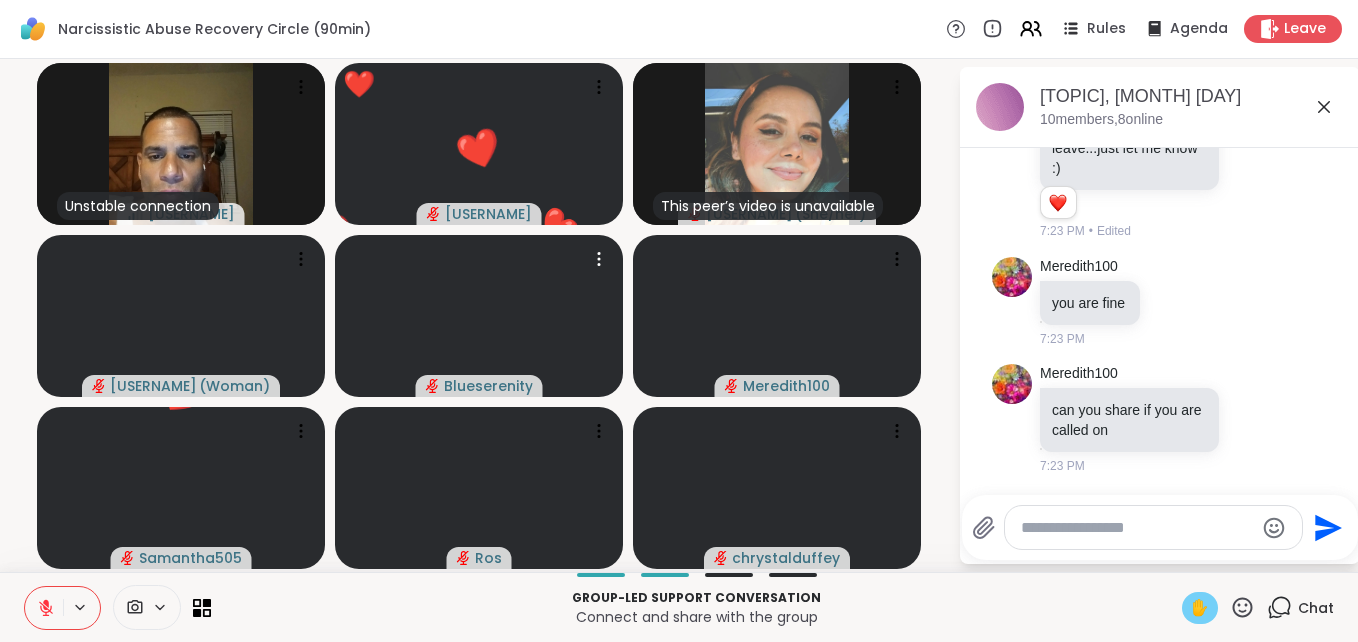 click on "✋" at bounding box center (1200, 608) 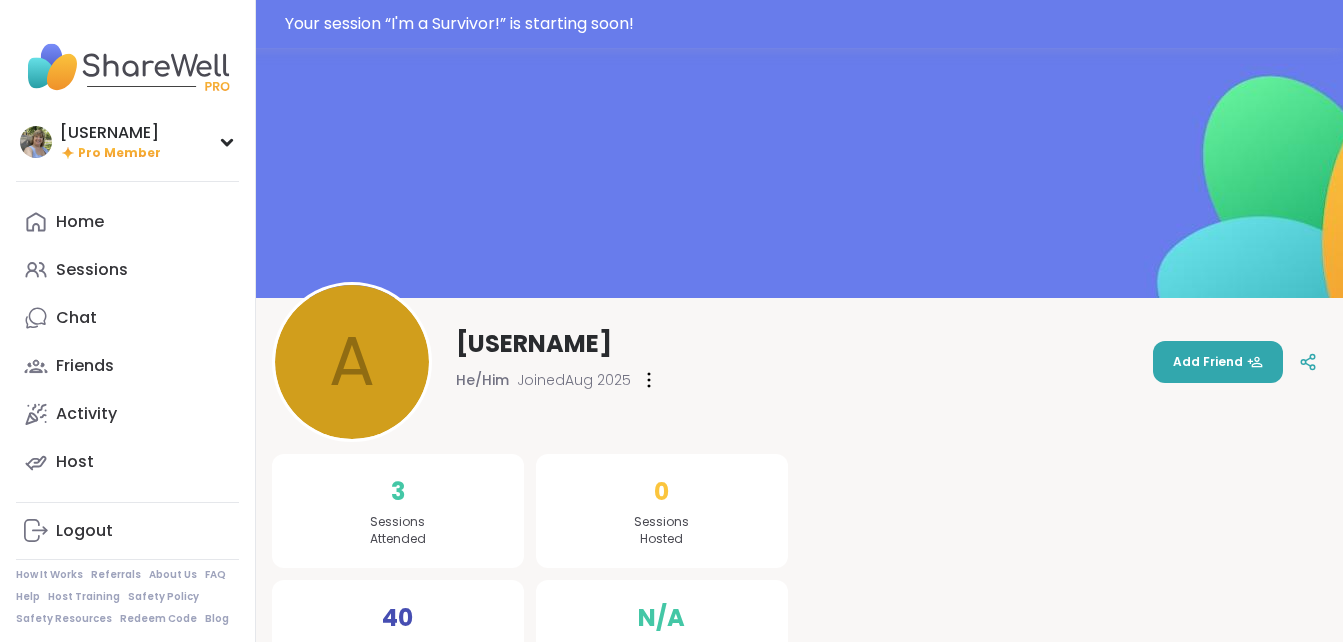 scroll, scrollTop: 0, scrollLeft: 0, axis: both 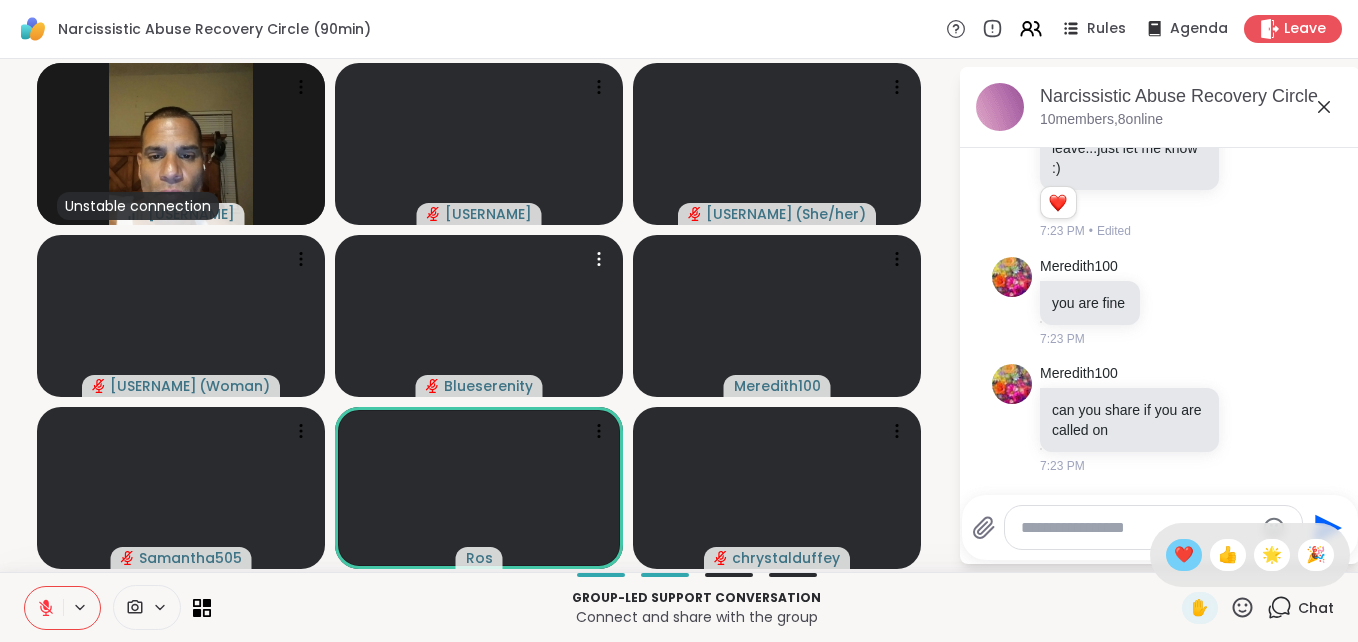 click on "❤️" at bounding box center [1184, 555] 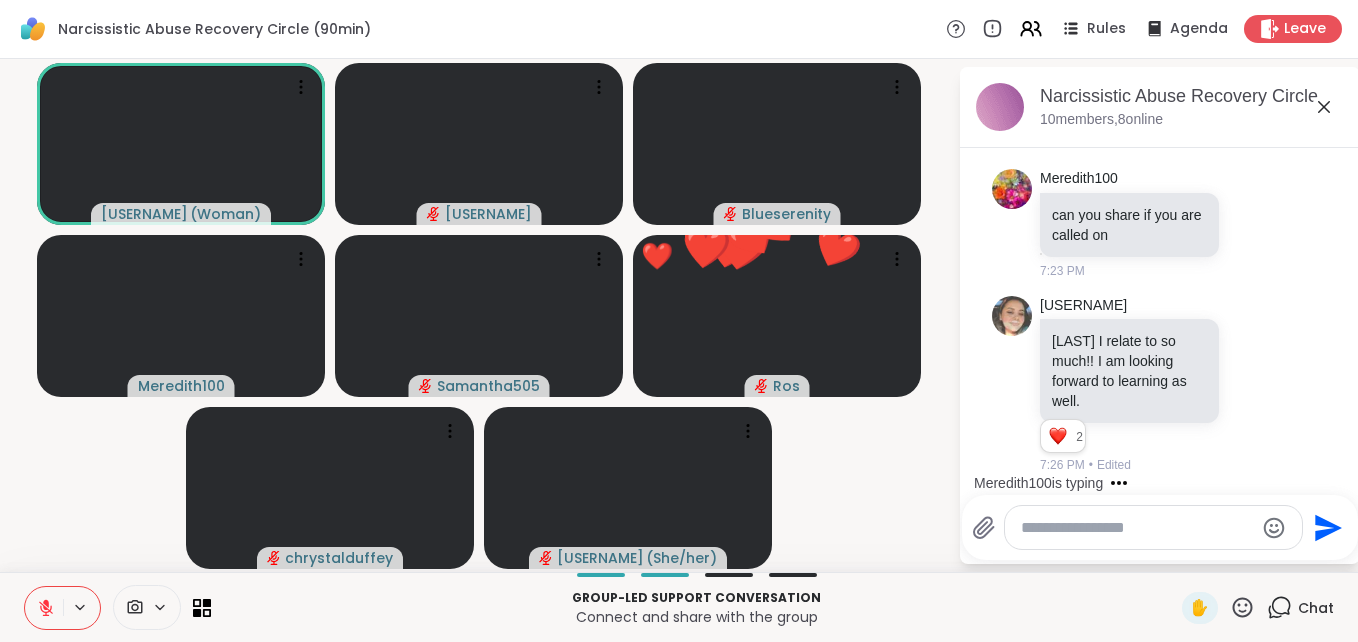 scroll, scrollTop: 1913, scrollLeft: 0, axis: vertical 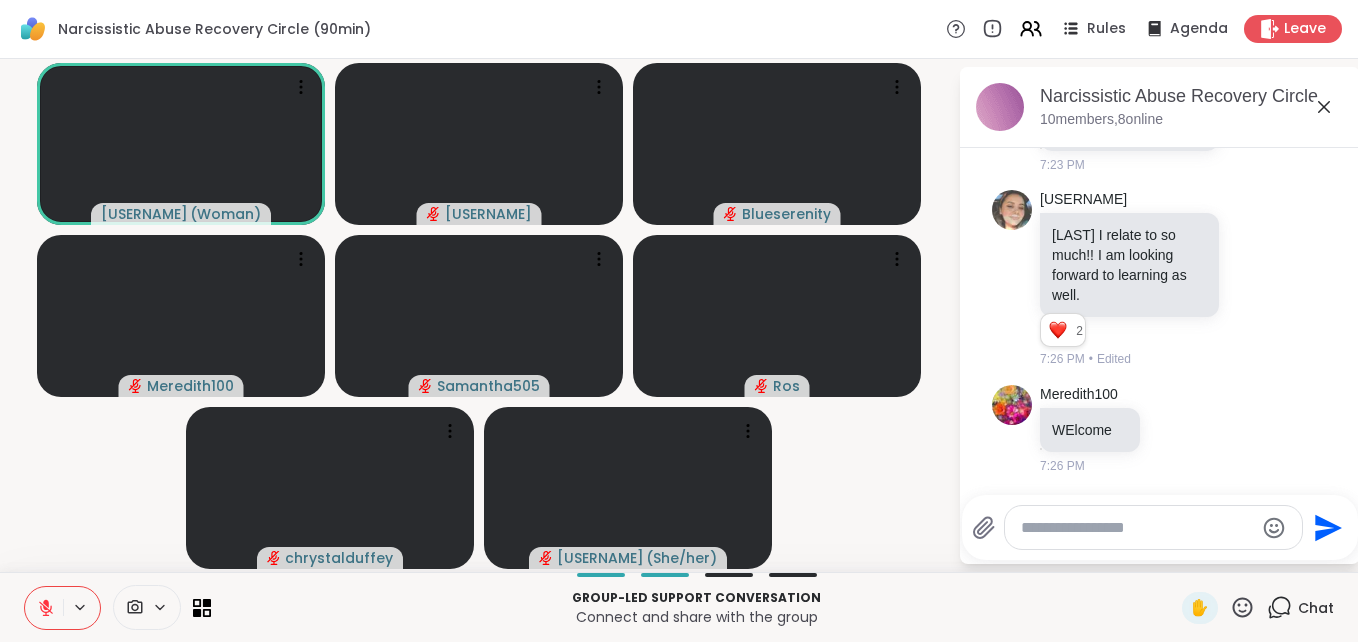 click at bounding box center [1137, 528] 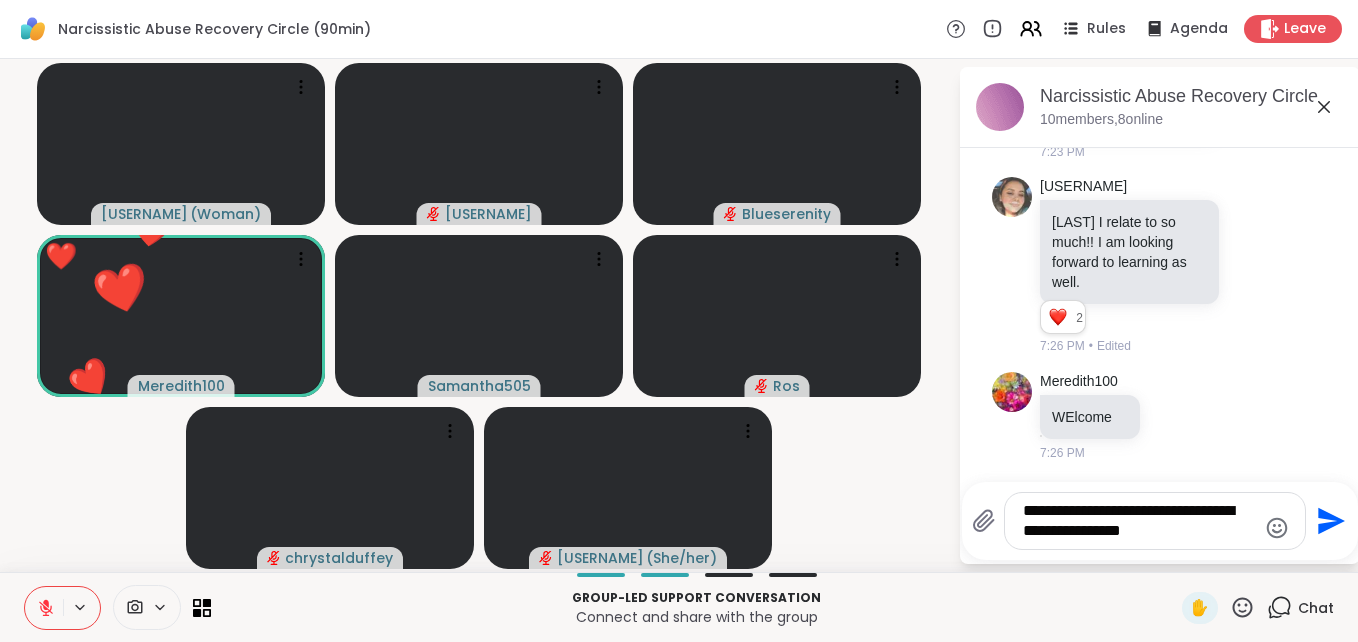 type on "**********" 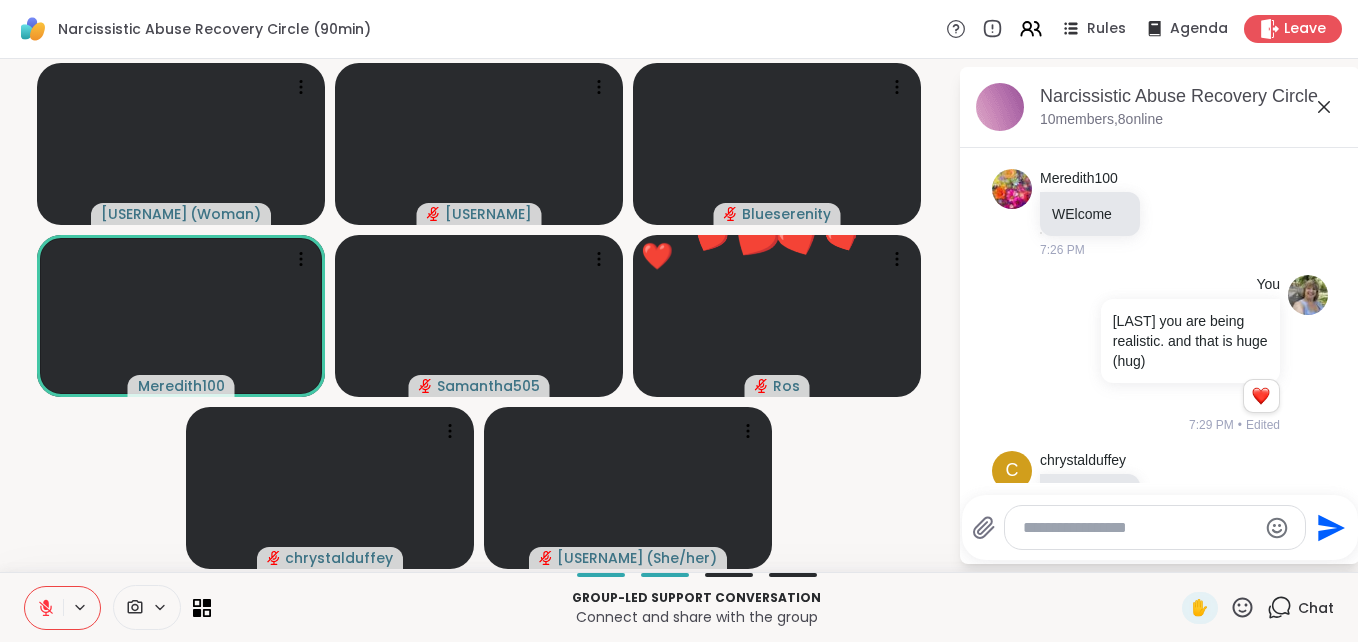 scroll, scrollTop: 2195, scrollLeft: 0, axis: vertical 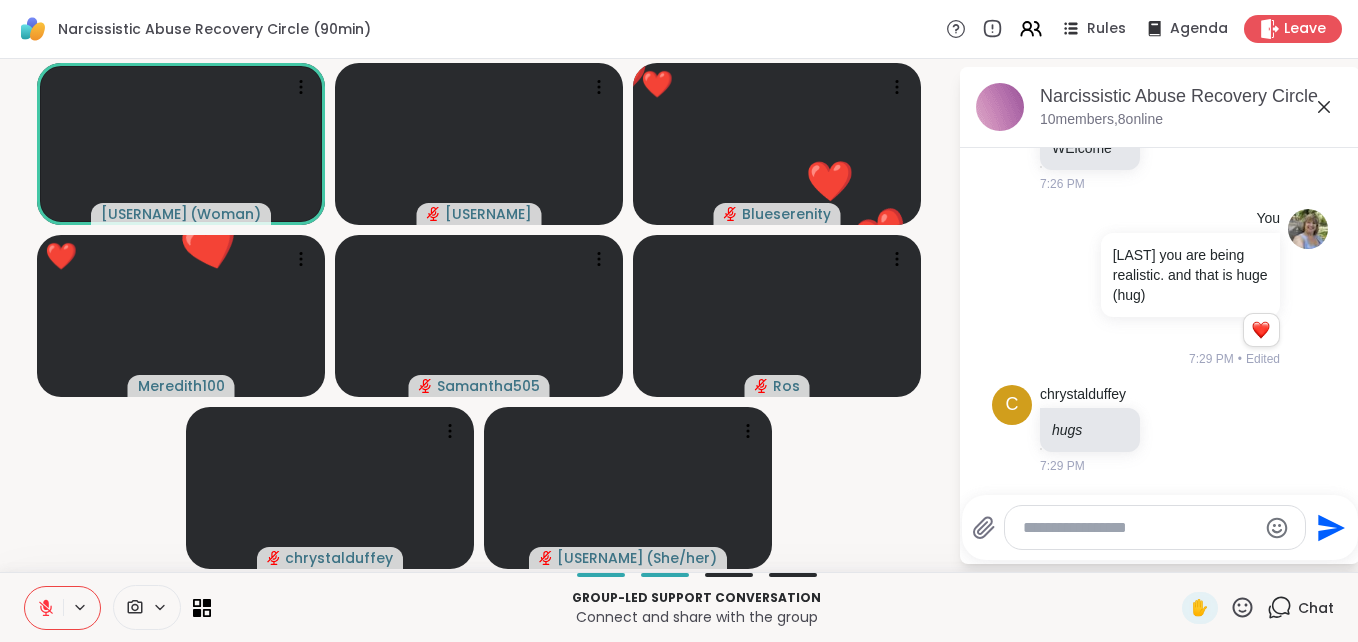 click 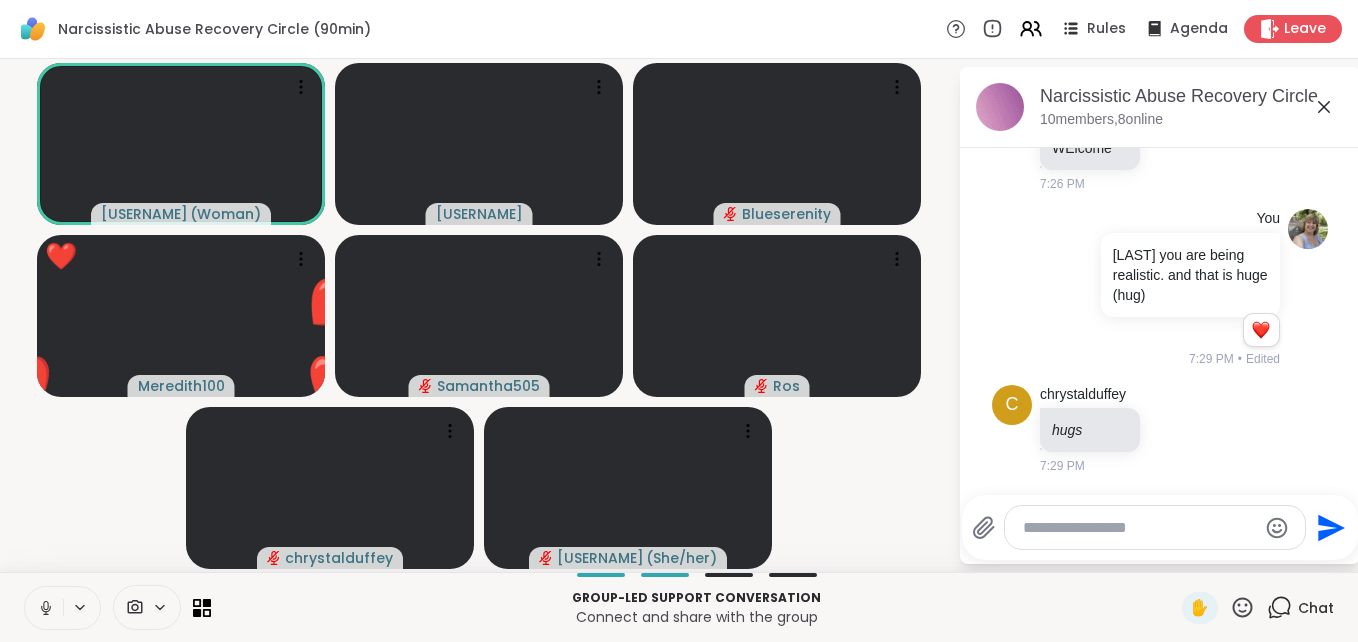 click at bounding box center [44, 608] 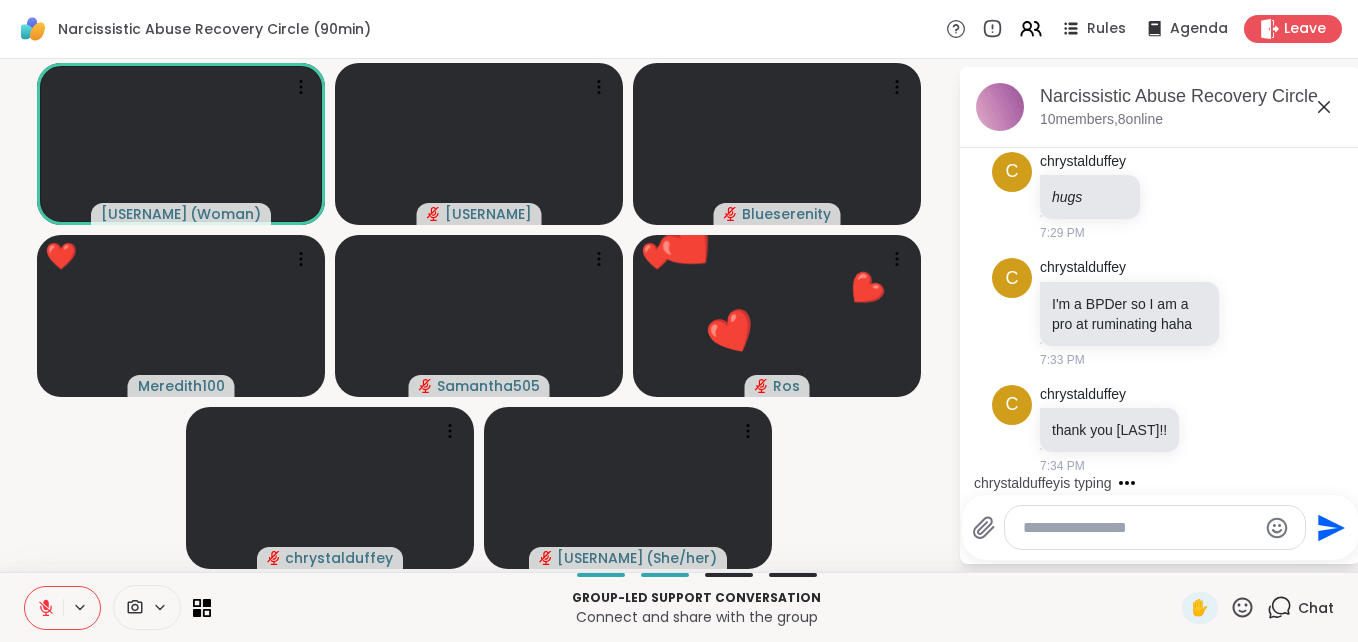 scroll, scrollTop: 2555, scrollLeft: 0, axis: vertical 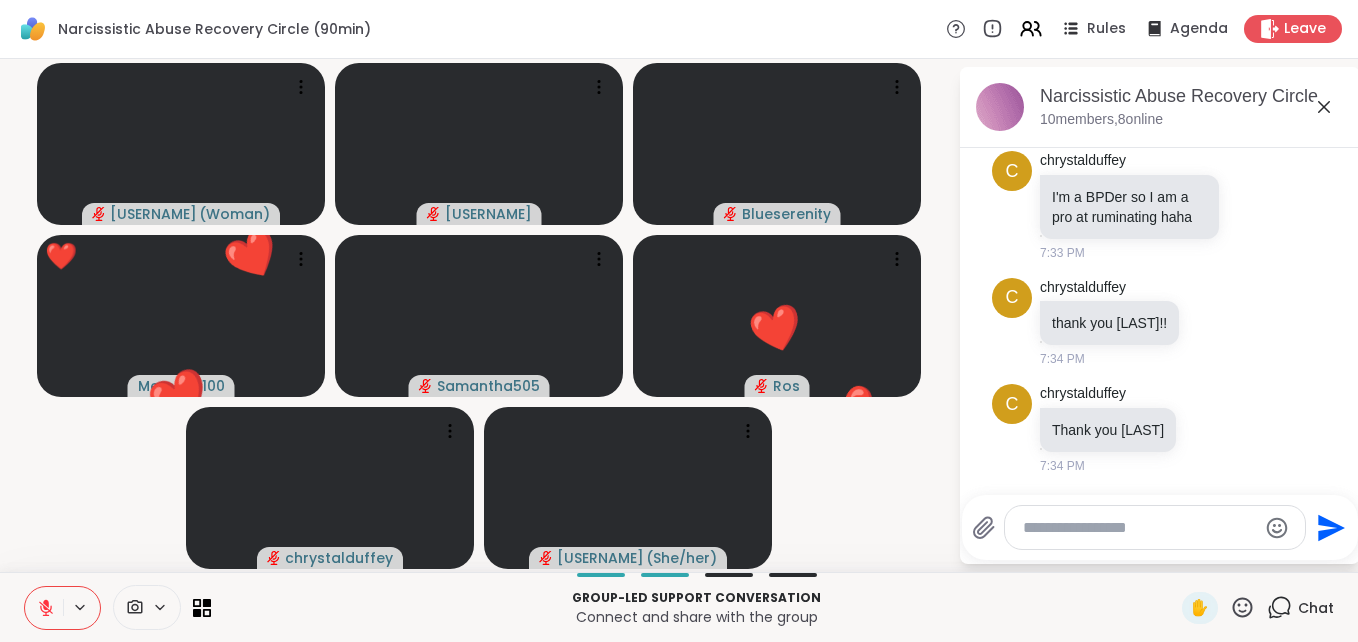 click 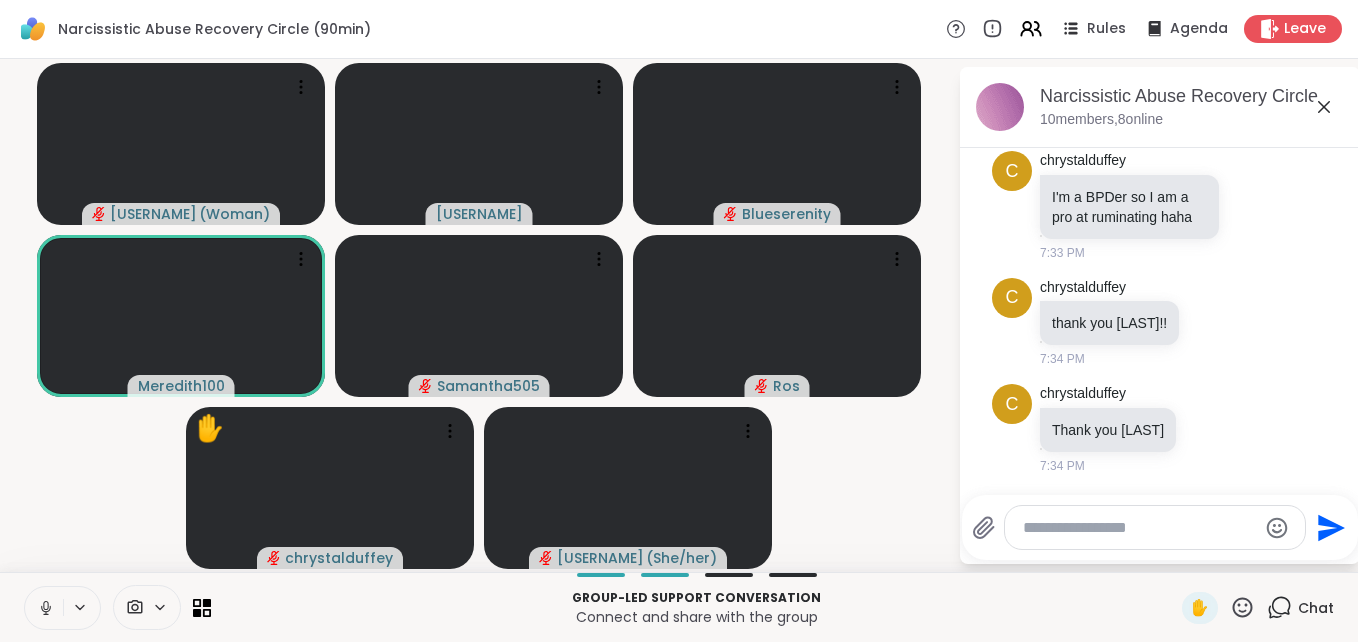 click 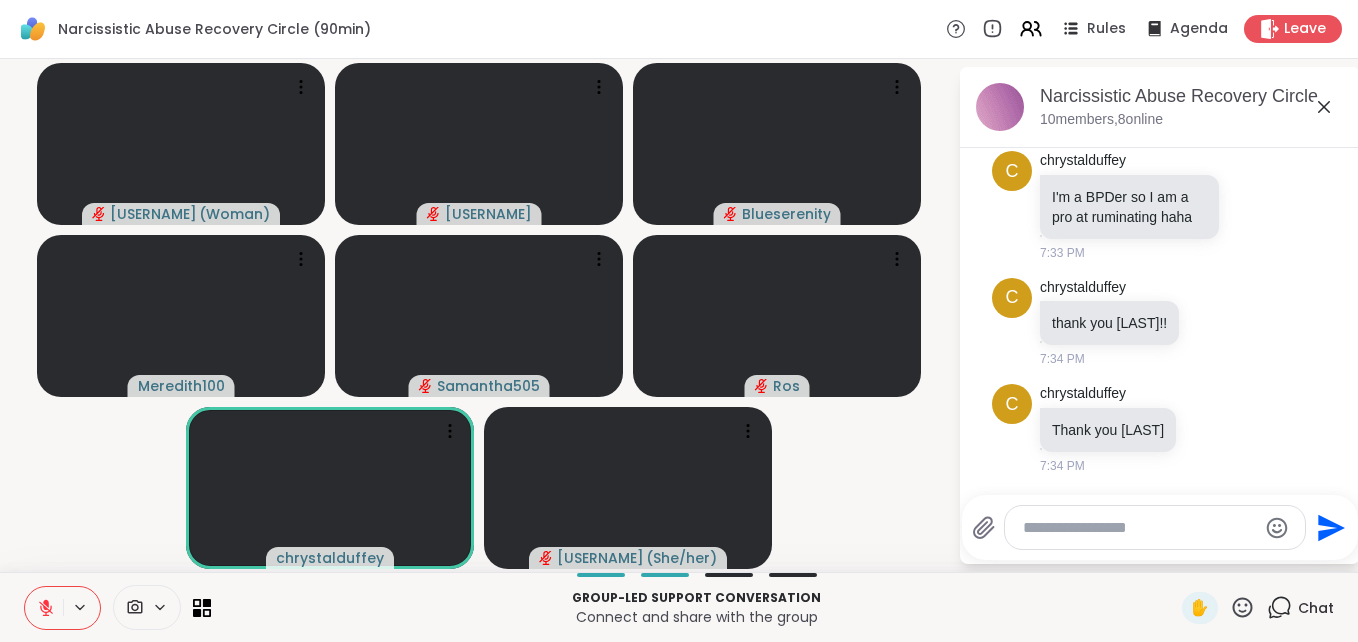 click at bounding box center (1139, 528) 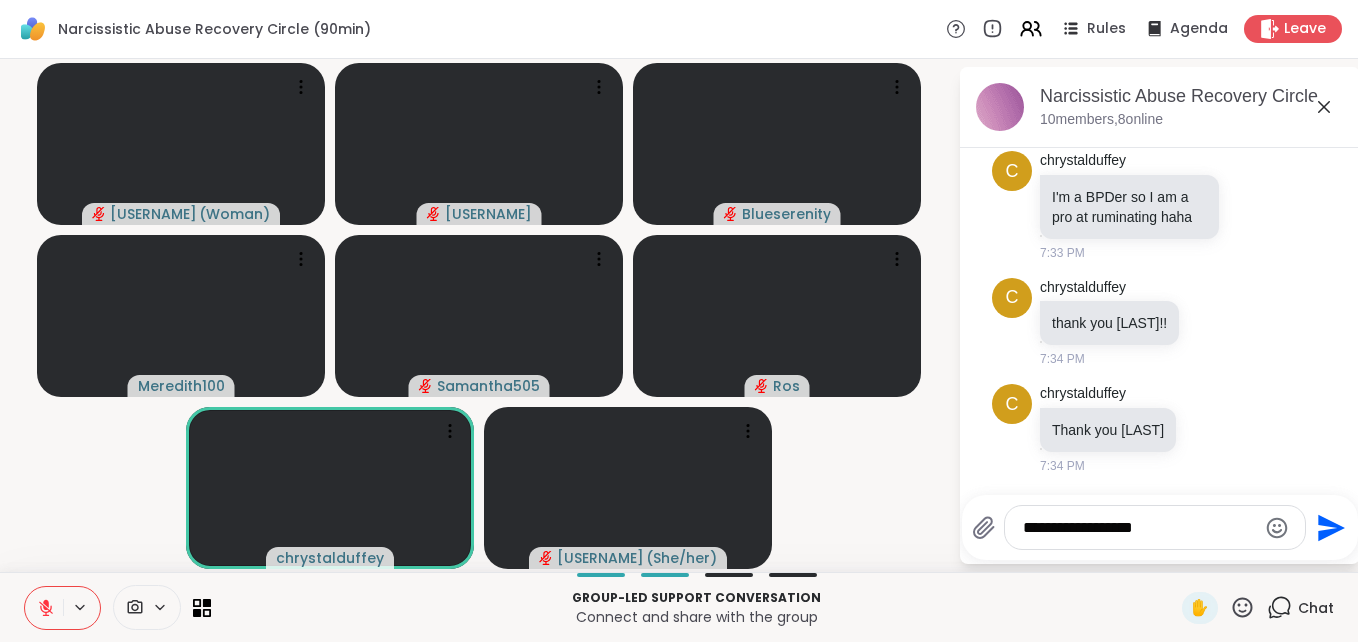 type on "**********" 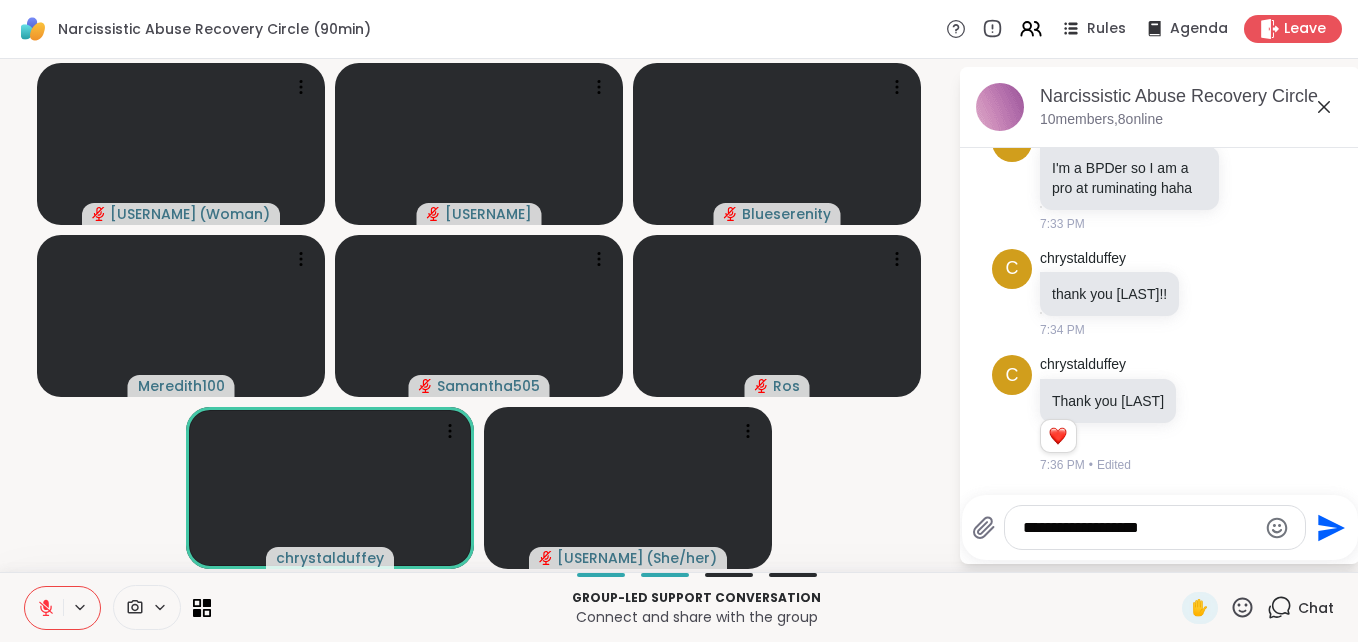 scroll, scrollTop: 2690, scrollLeft: 0, axis: vertical 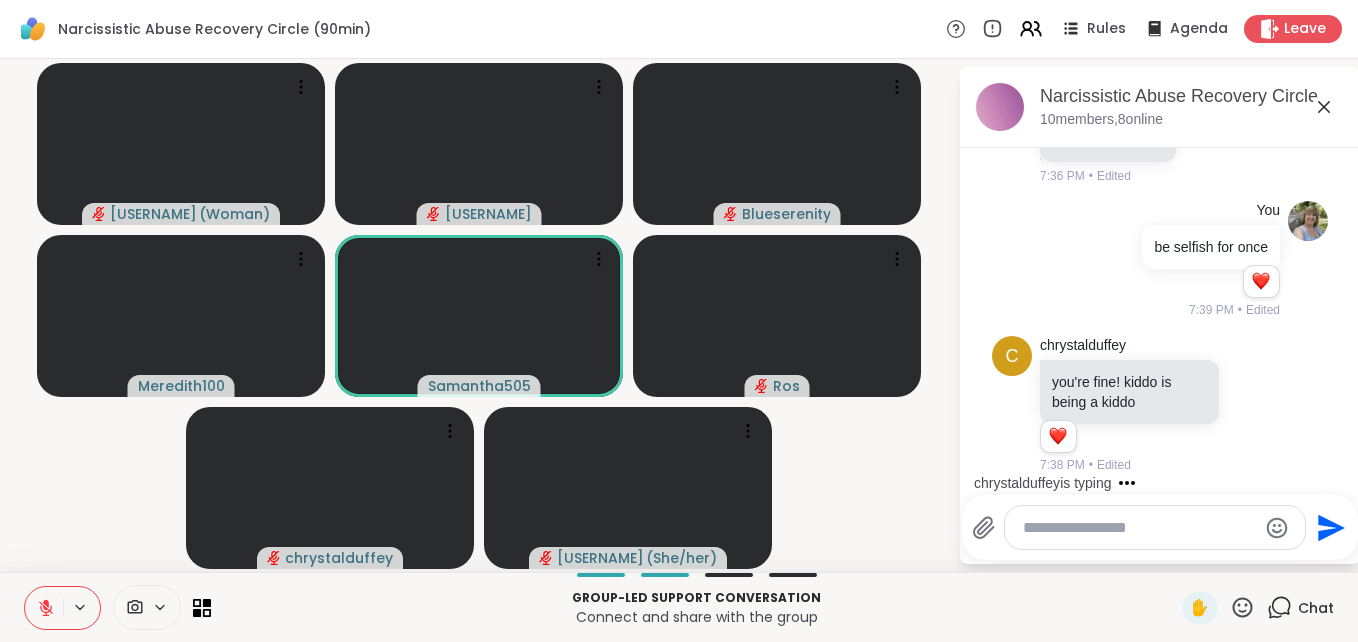click 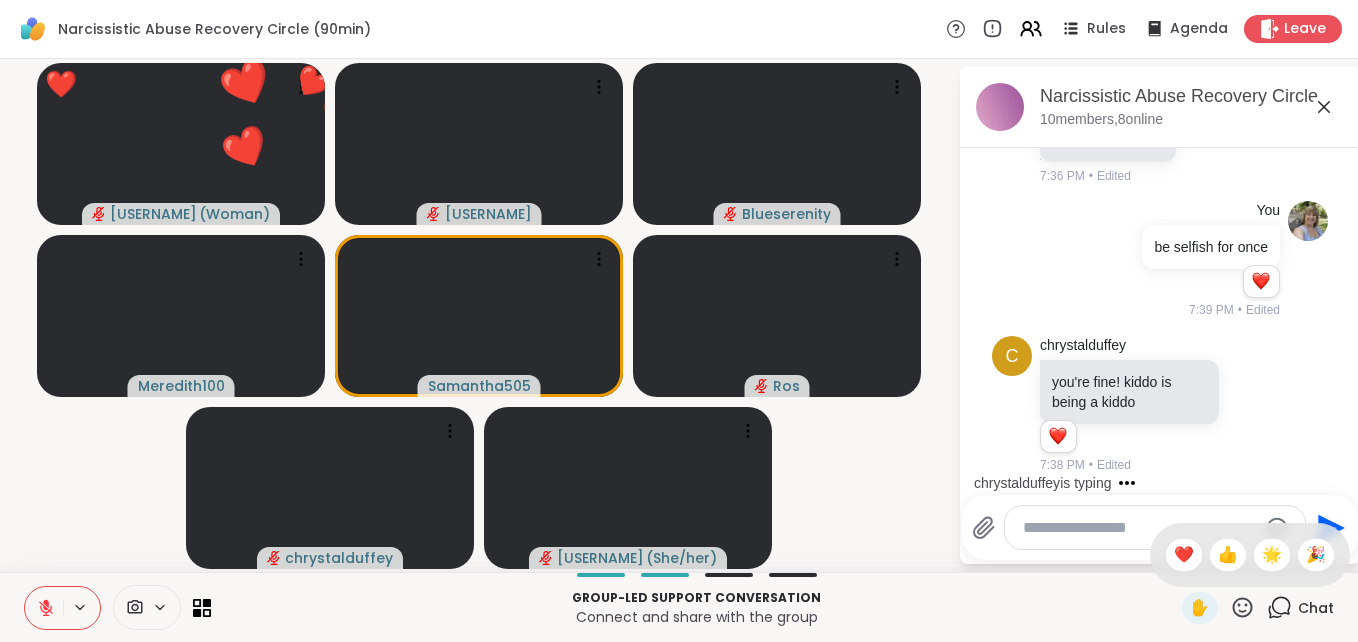 click at bounding box center (1139, 528) 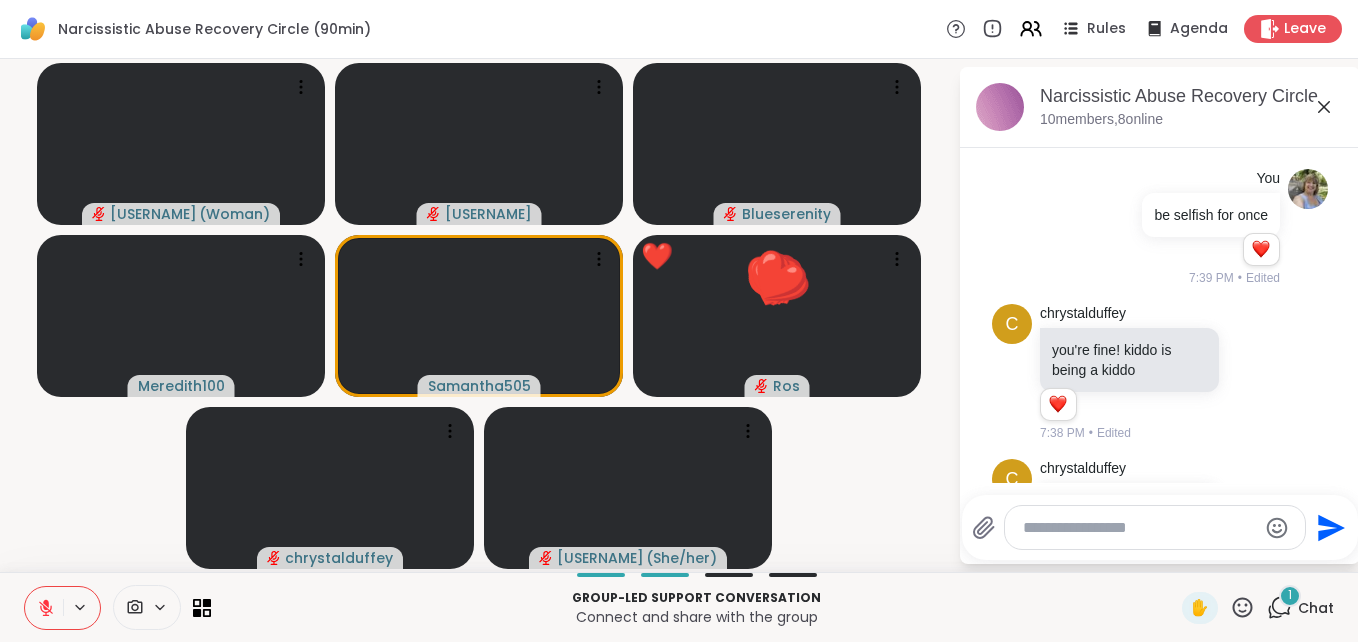 scroll, scrollTop: 3112, scrollLeft: 0, axis: vertical 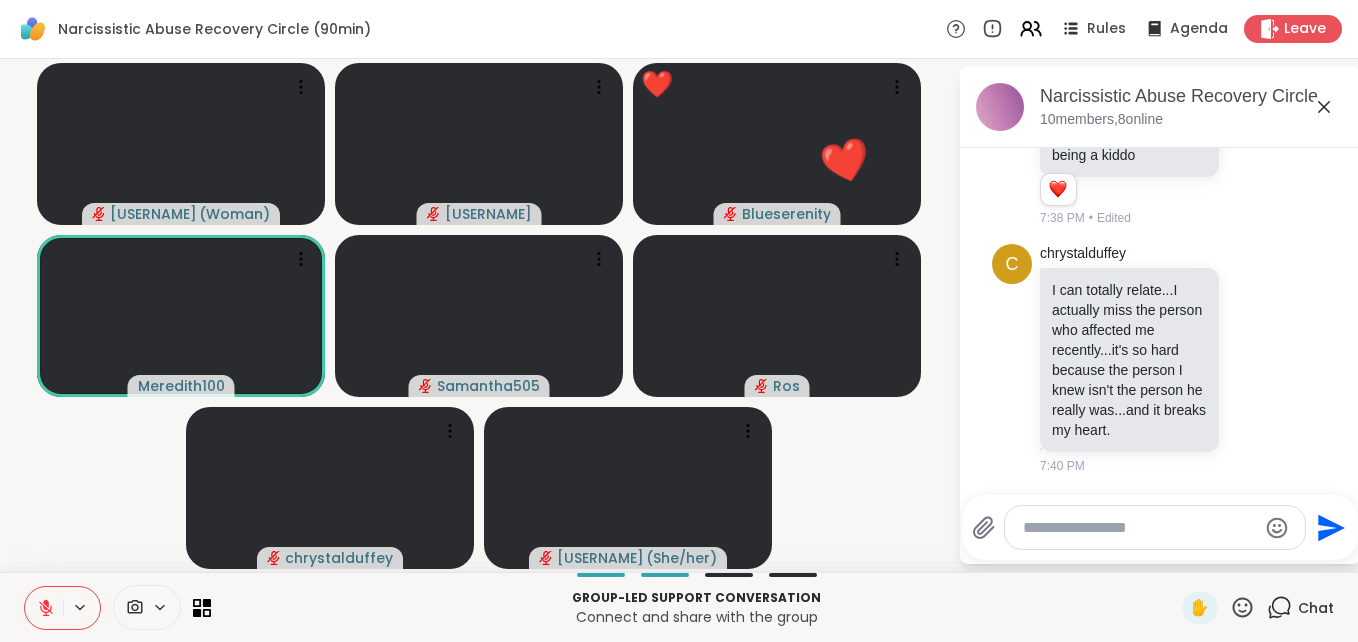 click 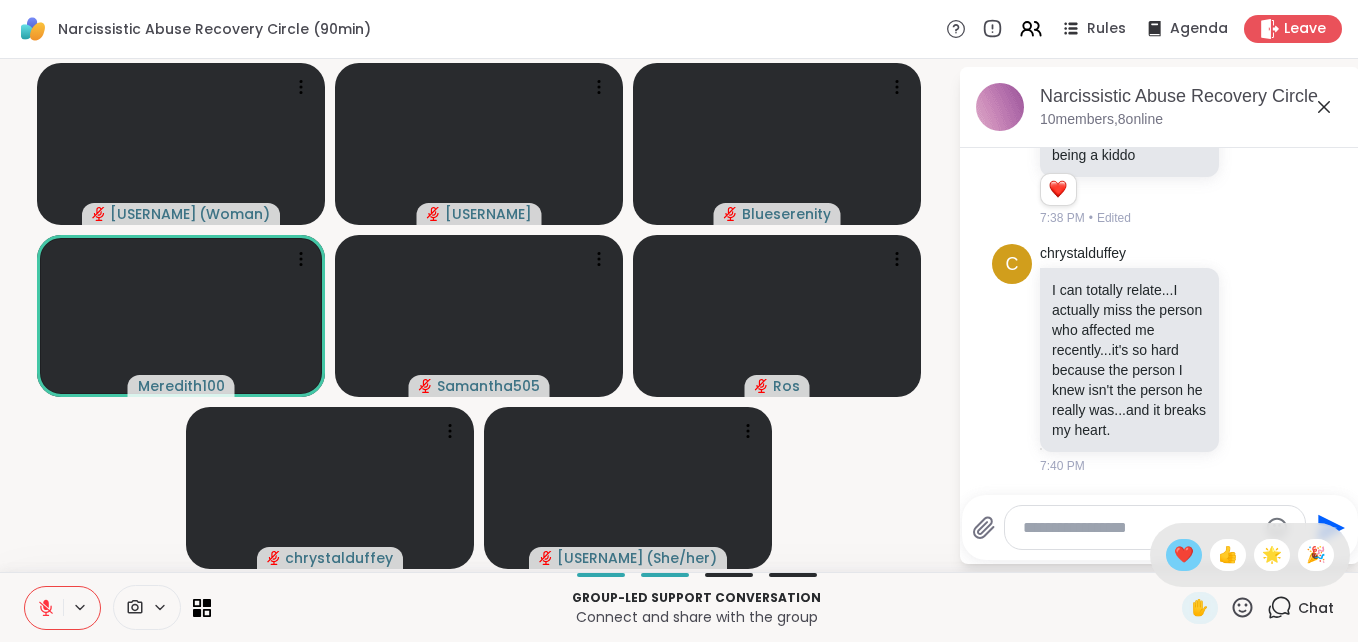 click on "❤️" at bounding box center (1184, 555) 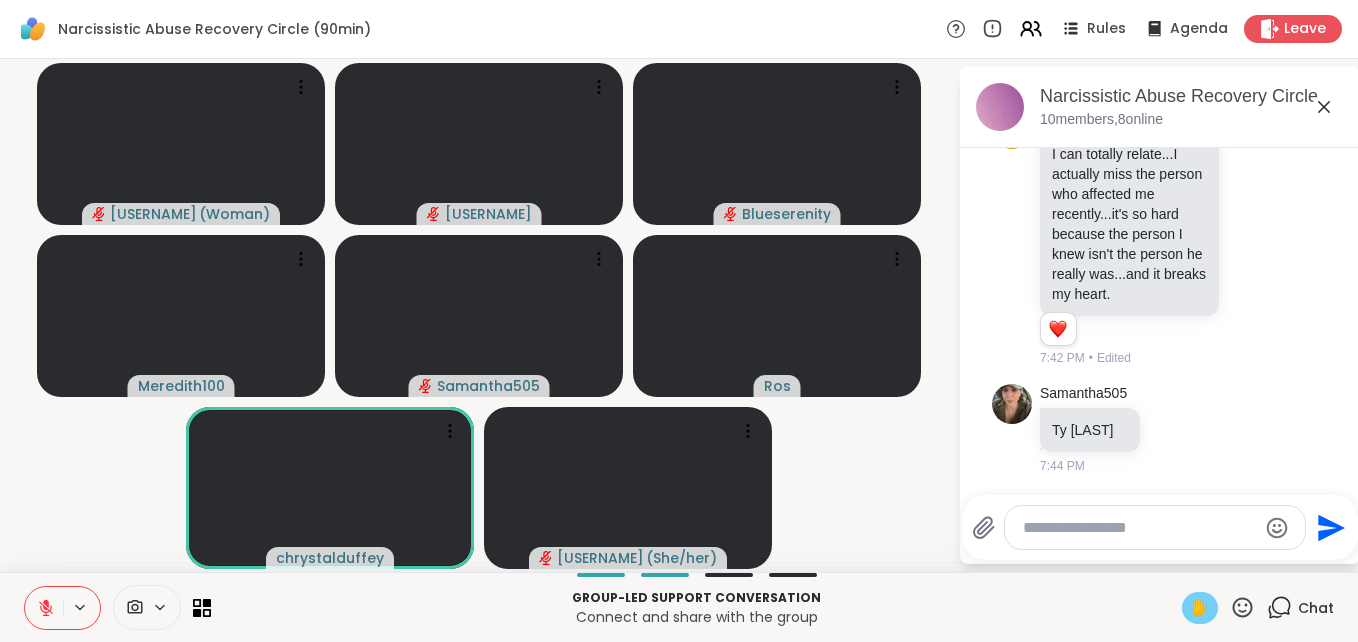 scroll, scrollTop: 3276, scrollLeft: 0, axis: vertical 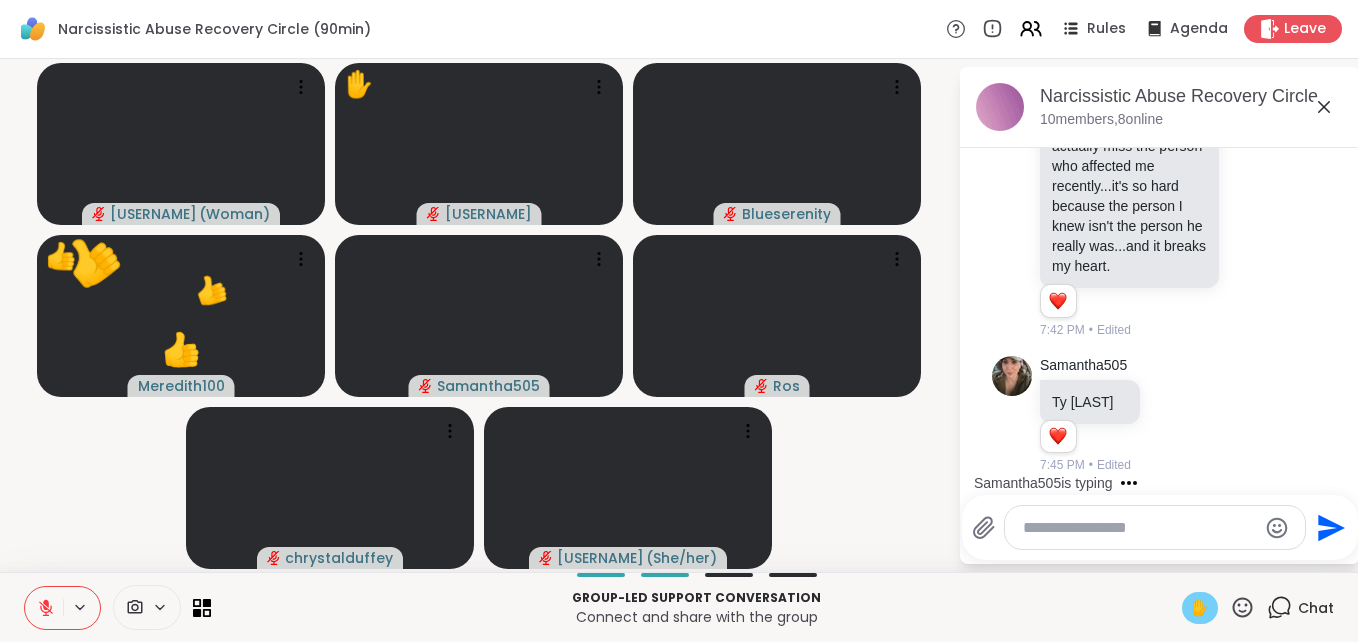 click 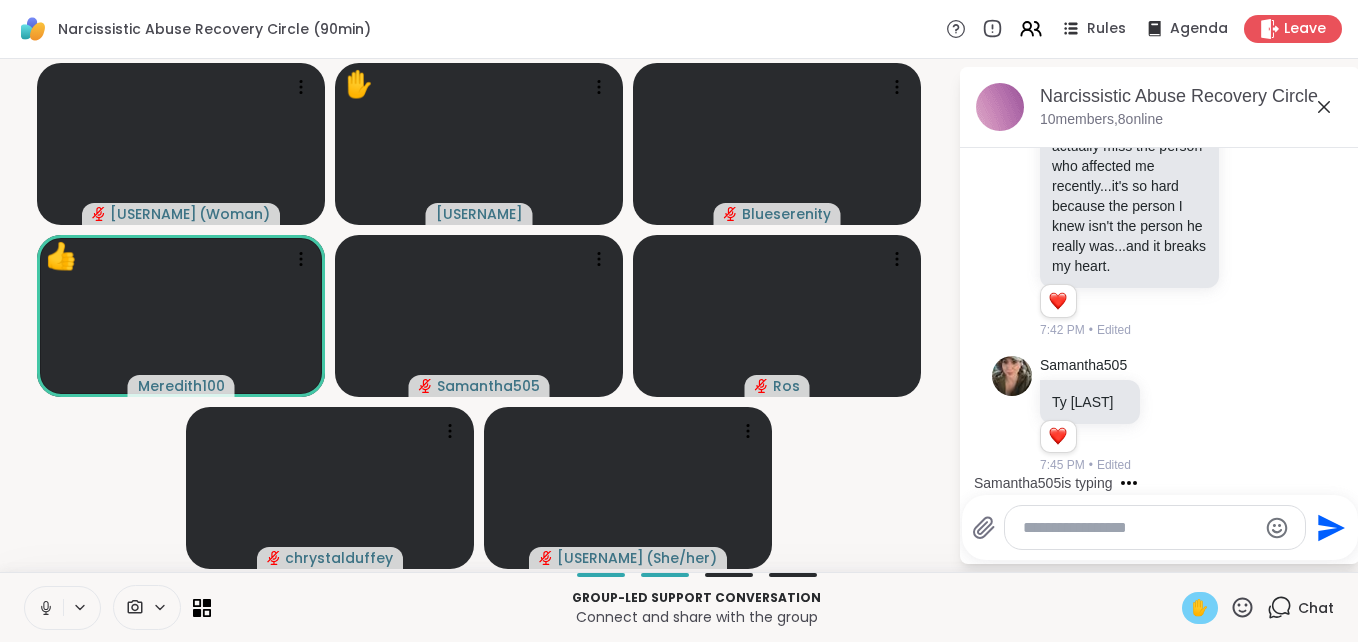 click 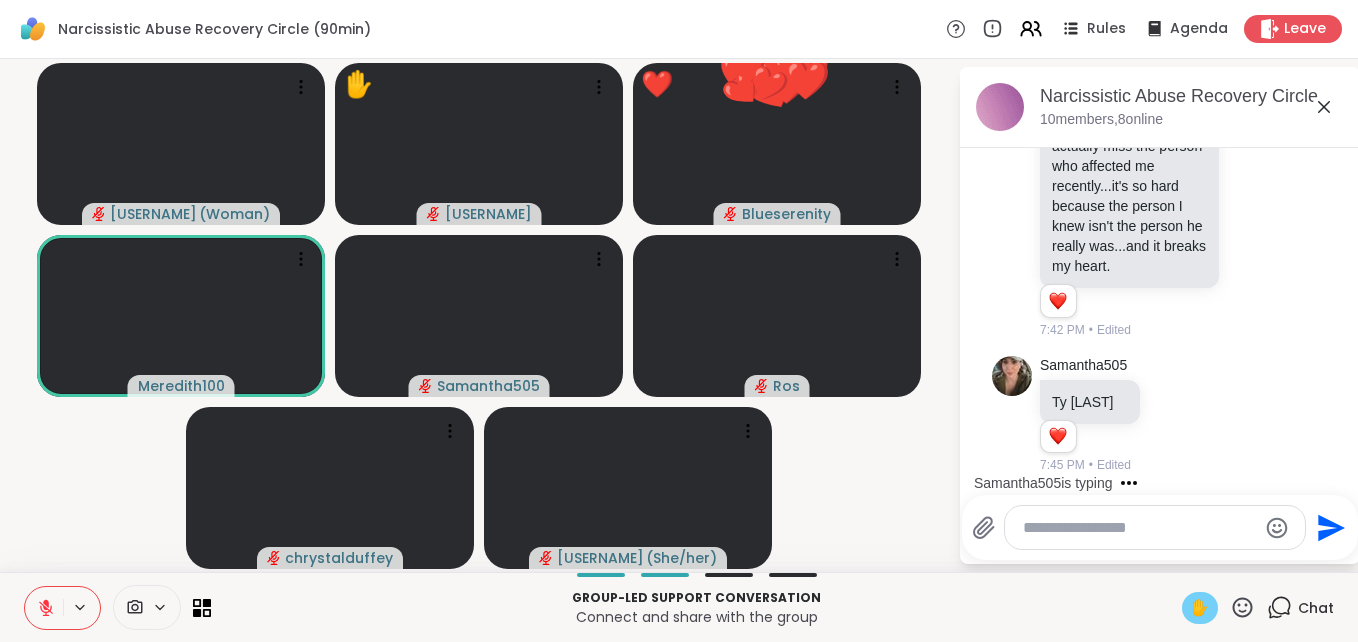 click 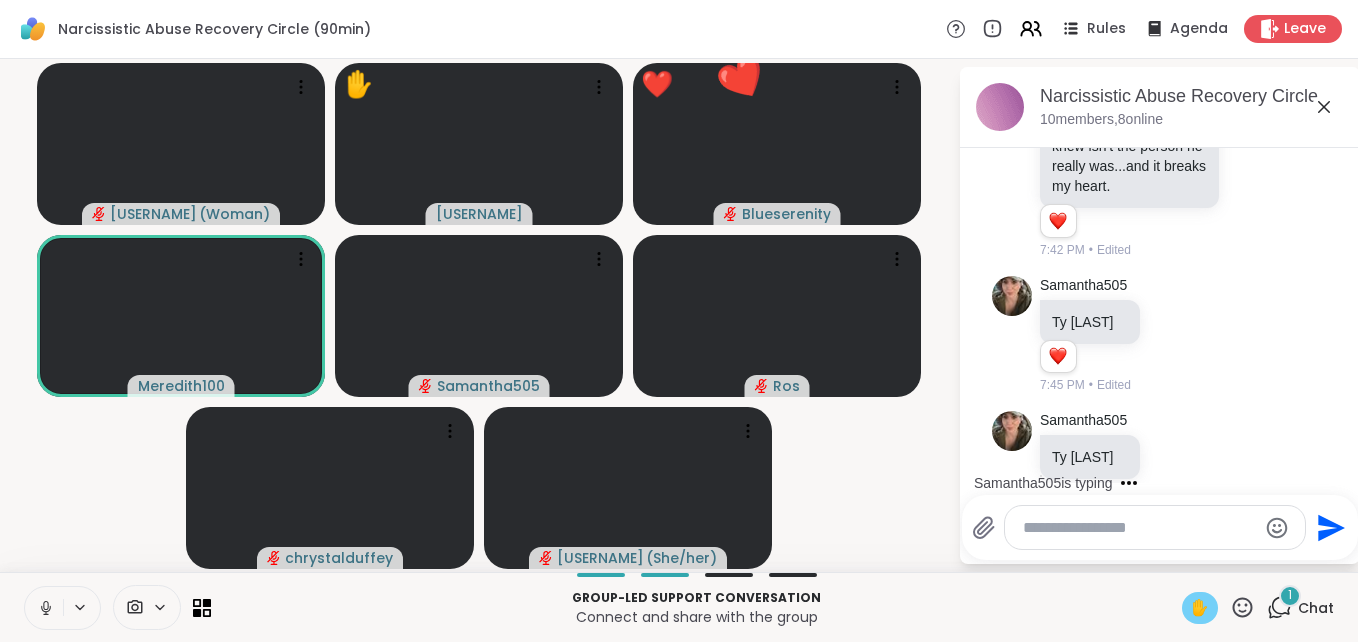scroll, scrollTop: 3411, scrollLeft: 0, axis: vertical 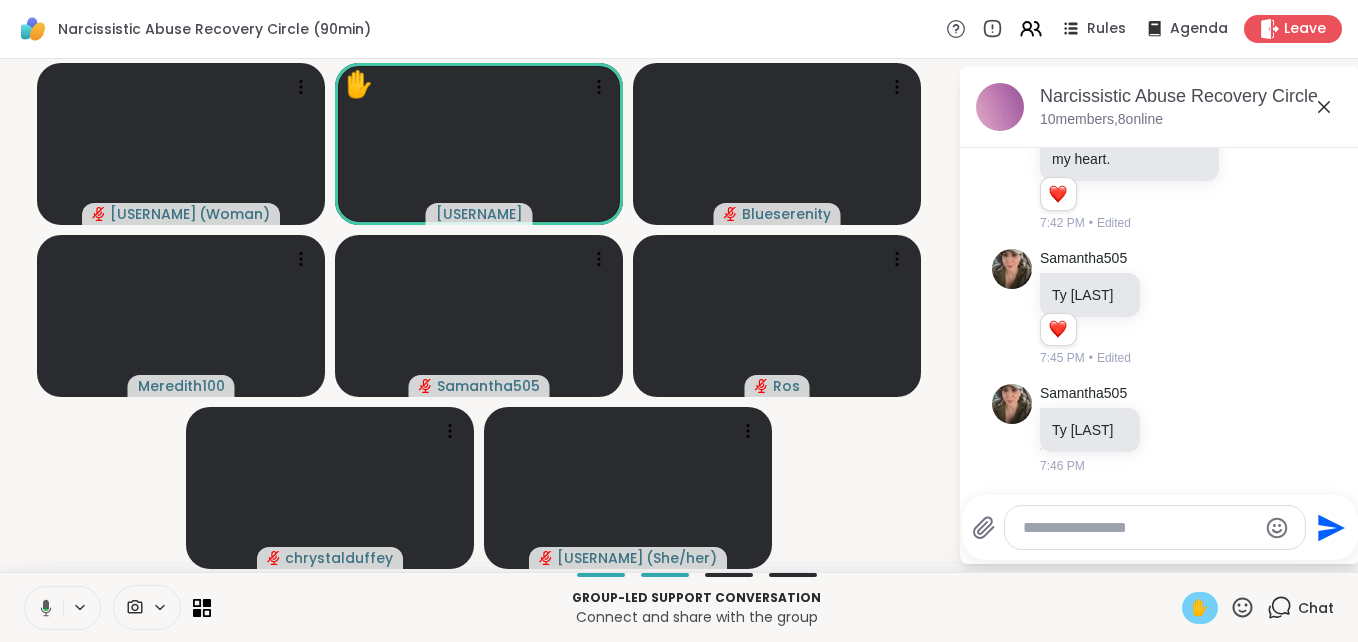 type 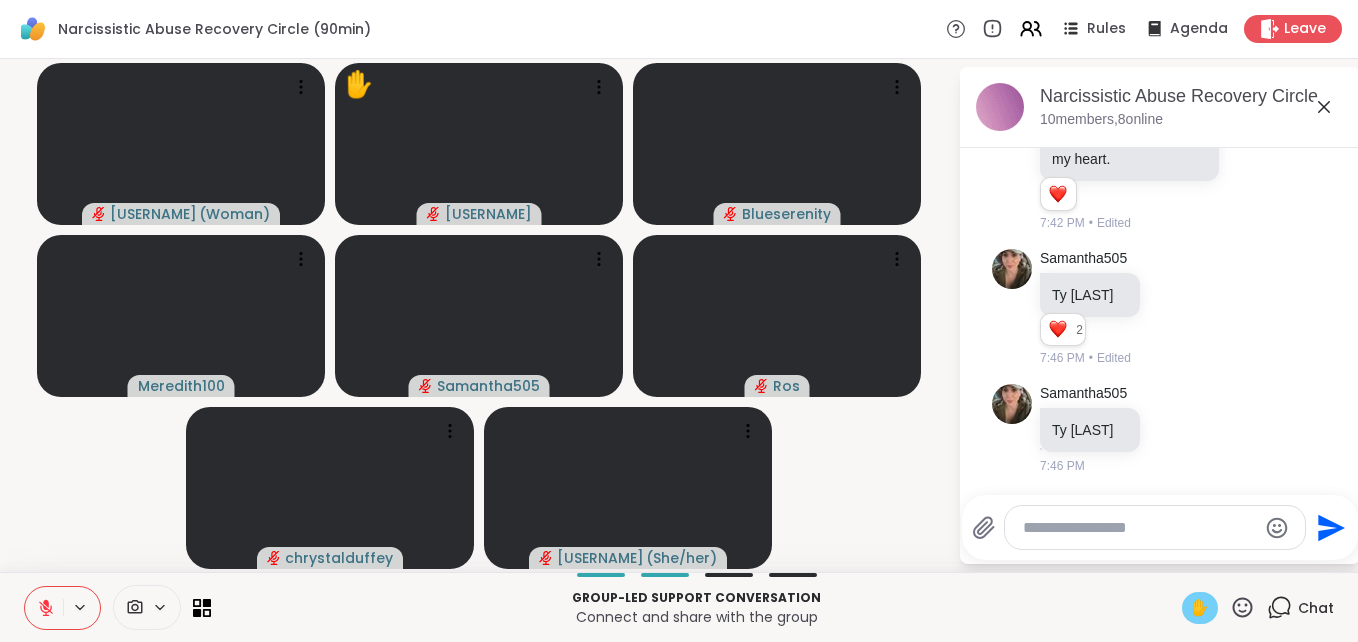 click 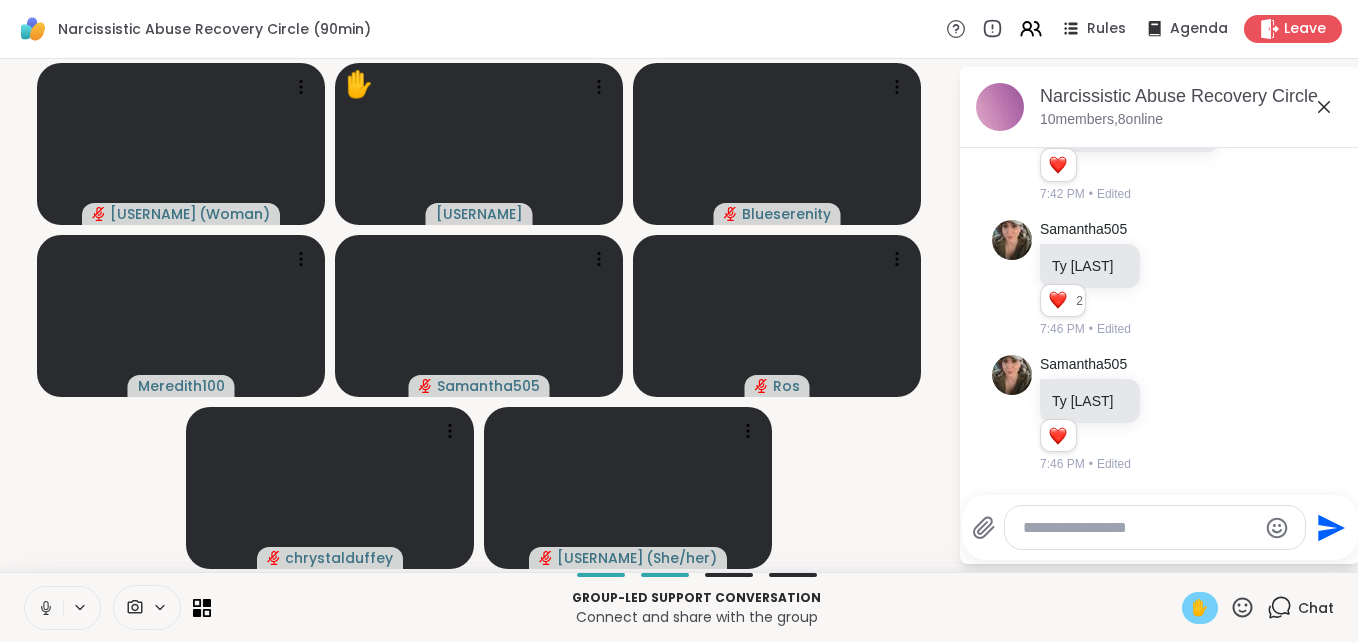 scroll, scrollTop: 3440, scrollLeft: 0, axis: vertical 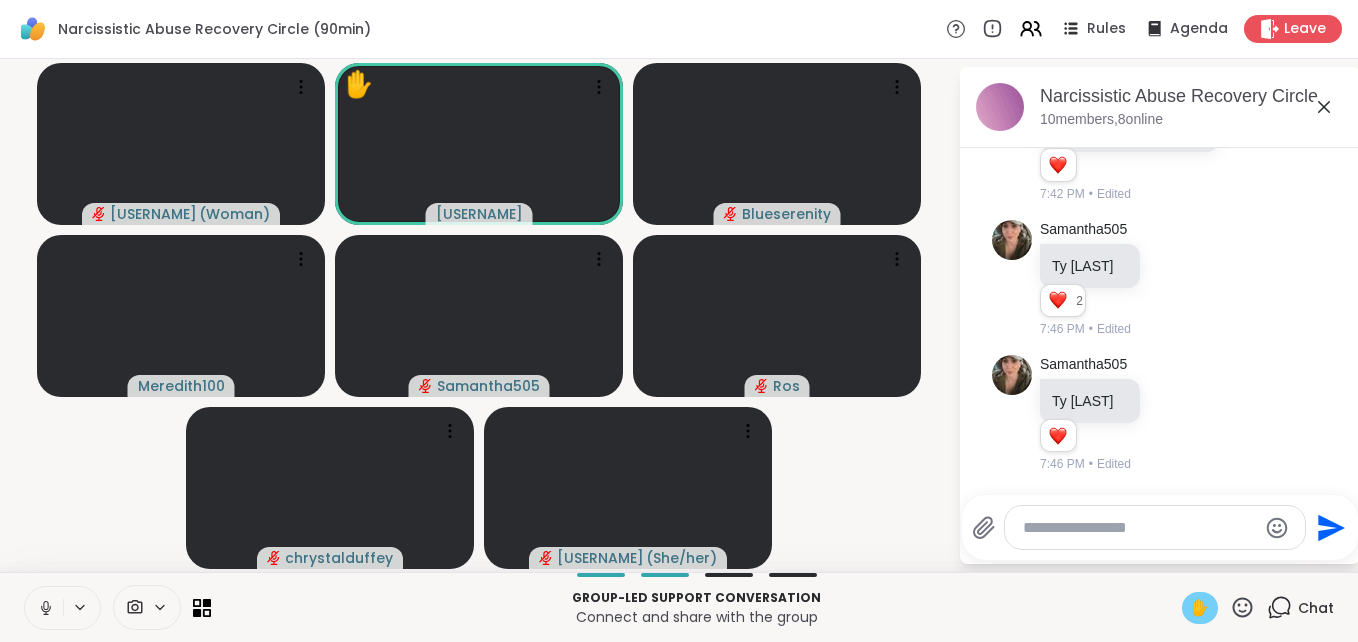 click at bounding box center (44, 608) 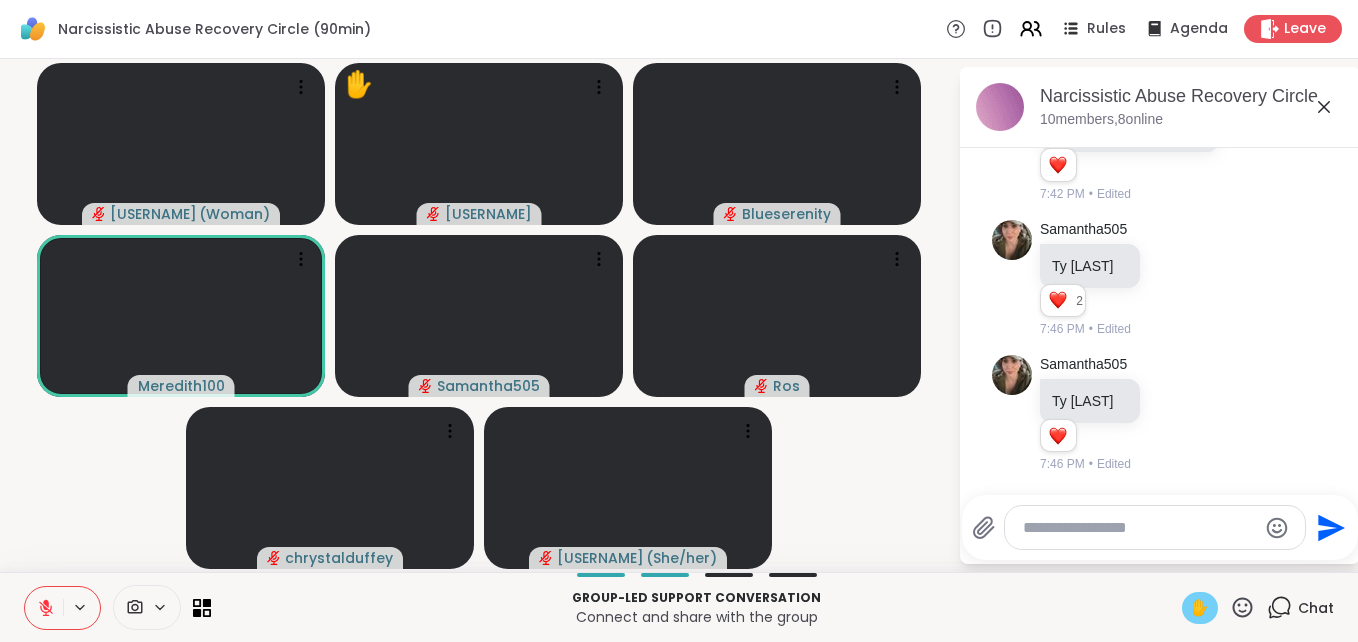 click 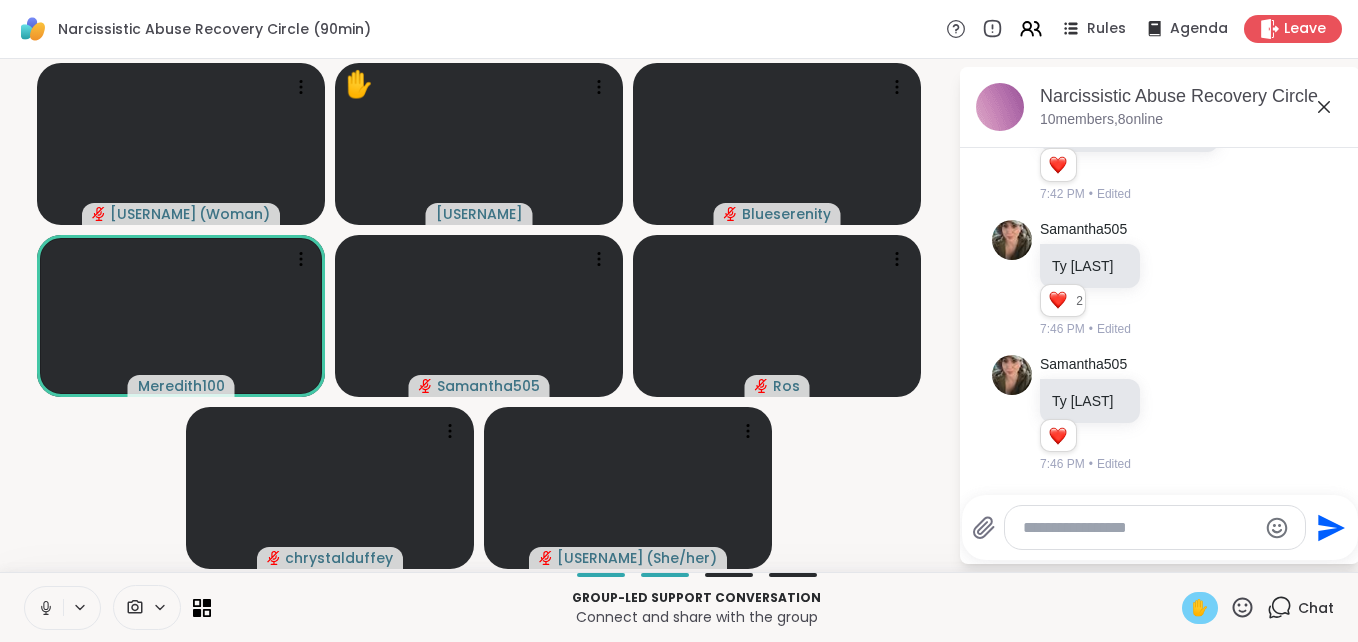 click on "mcintyrelila ( Woman  ) ✋ LynnLG Blueserenity Meredith100 Samantha505 Ros chrystalduffey ChistinaP ( She/her )" at bounding box center (479, 315) 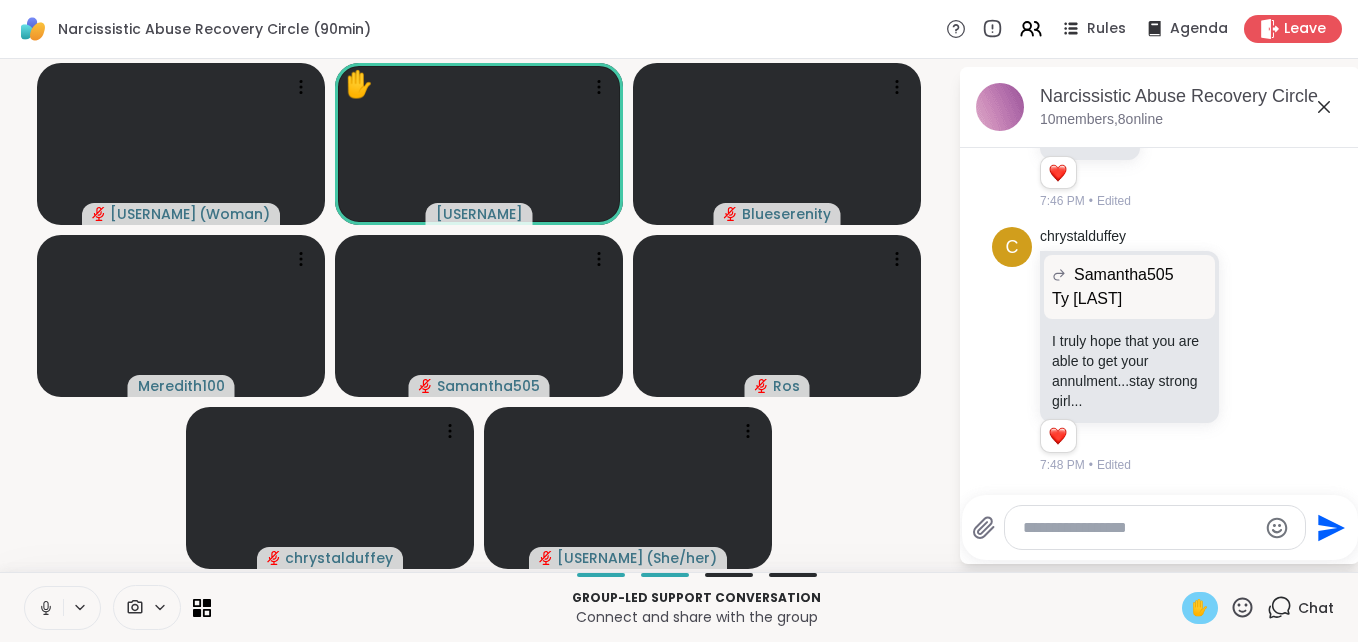 scroll, scrollTop: 3703, scrollLeft: 0, axis: vertical 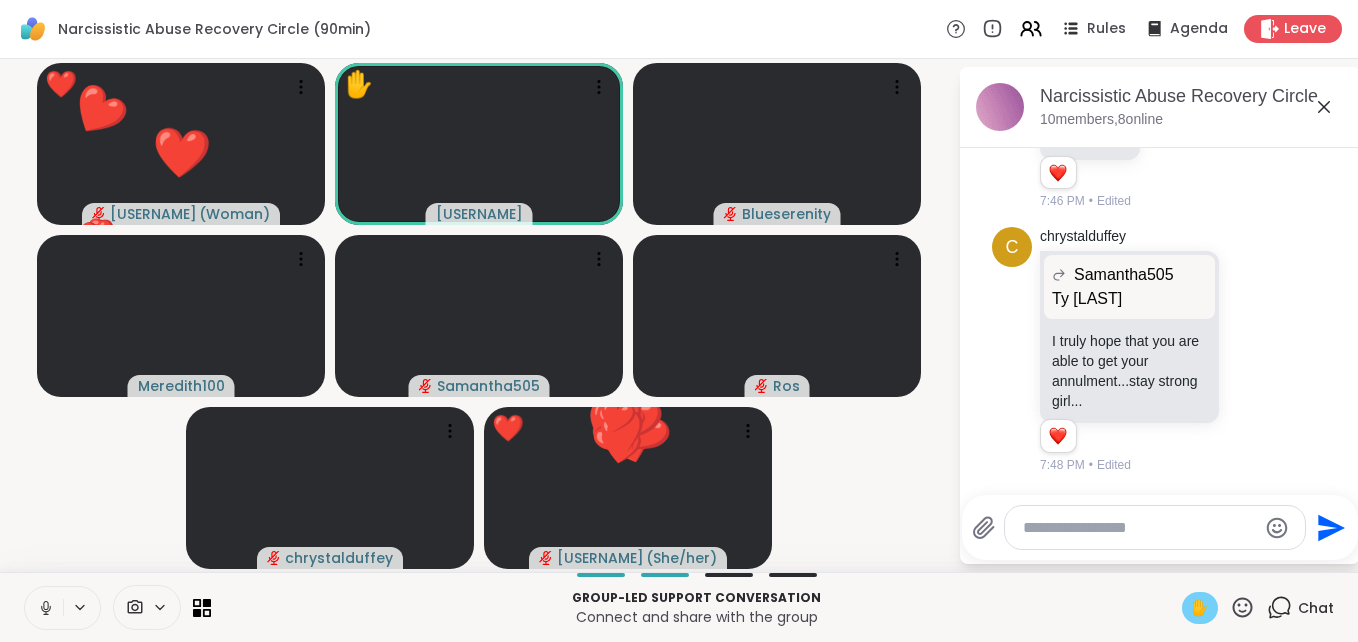 click 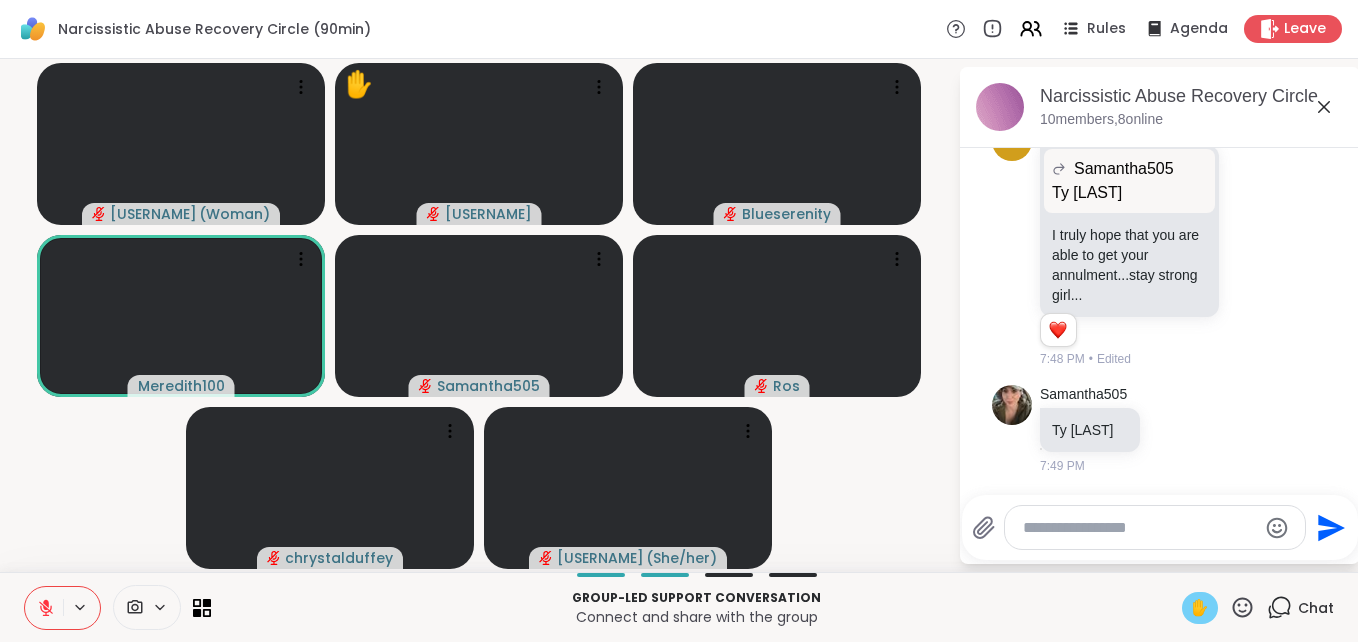 scroll, scrollTop: 3936, scrollLeft: 0, axis: vertical 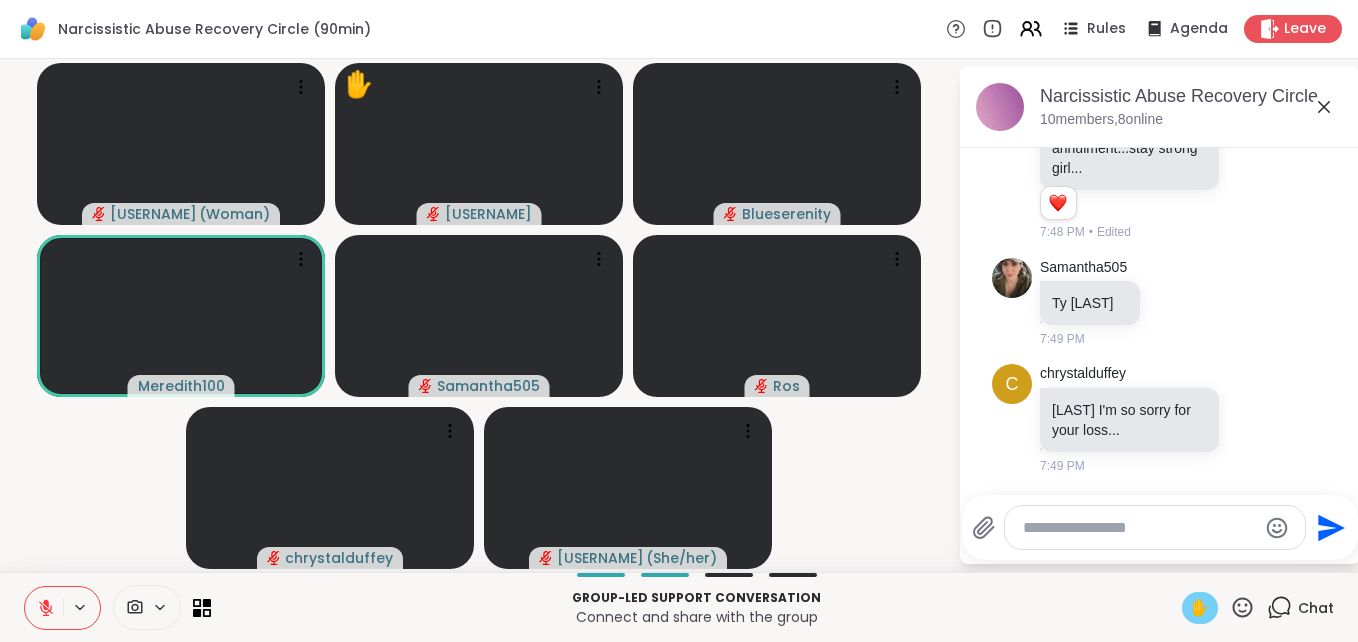 click on "✋" at bounding box center [1200, 608] 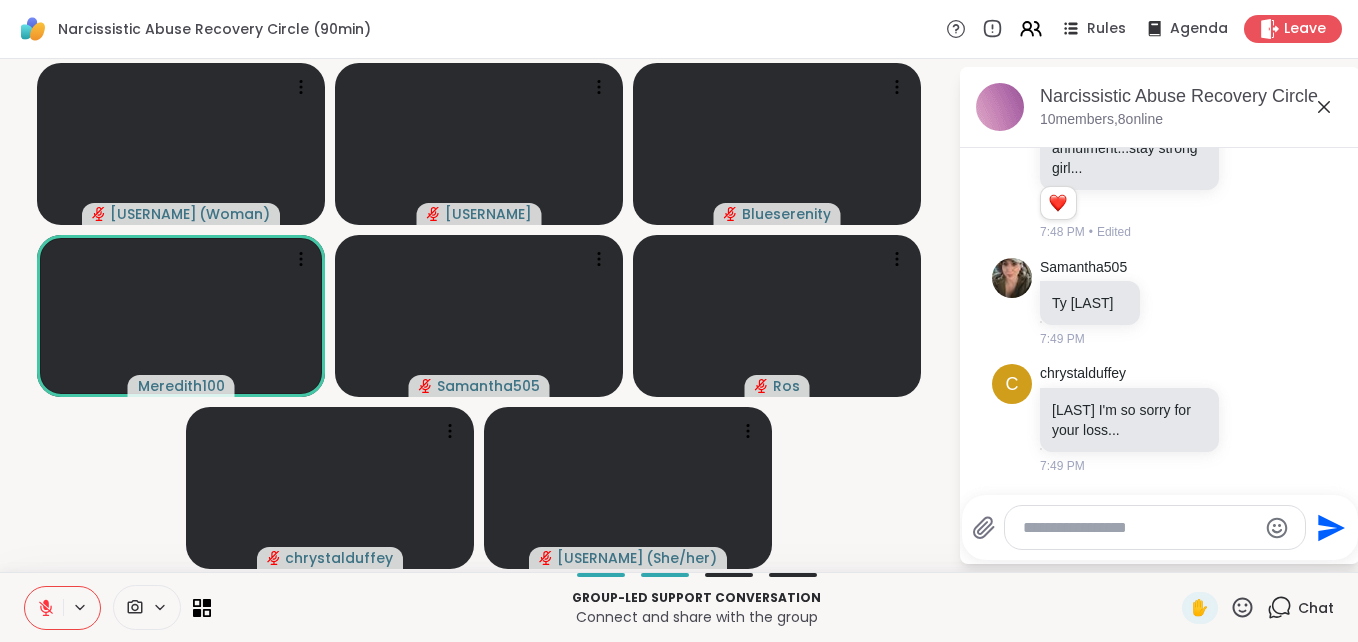 click 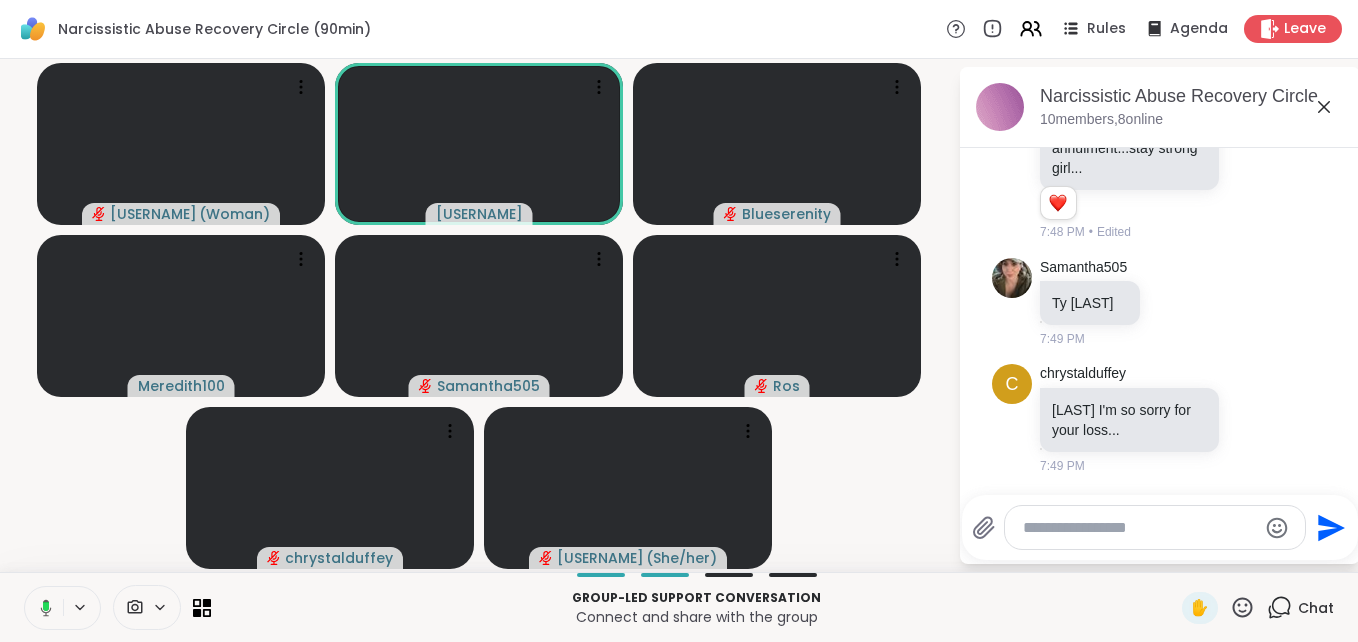 click 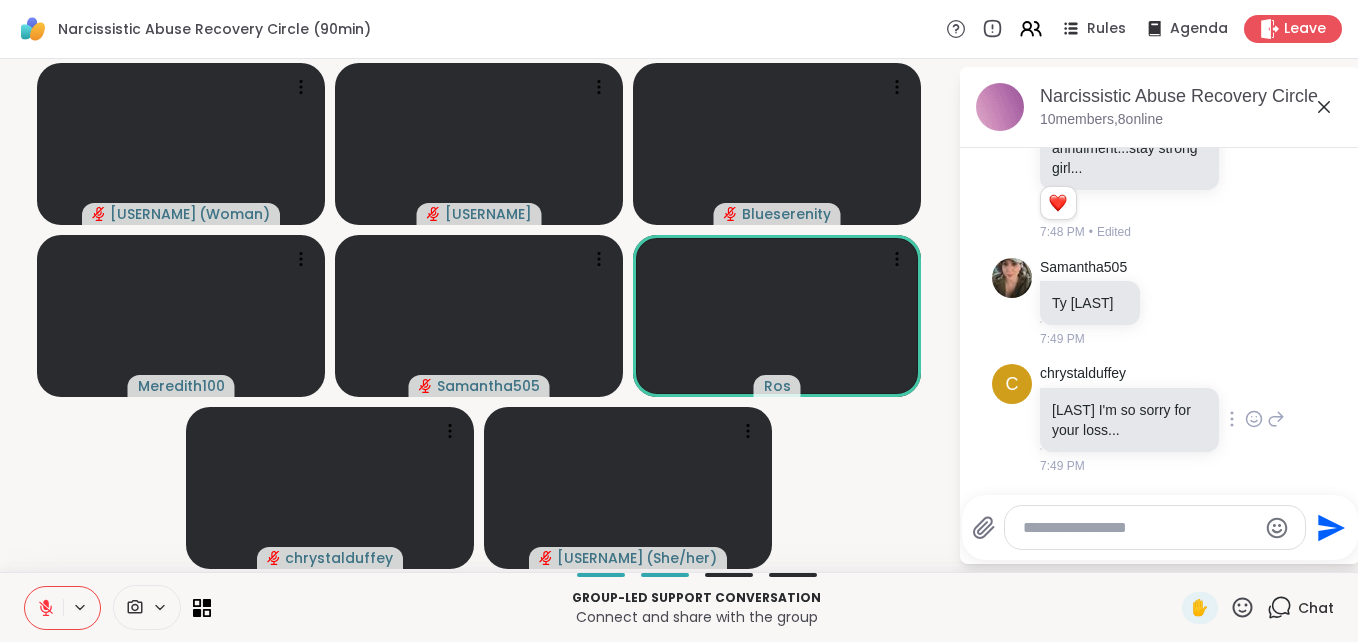 click 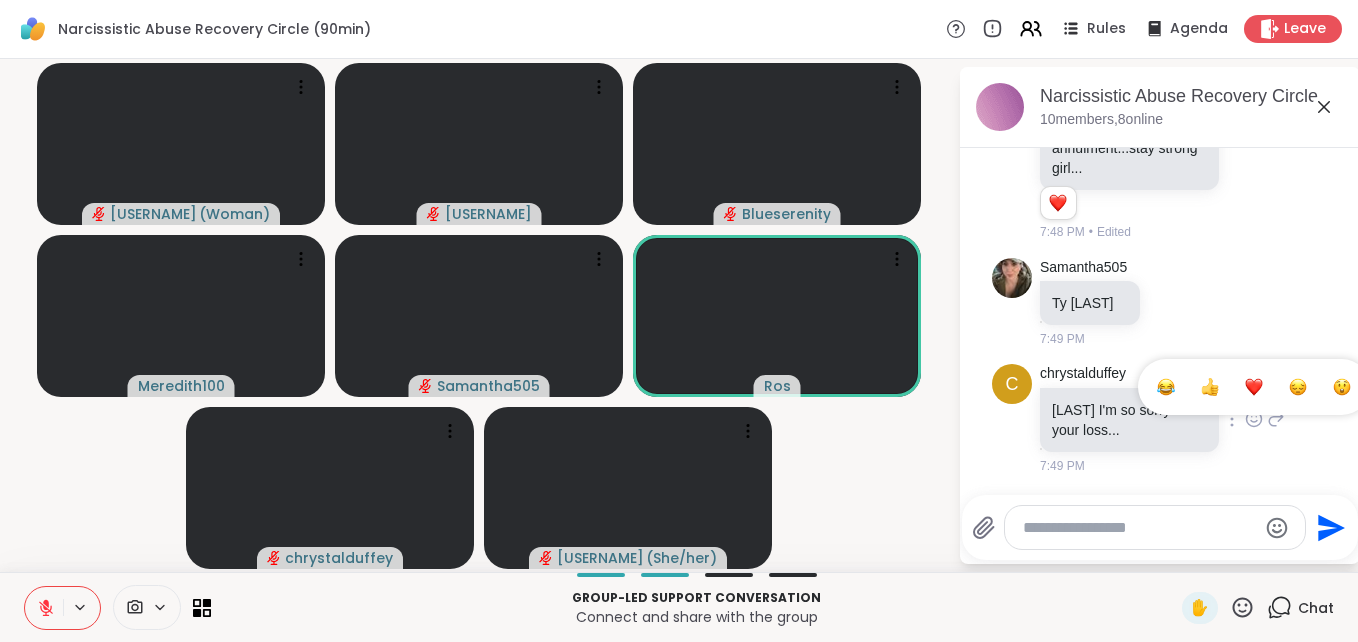 click at bounding box center [1254, 387] 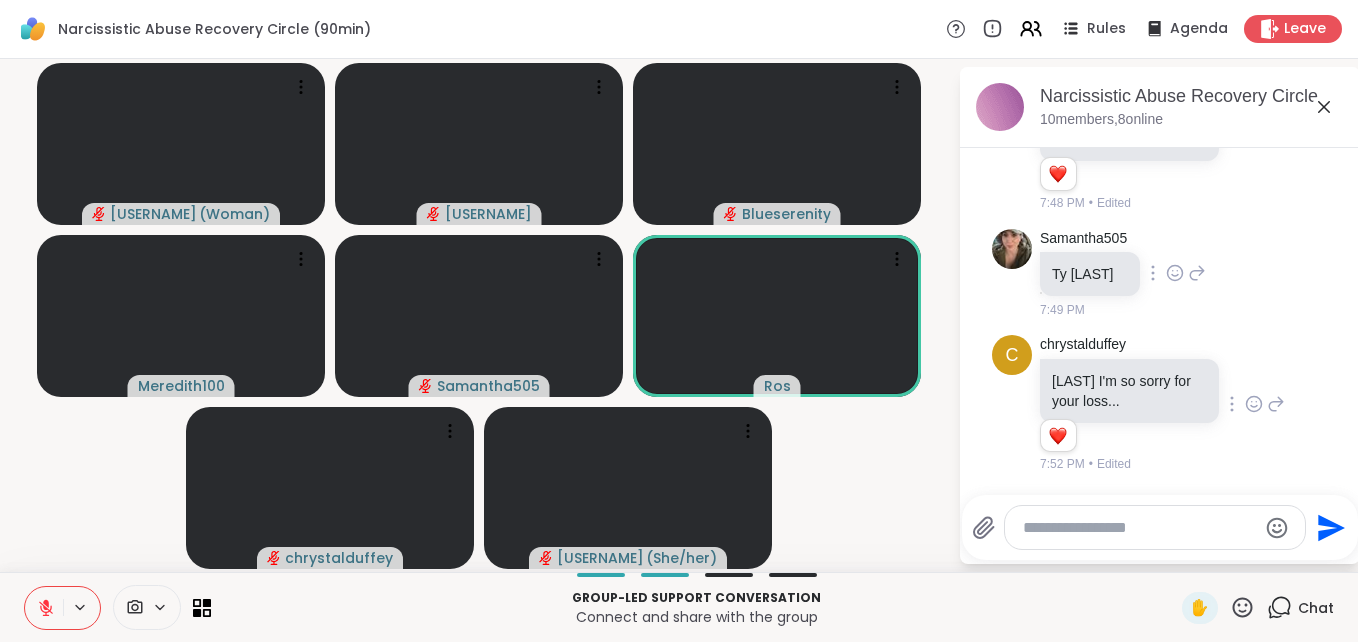 scroll, scrollTop: 3964, scrollLeft: 0, axis: vertical 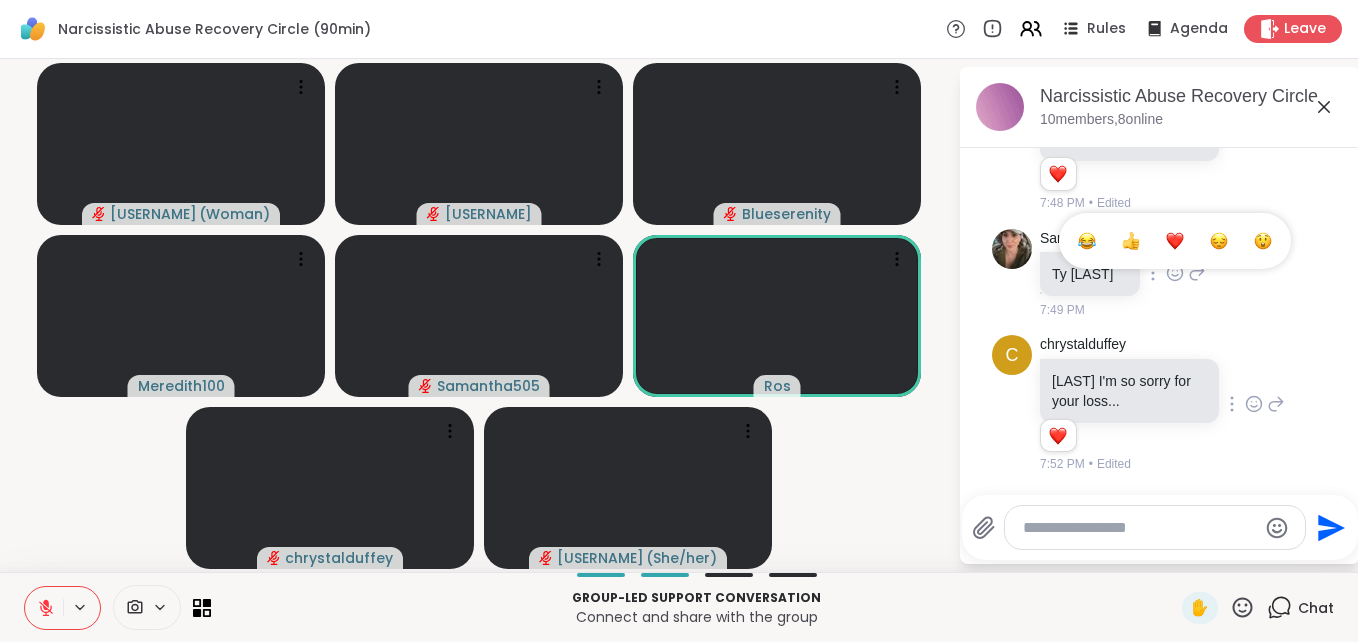 click at bounding box center [1175, 241] 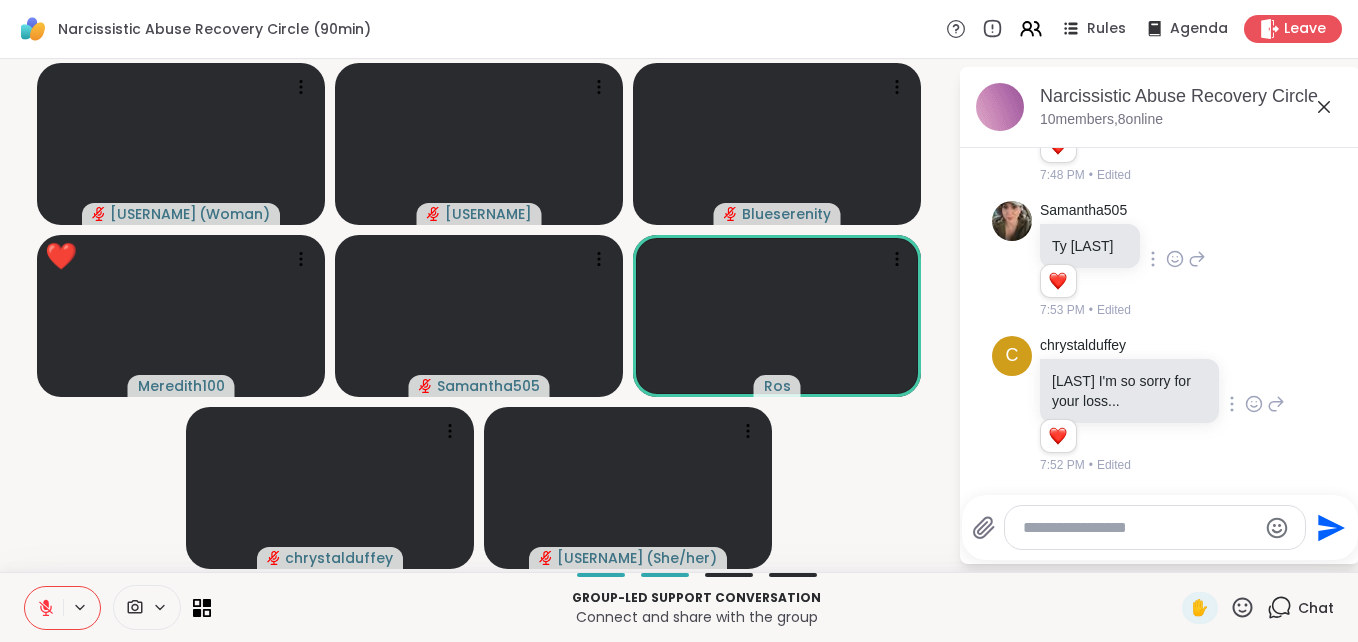 scroll, scrollTop: 3993, scrollLeft: 0, axis: vertical 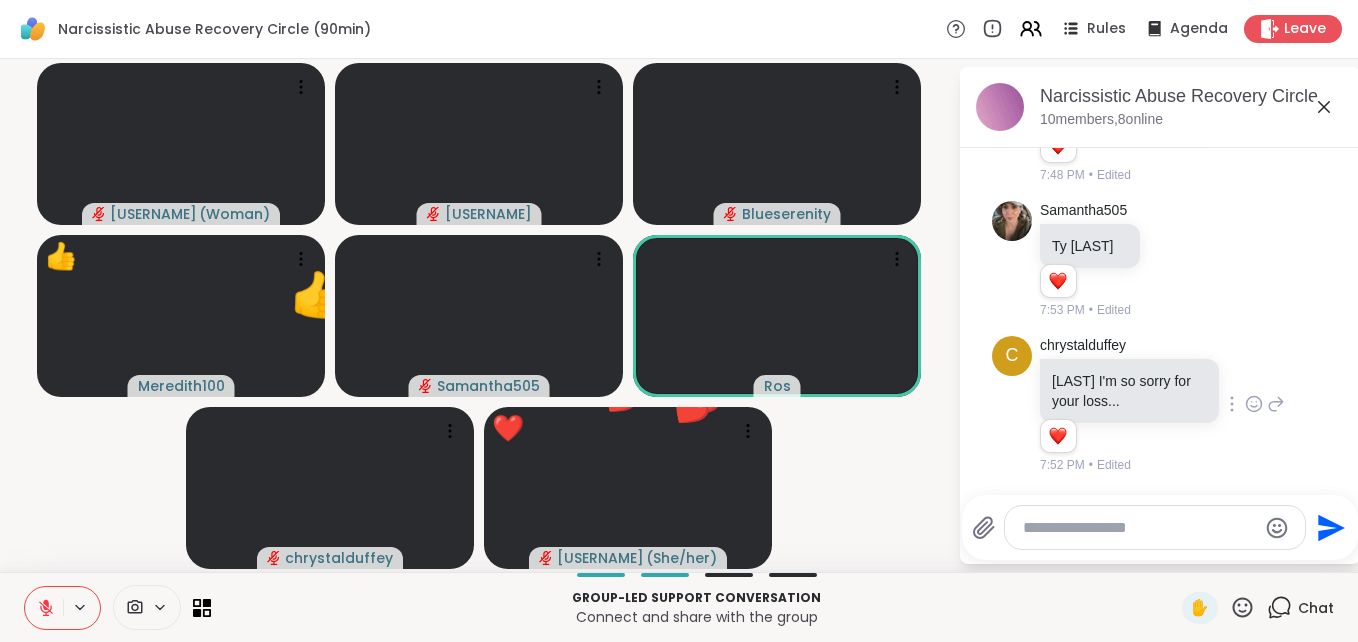click 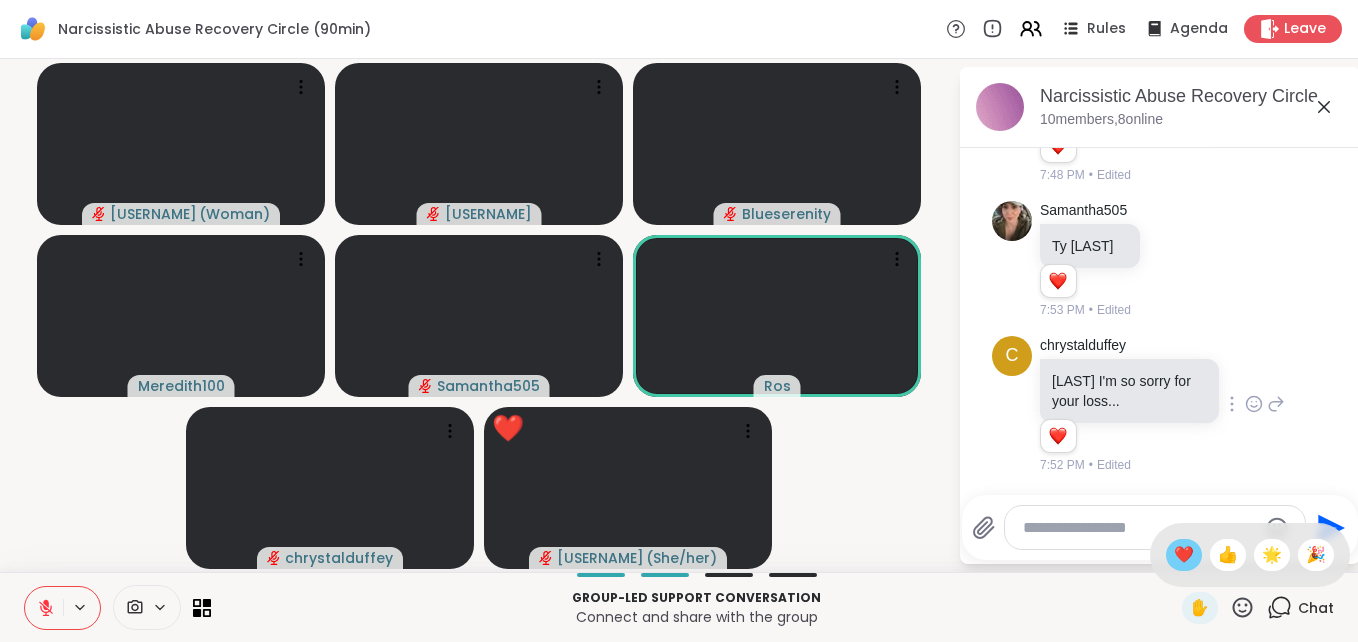 click on "❤️" at bounding box center (1184, 555) 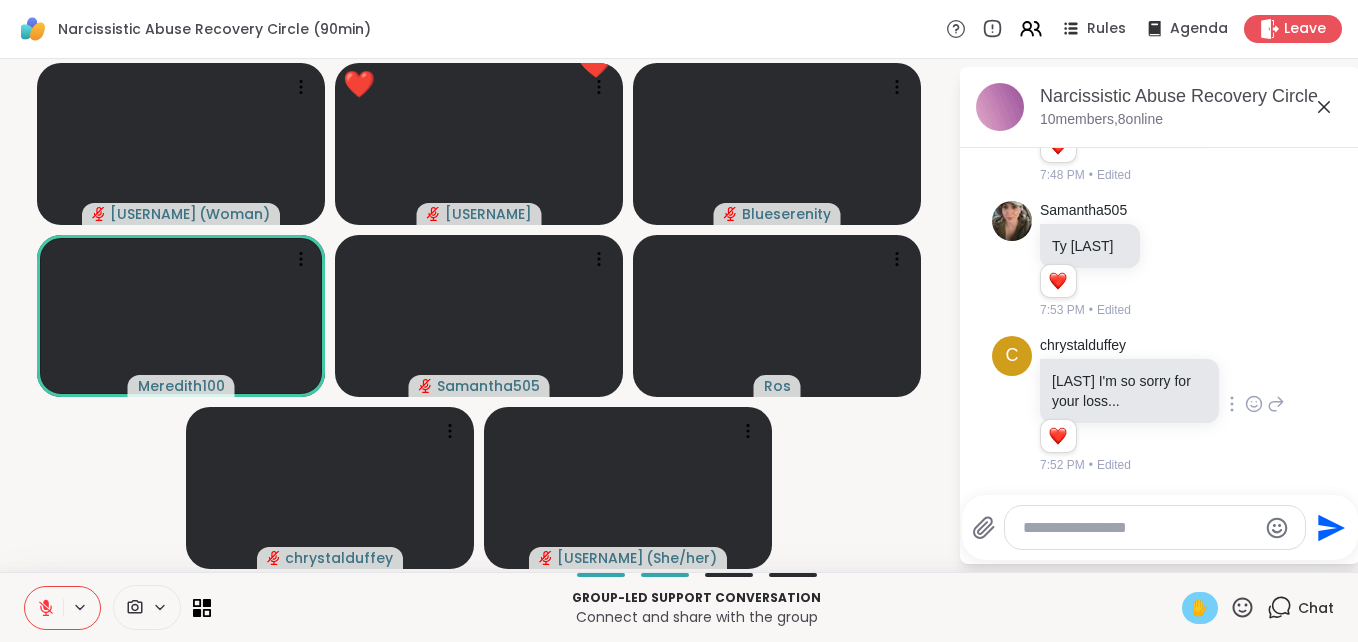 click on "✋" at bounding box center [1200, 608] 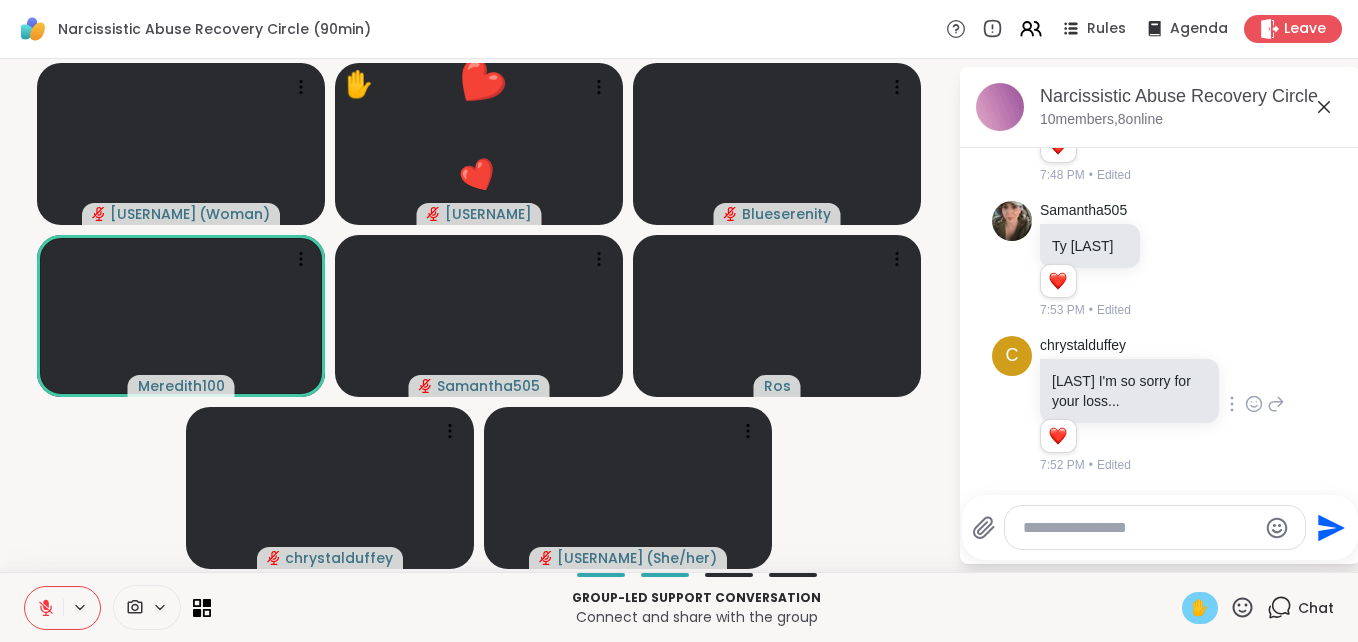 click on "✋" at bounding box center [1200, 608] 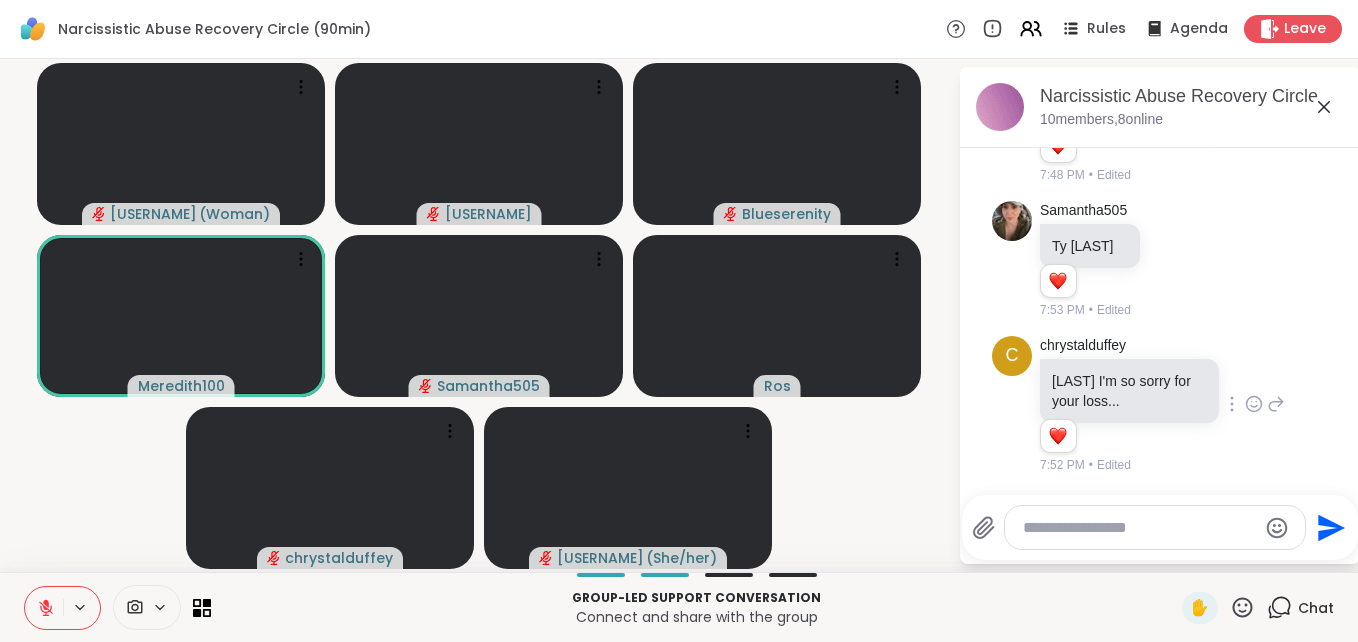 click 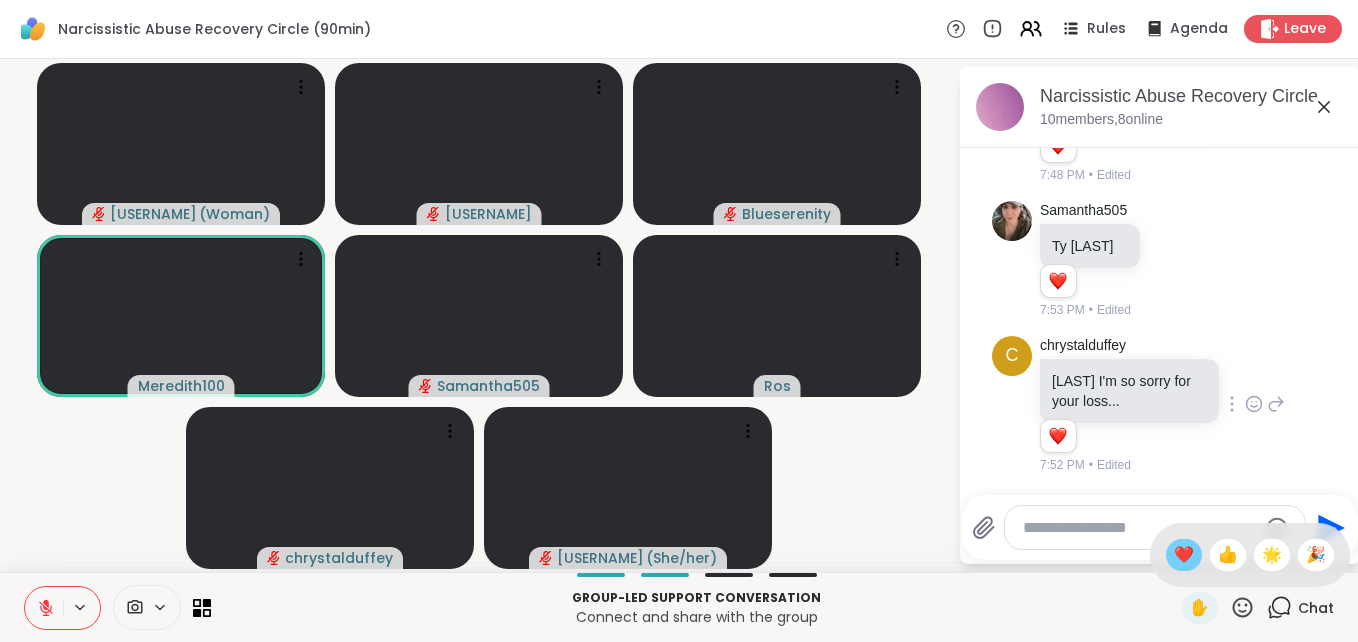 click on "❤️" at bounding box center (1184, 555) 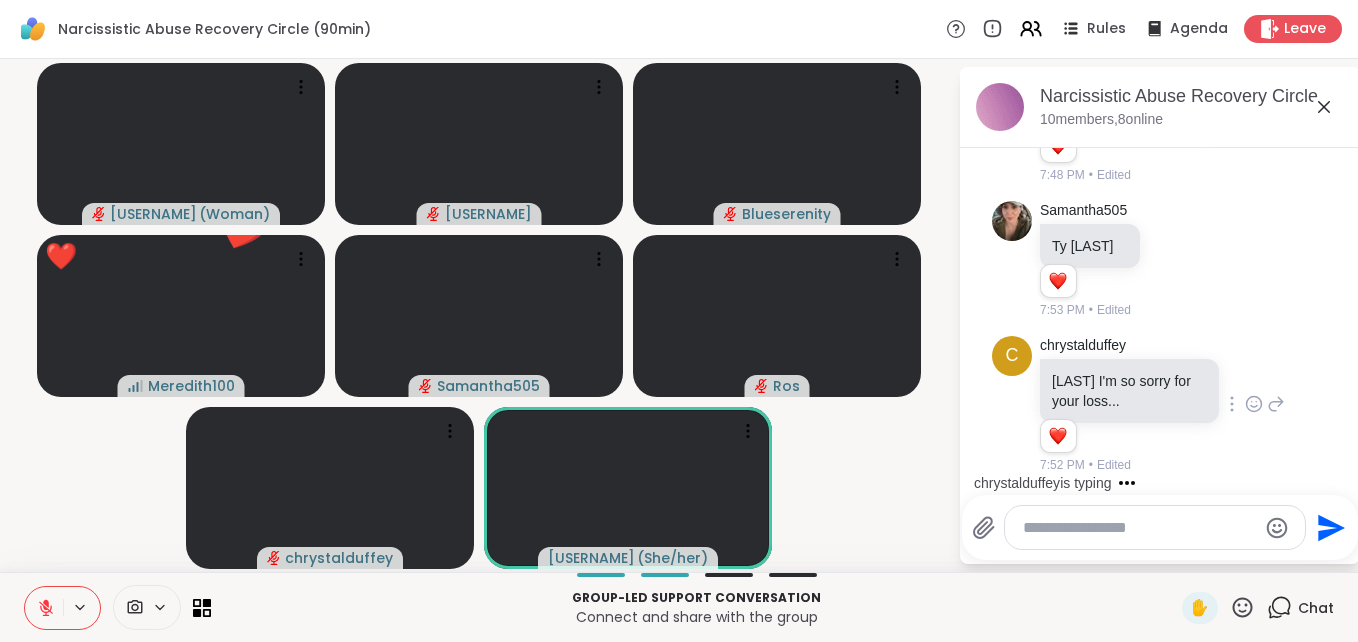 click 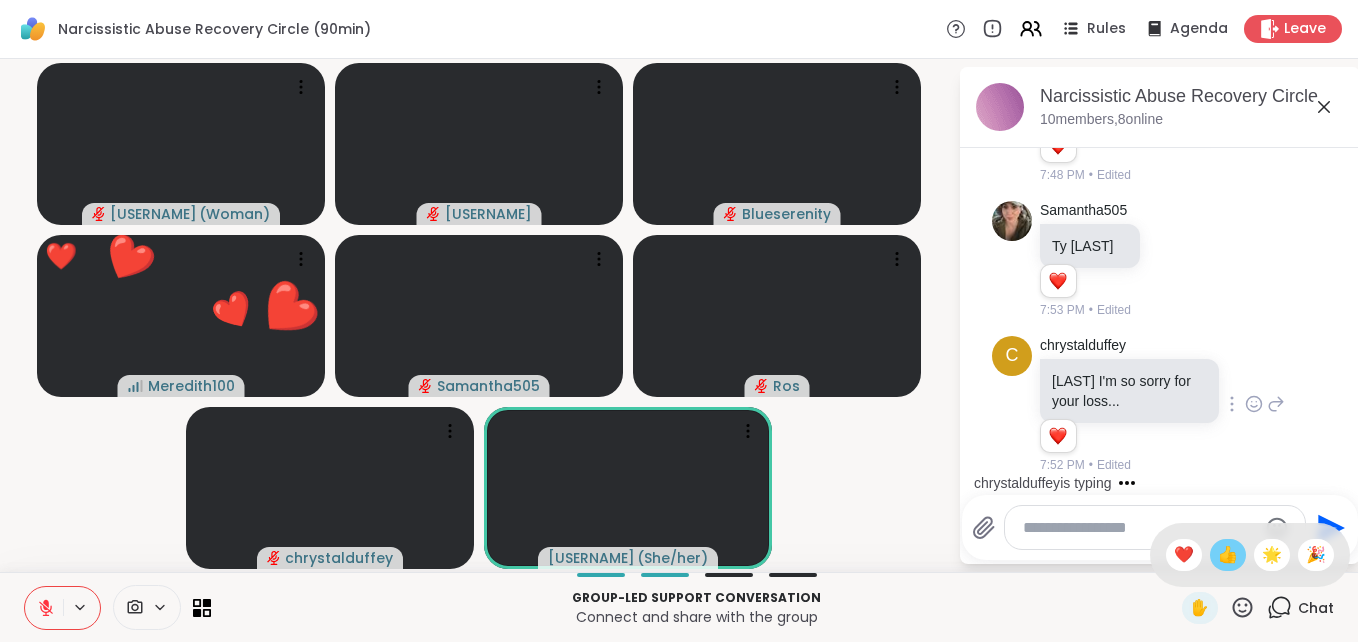 click on "👍" at bounding box center (1228, 555) 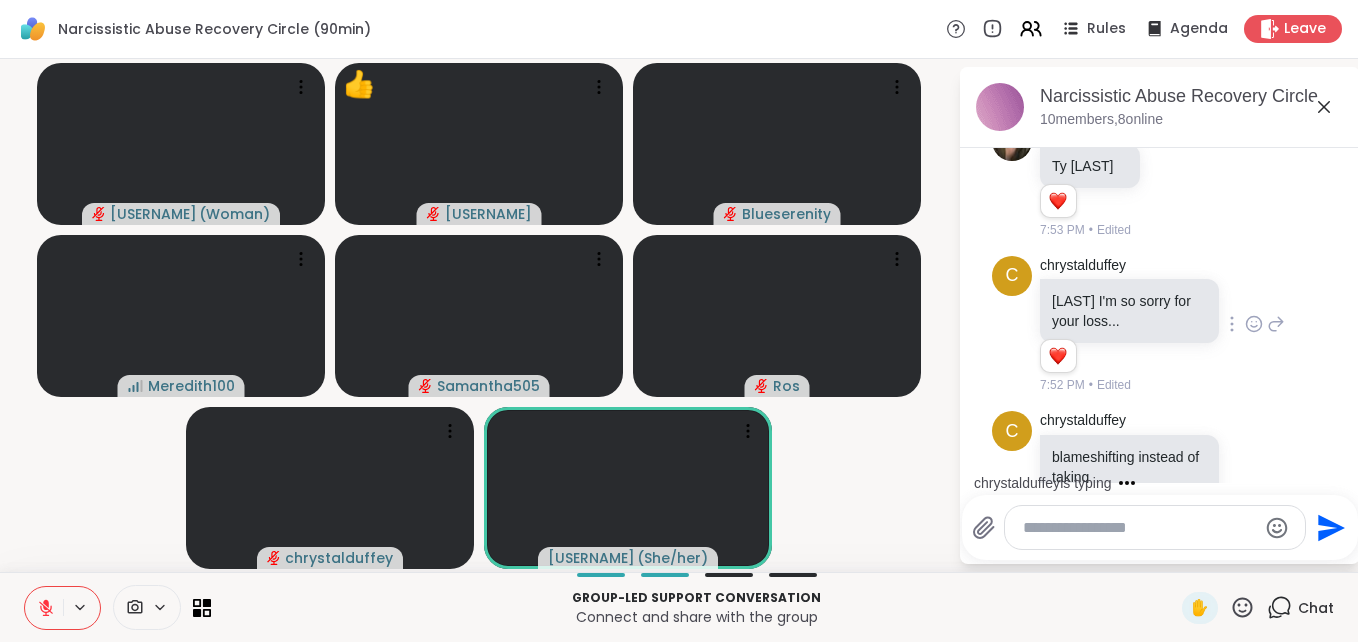 scroll, scrollTop: 4300, scrollLeft: 0, axis: vertical 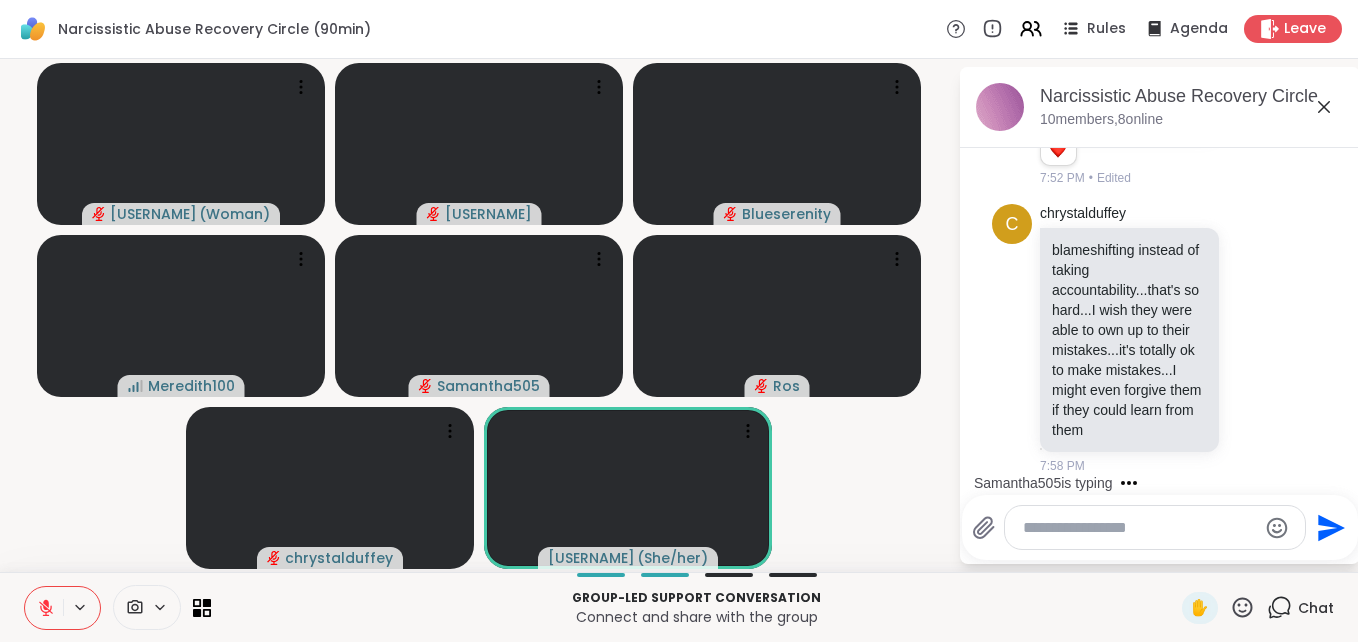 click at bounding box center [1139, 528] 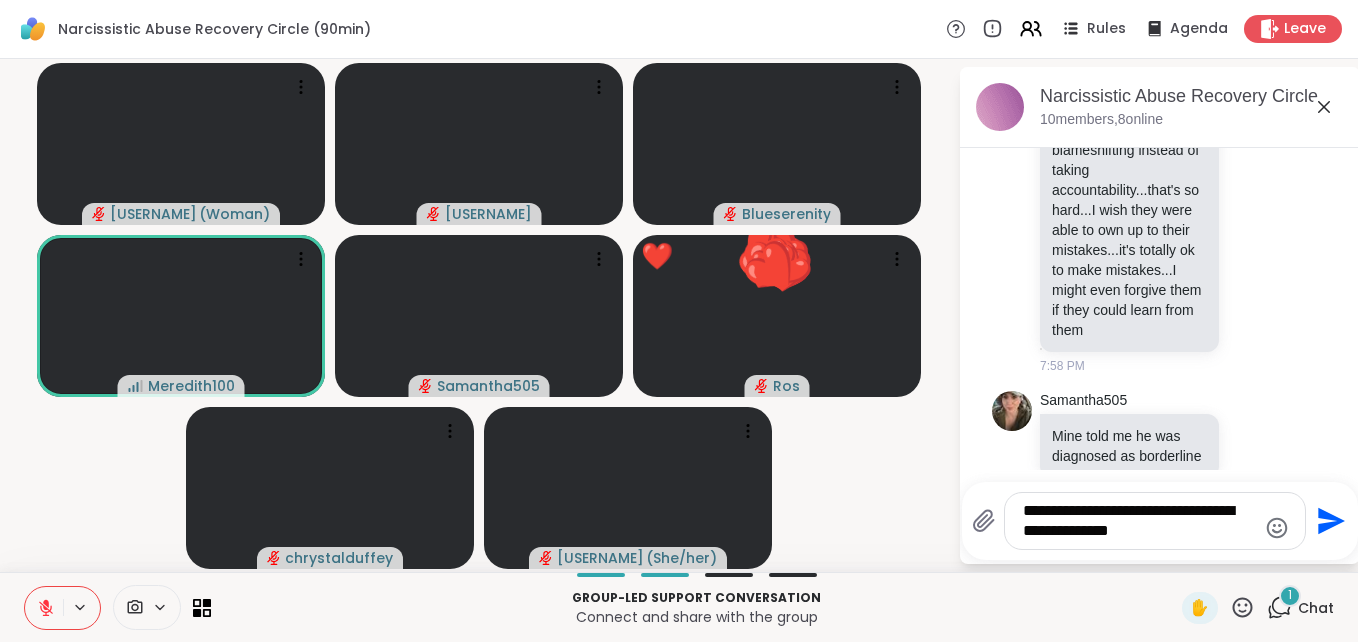 scroll, scrollTop: 4459, scrollLeft: 0, axis: vertical 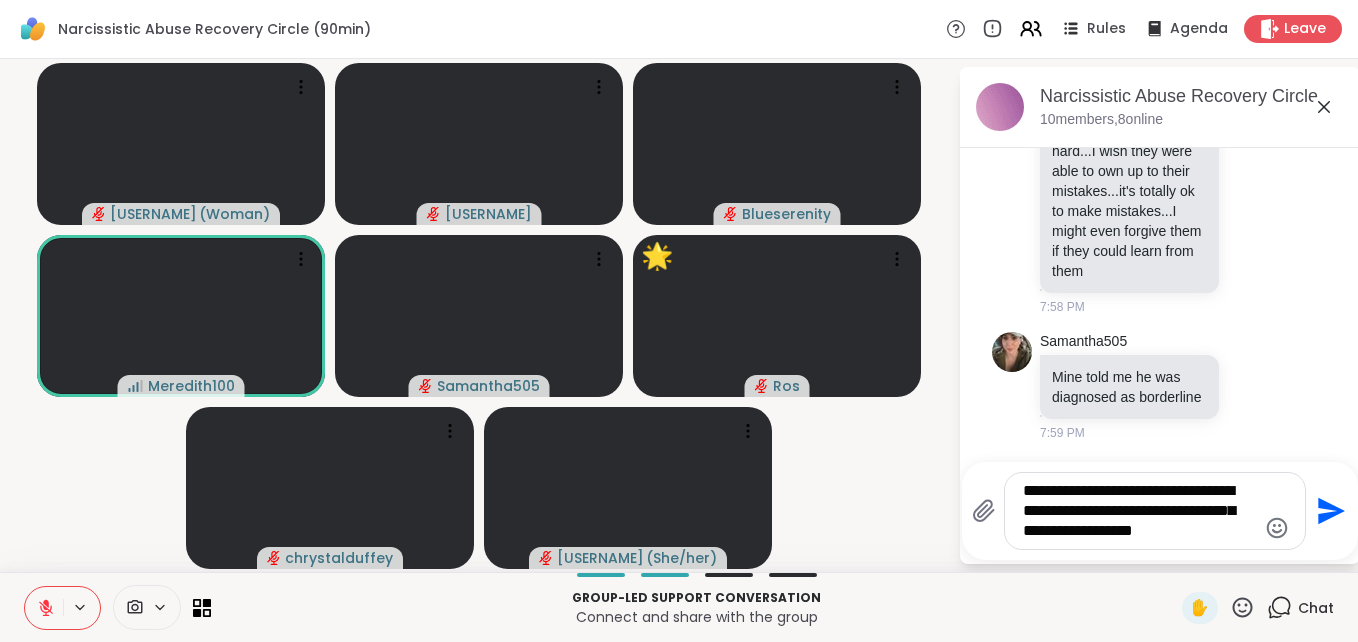 type on "**********" 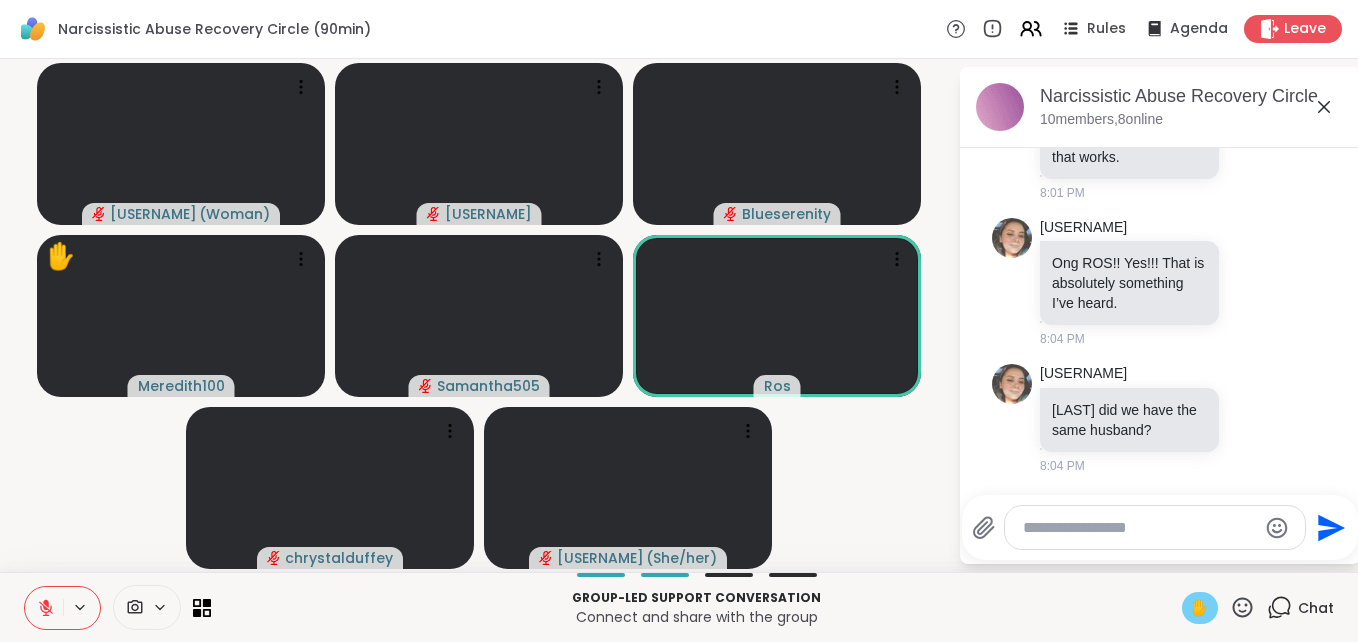 scroll, scrollTop: 6363, scrollLeft: 0, axis: vertical 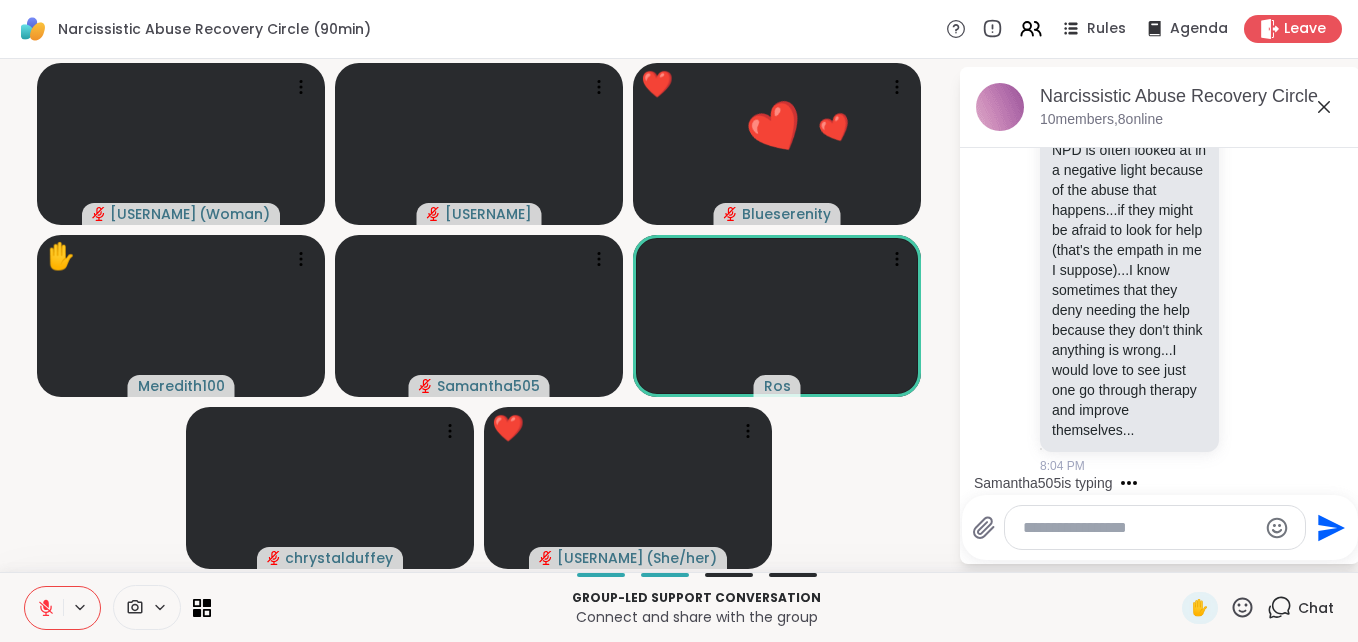 click 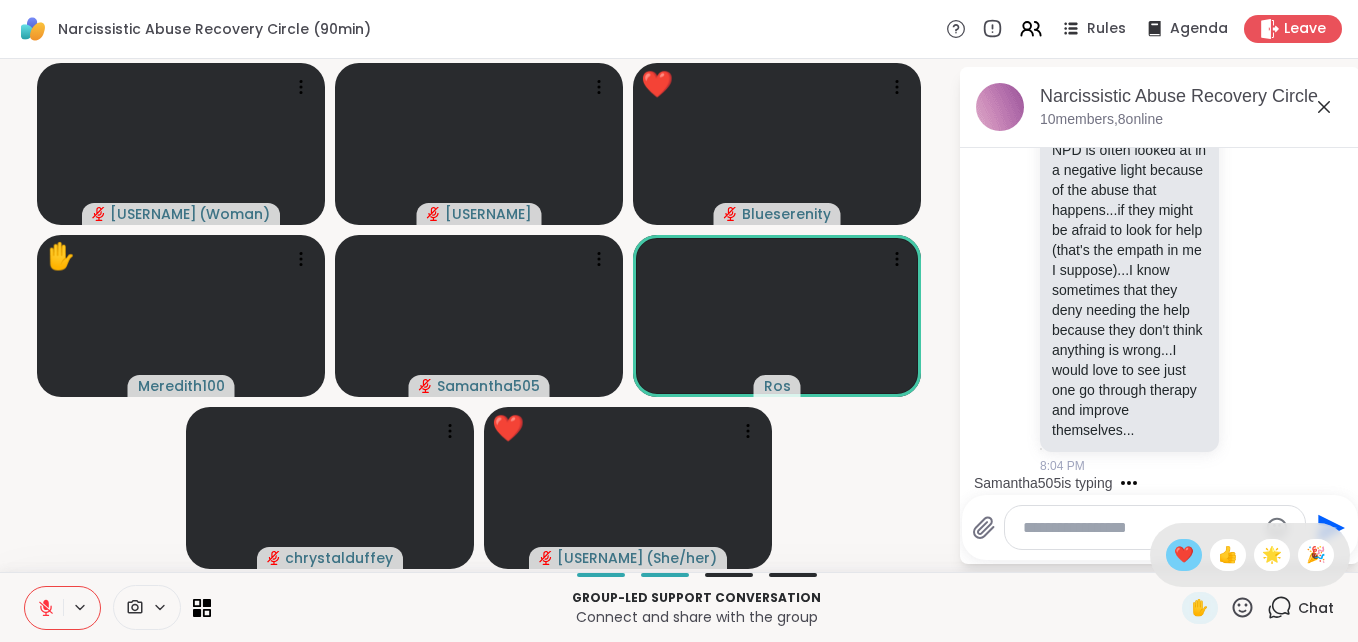 click on "❤️" at bounding box center [1184, 555] 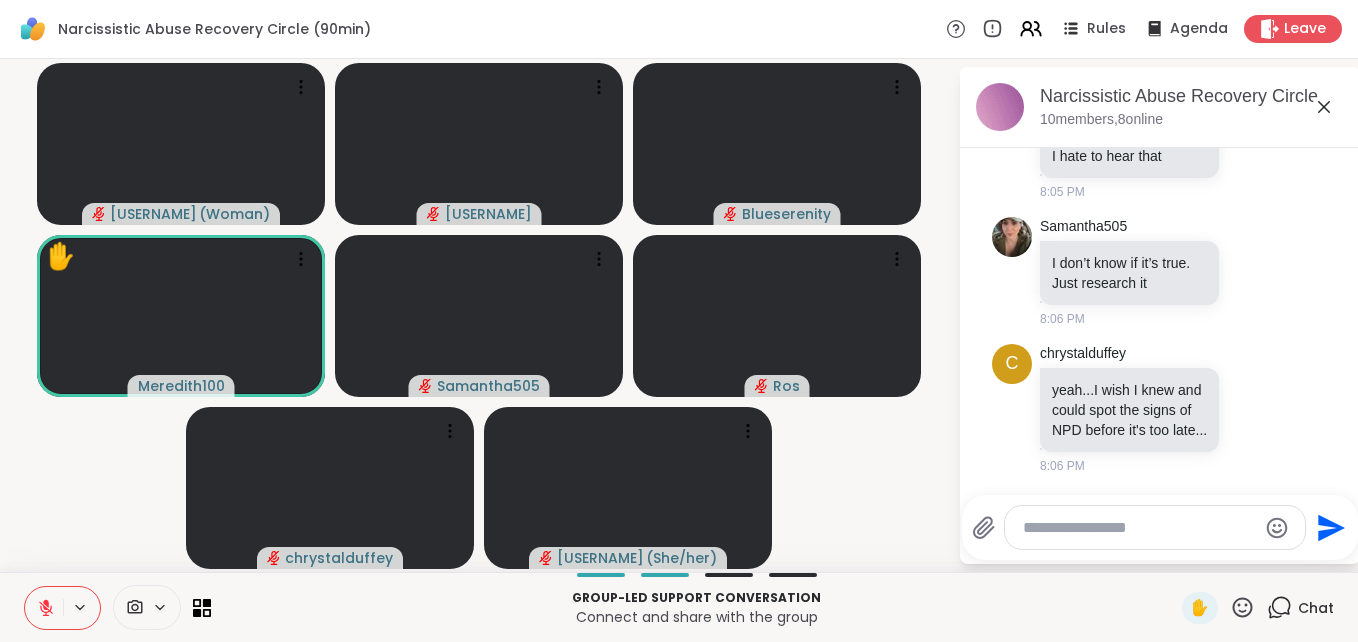 scroll, scrollTop: 7094, scrollLeft: 0, axis: vertical 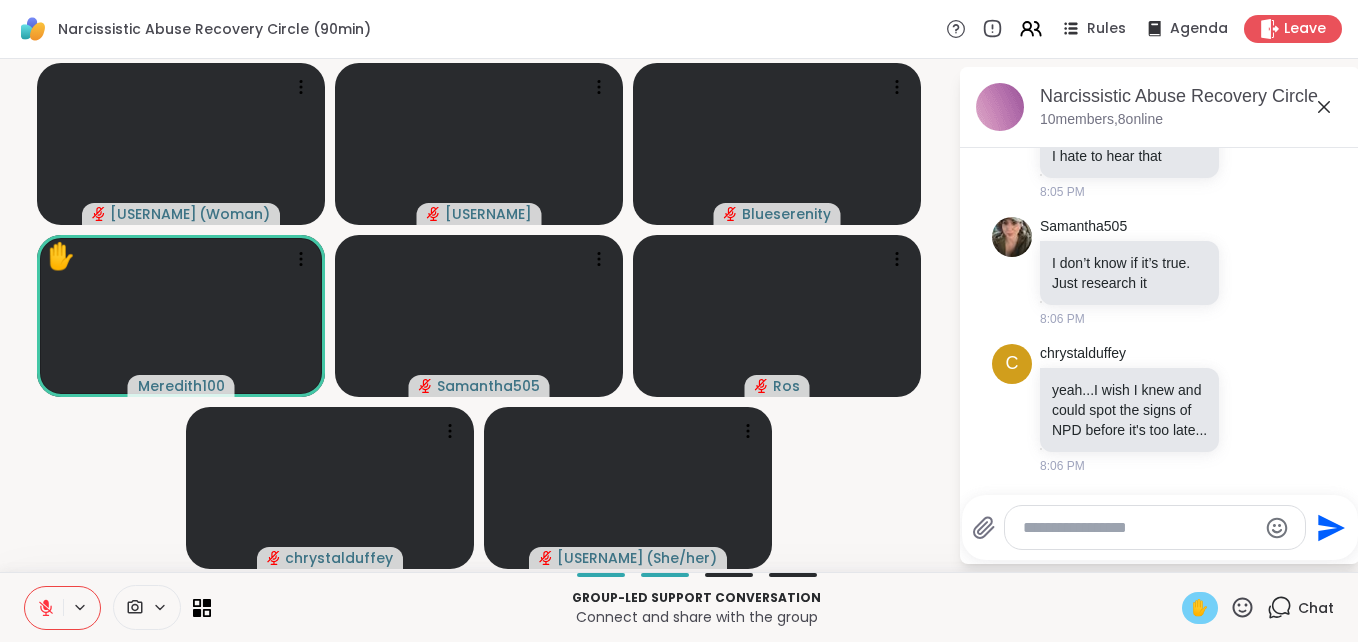 click on "✋" at bounding box center [1200, 608] 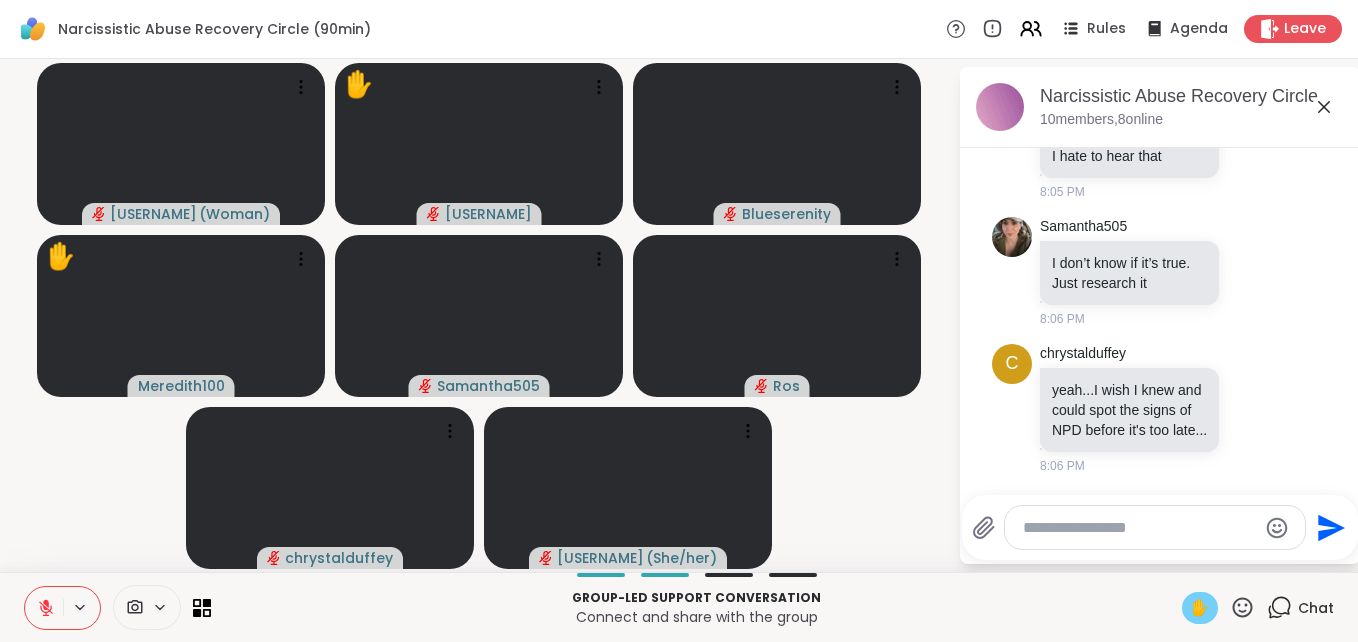 click 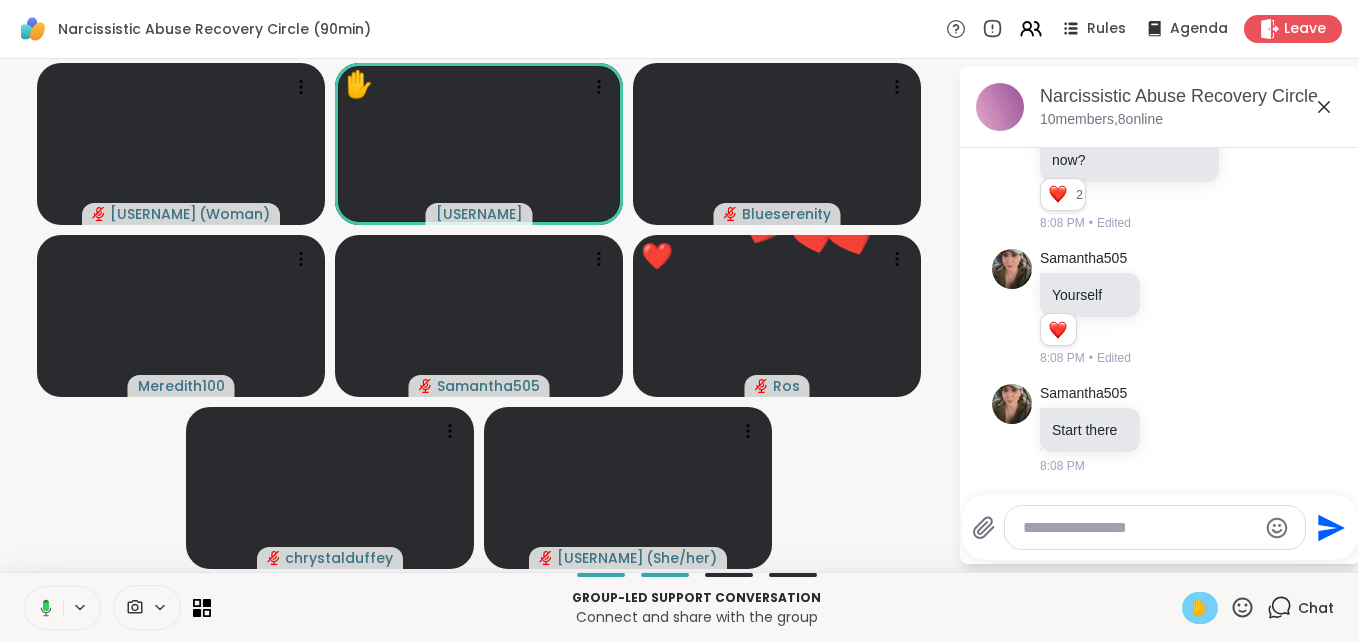 scroll, scrollTop: 7588, scrollLeft: 0, axis: vertical 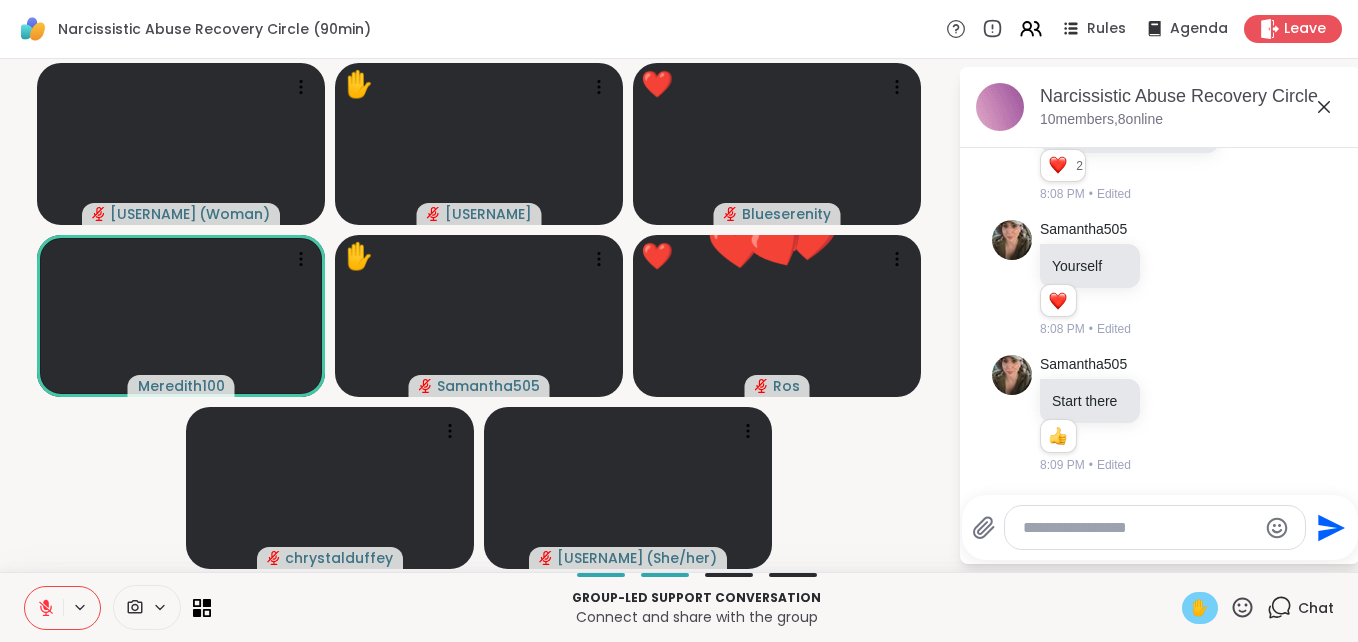 drag, startPoint x: 1176, startPoint y: 606, endPoint x: 1136, endPoint y: 610, distance: 40.1995 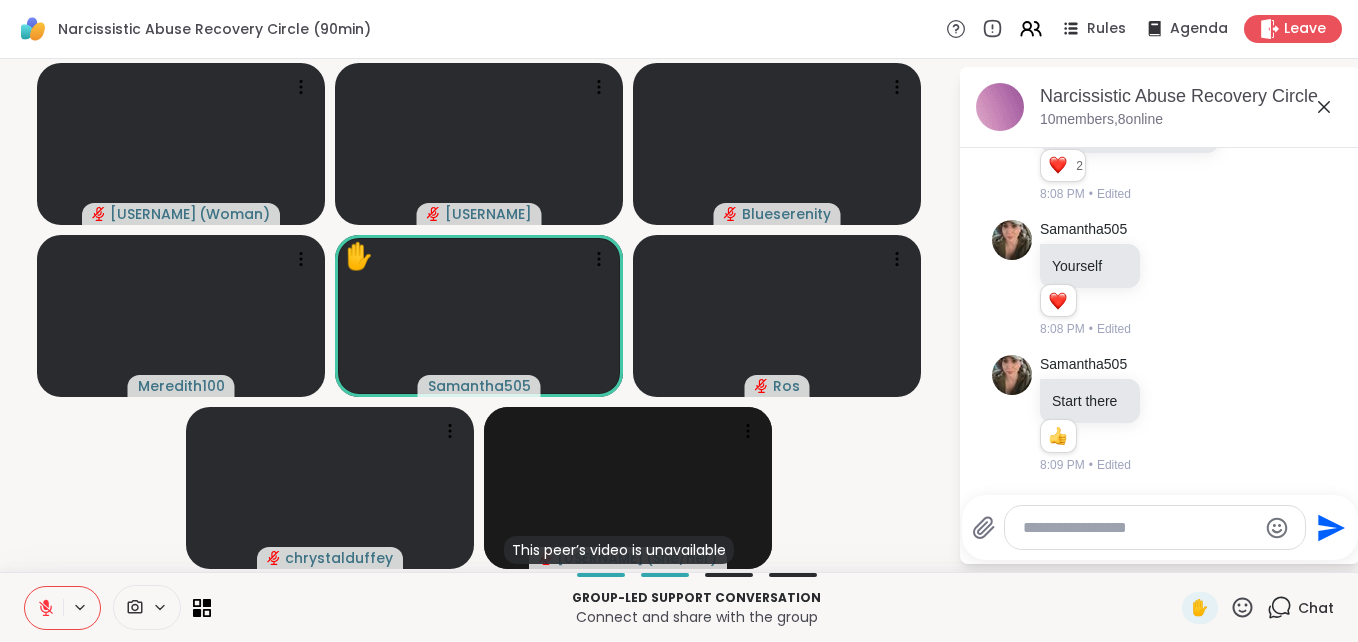 scroll, scrollTop: 7794, scrollLeft: 0, axis: vertical 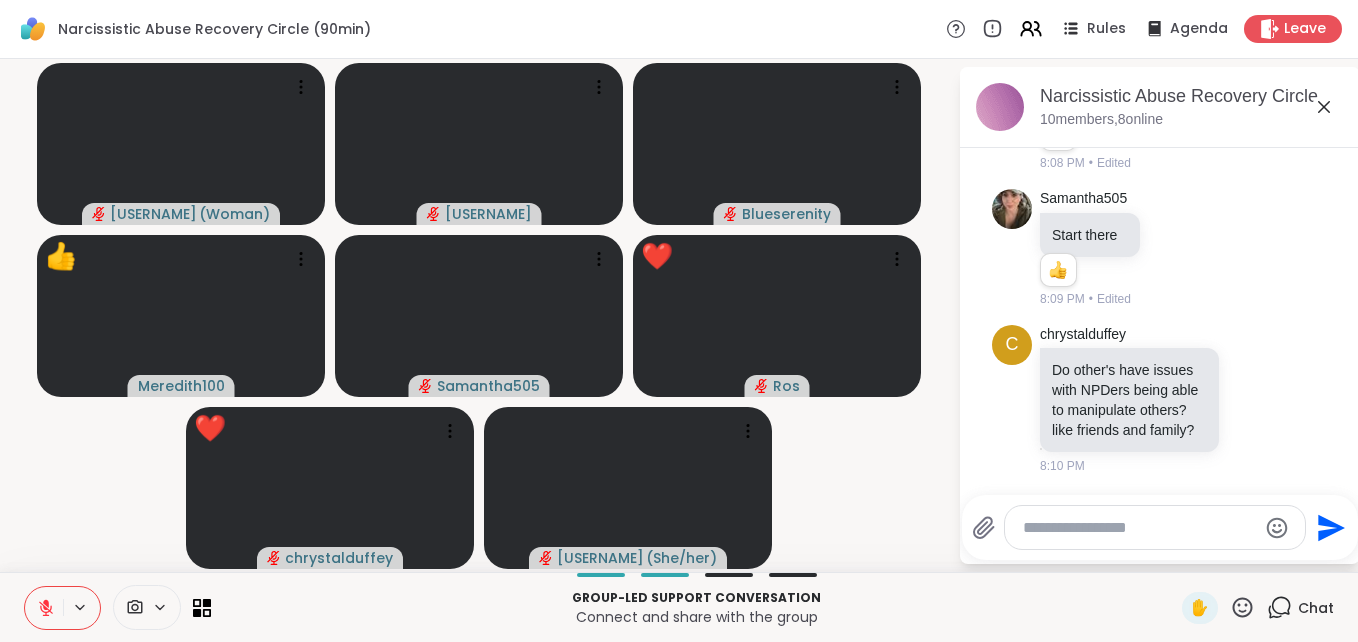 click at bounding box center (1139, 528) 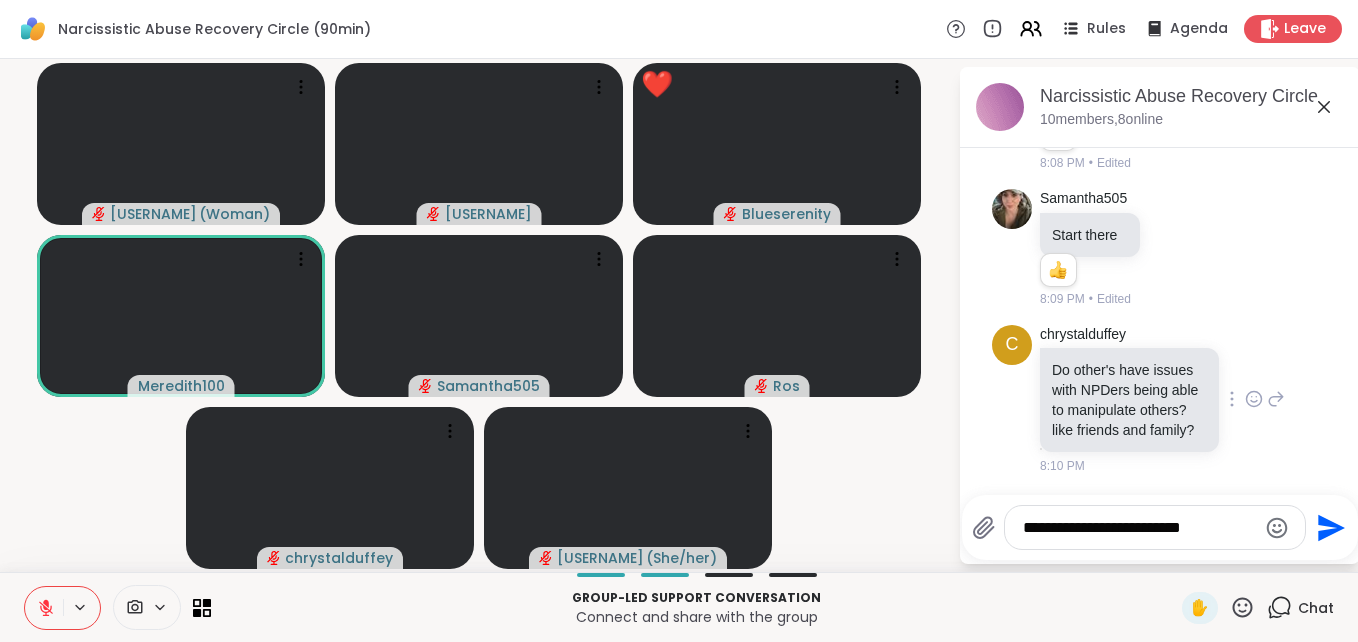 type on "**********" 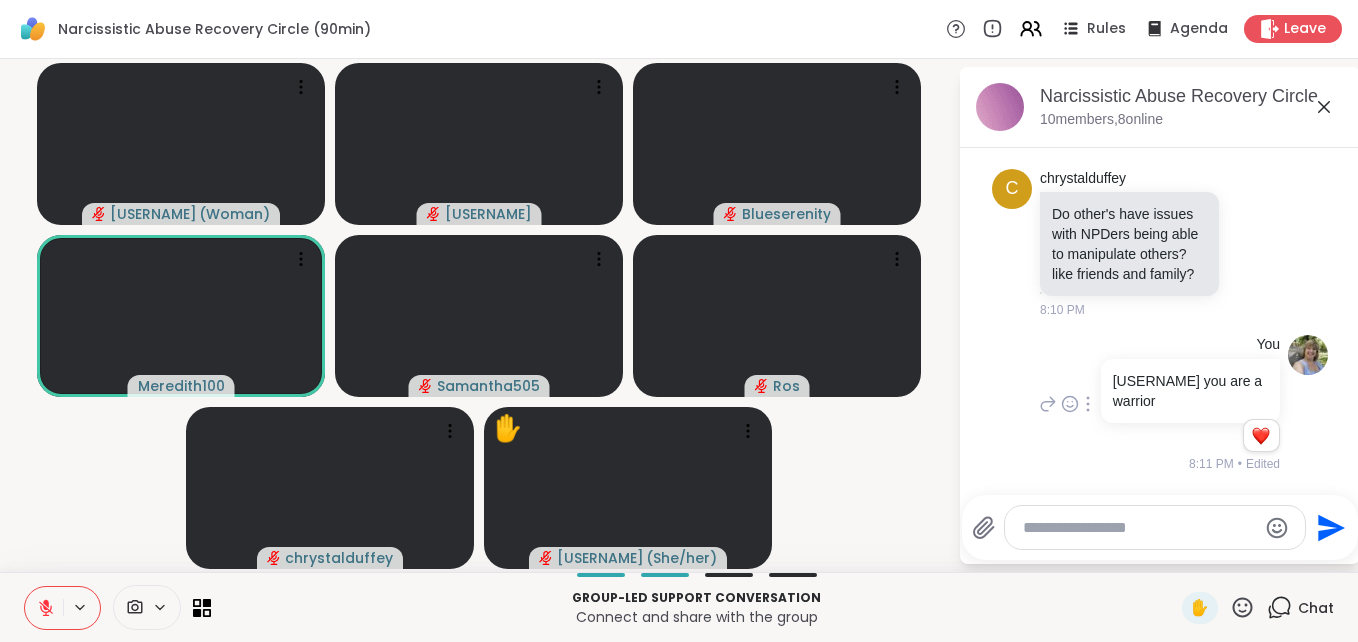 scroll, scrollTop: 7949, scrollLeft: 0, axis: vertical 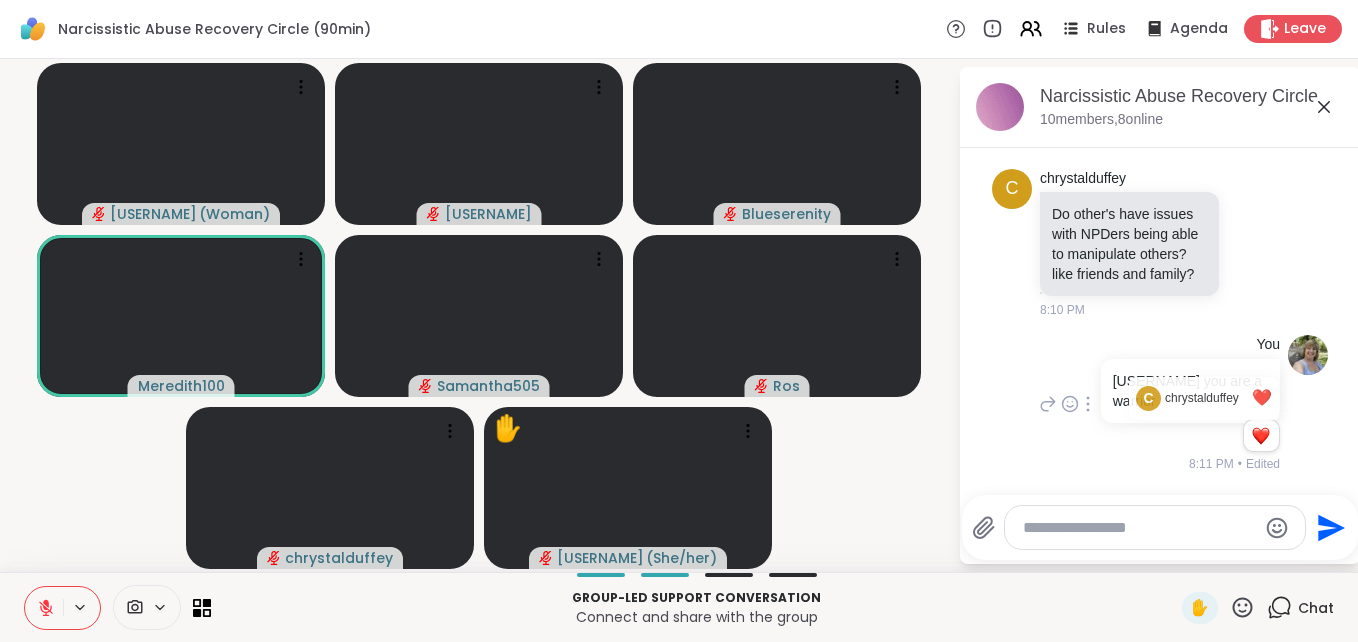 click at bounding box center [1261, 436] 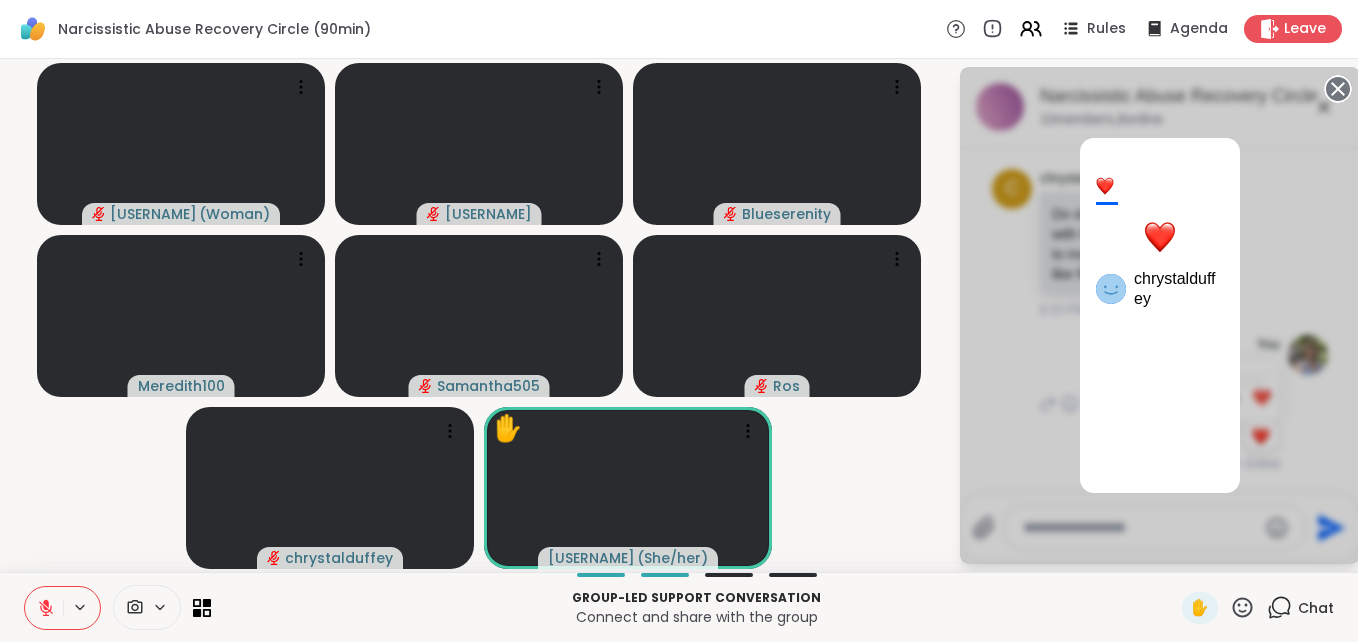 click 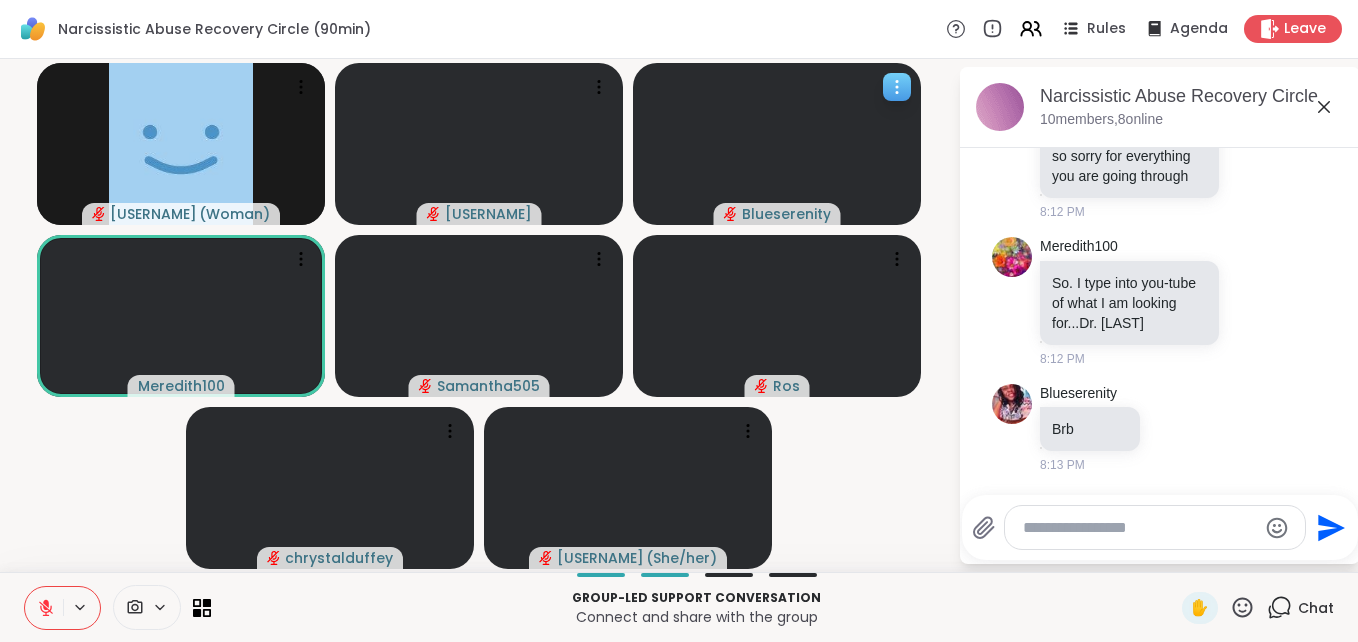 scroll, scrollTop: 8751, scrollLeft: 0, axis: vertical 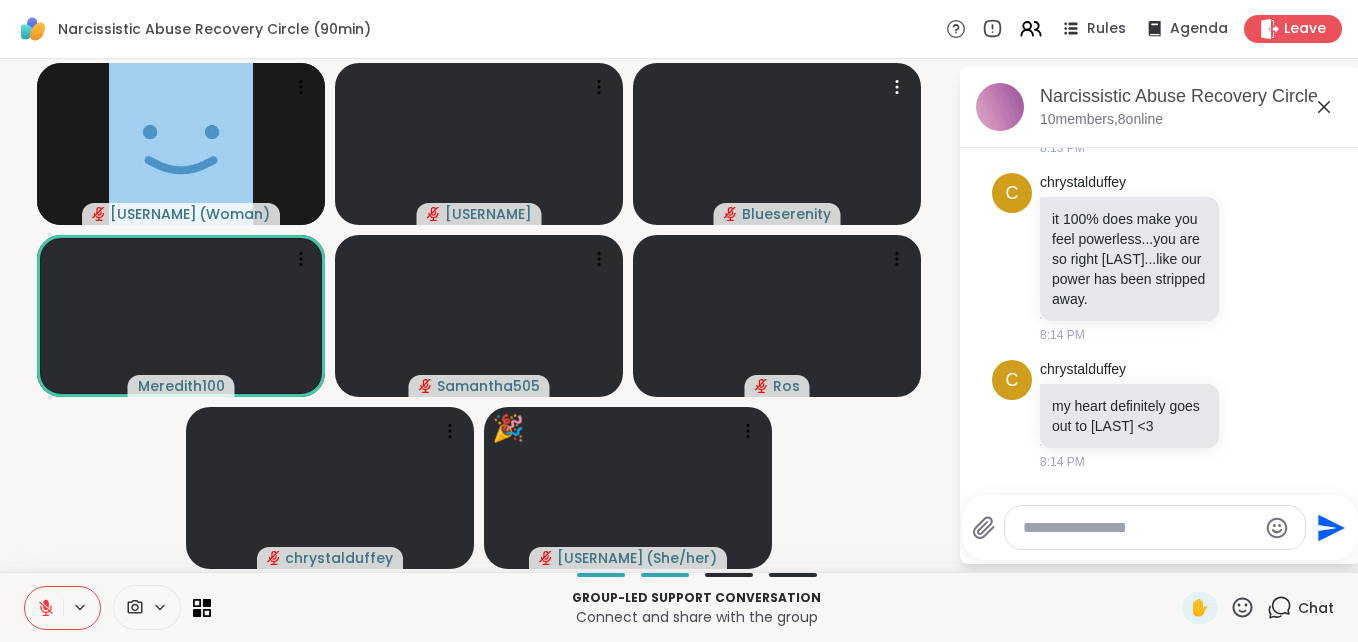click at bounding box center (1139, 528) 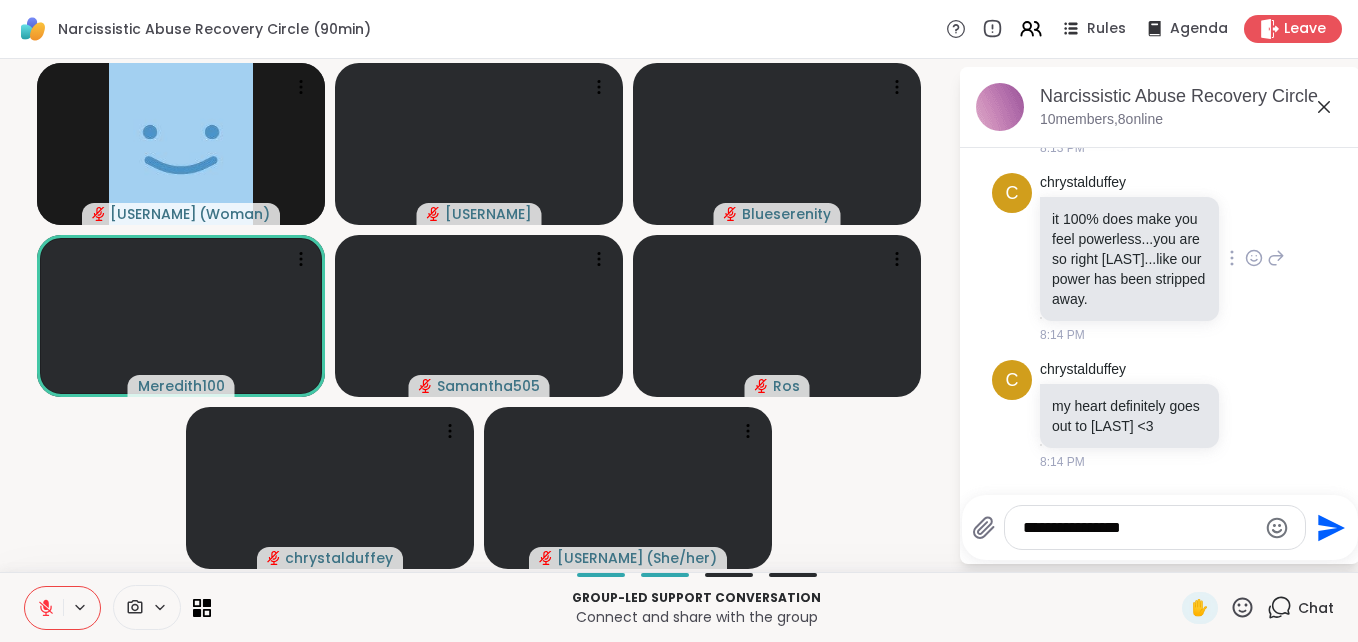 type on "**********" 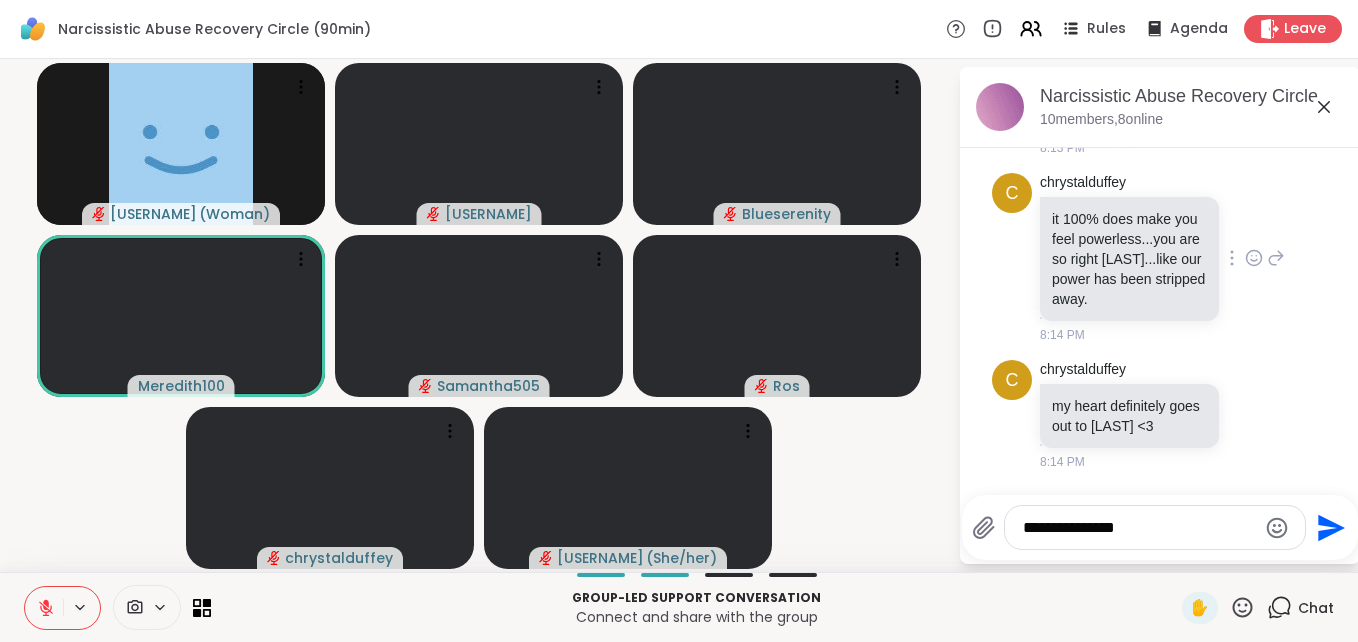 type 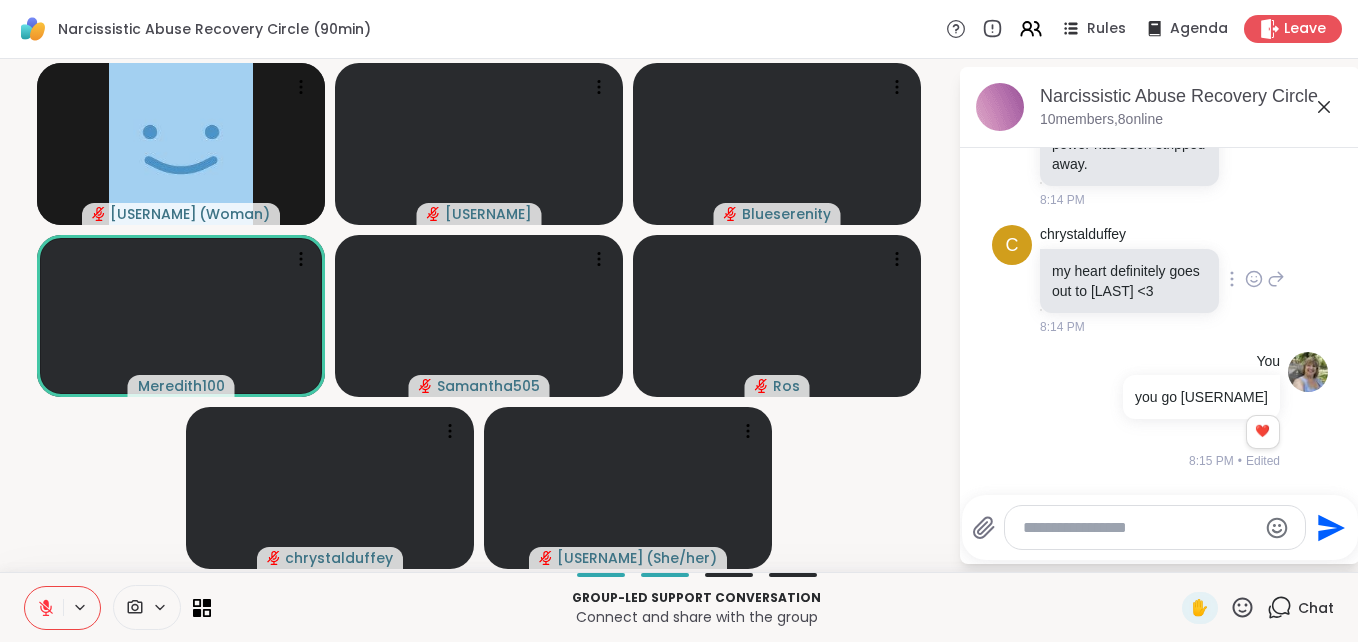 scroll, scrollTop: 9013, scrollLeft: 0, axis: vertical 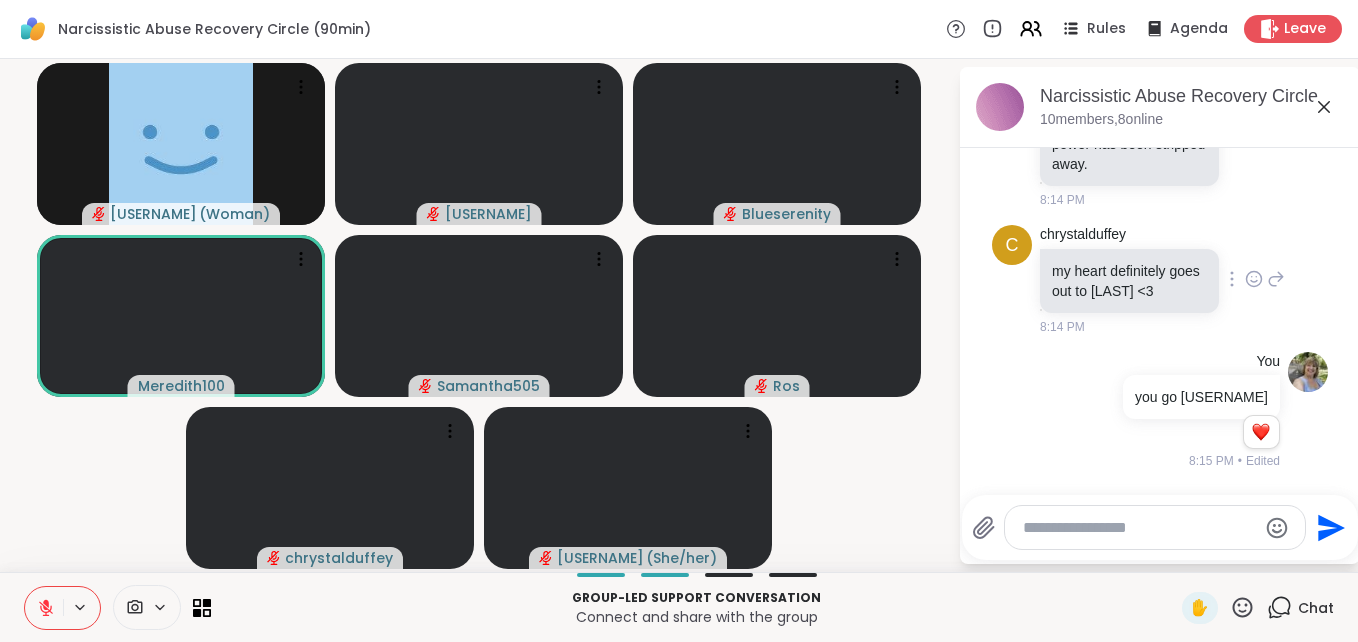 click 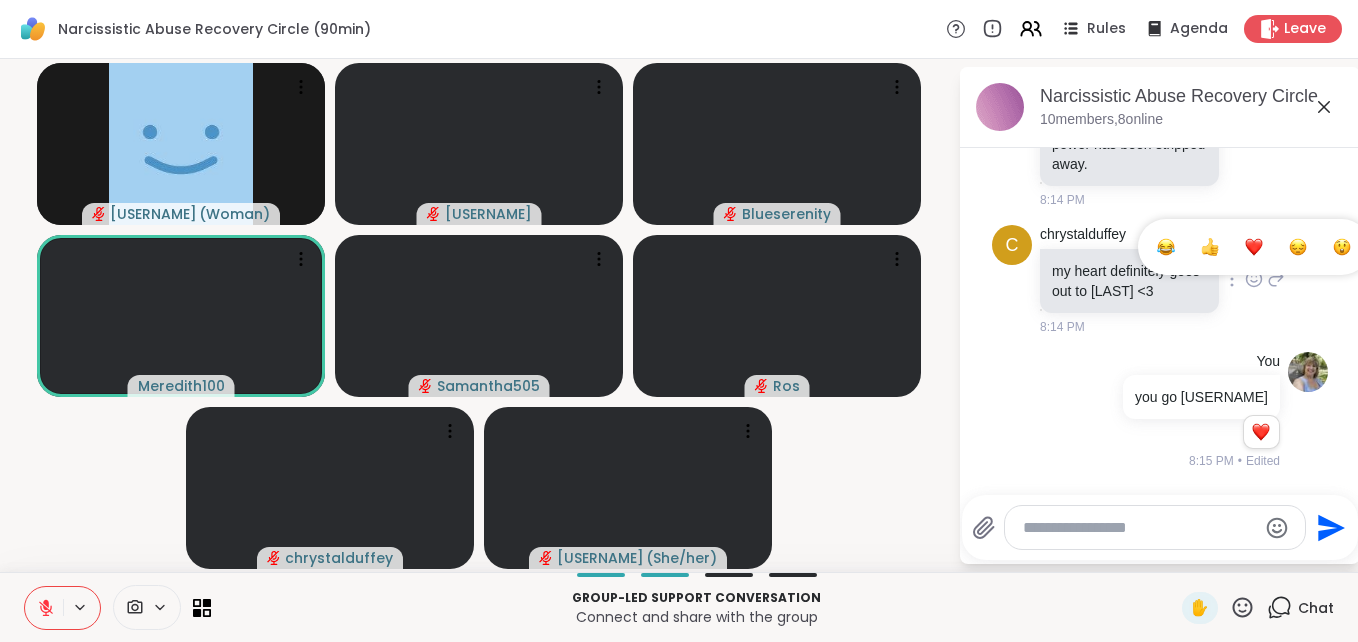 click at bounding box center [1254, 247] 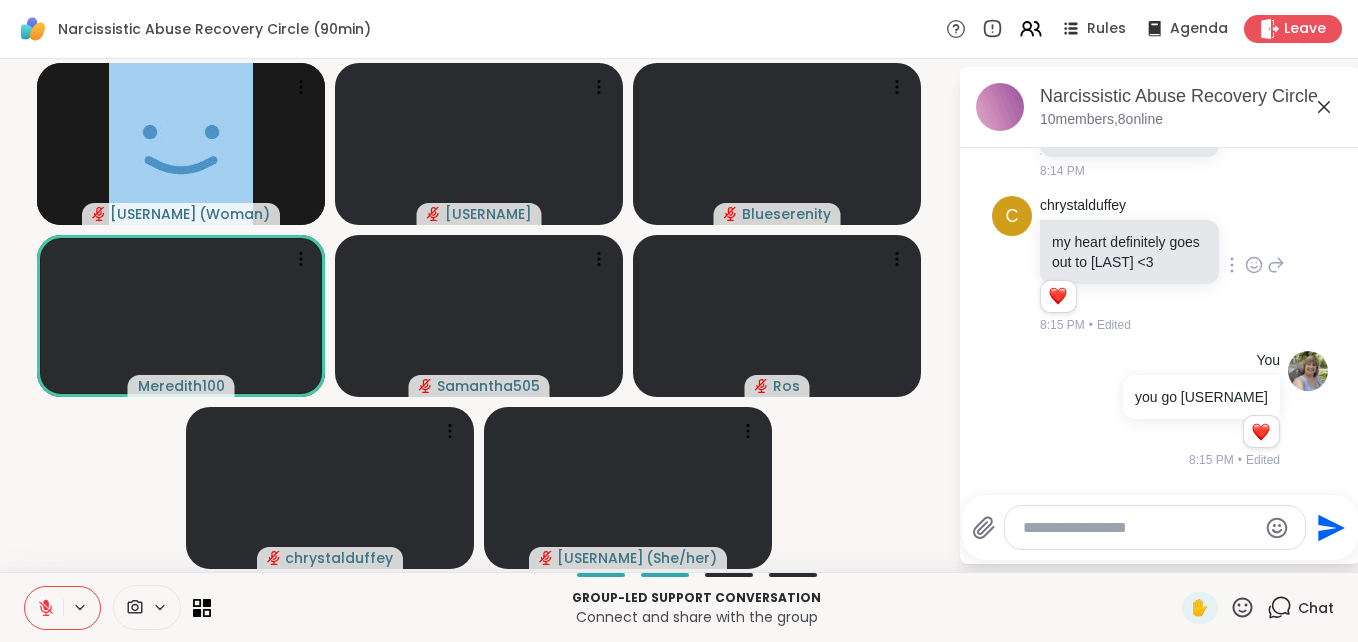 scroll, scrollTop: 8815, scrollLeft: 0, axis: vertical 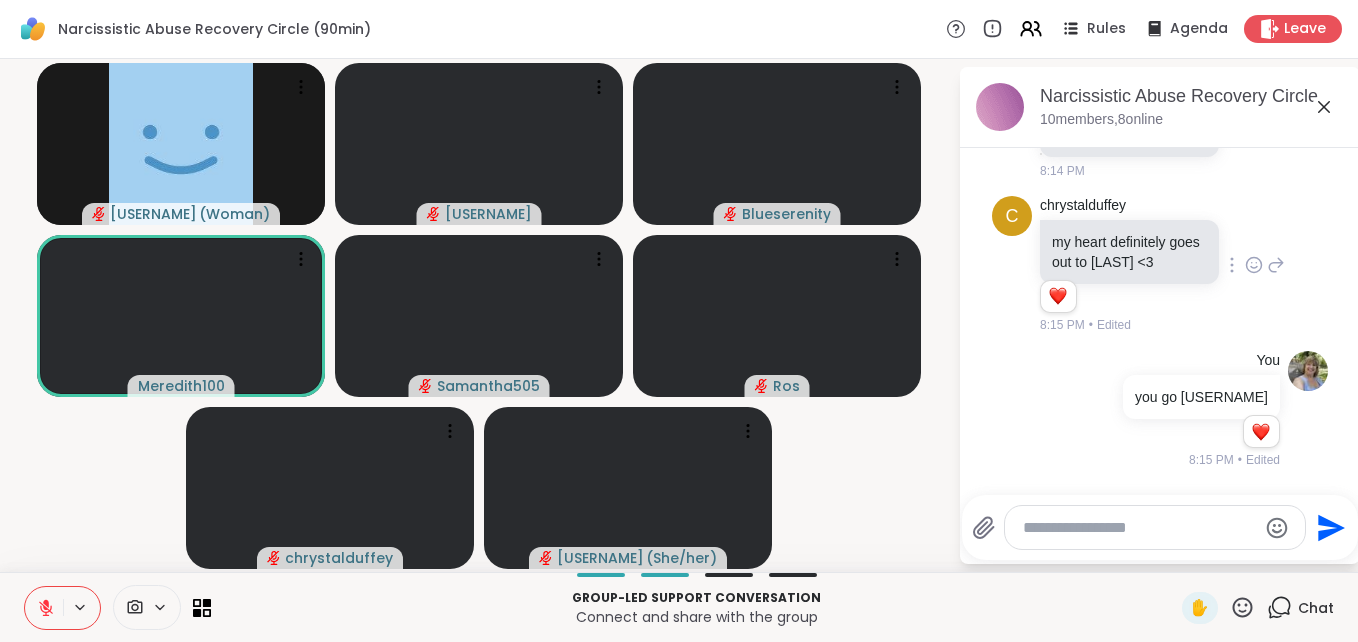 click at bounding box center (1210, 62) 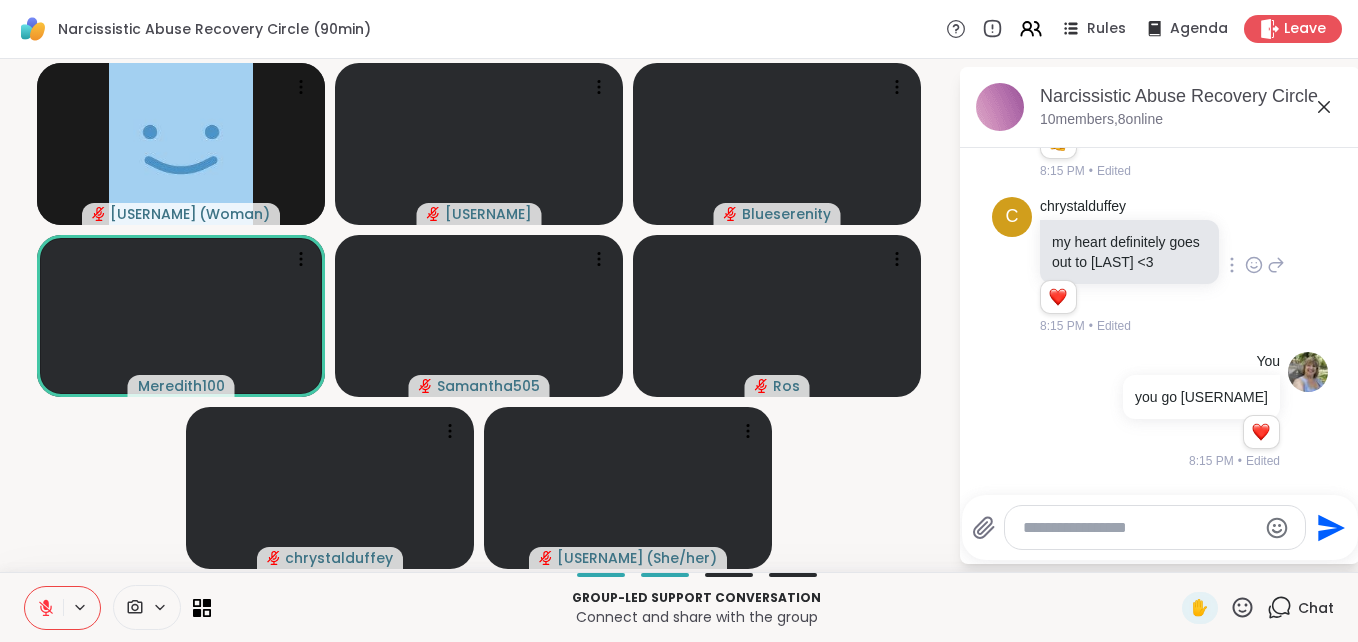 scroll, scrollTop: 9070, scrollLeft: 0, axis: vertical 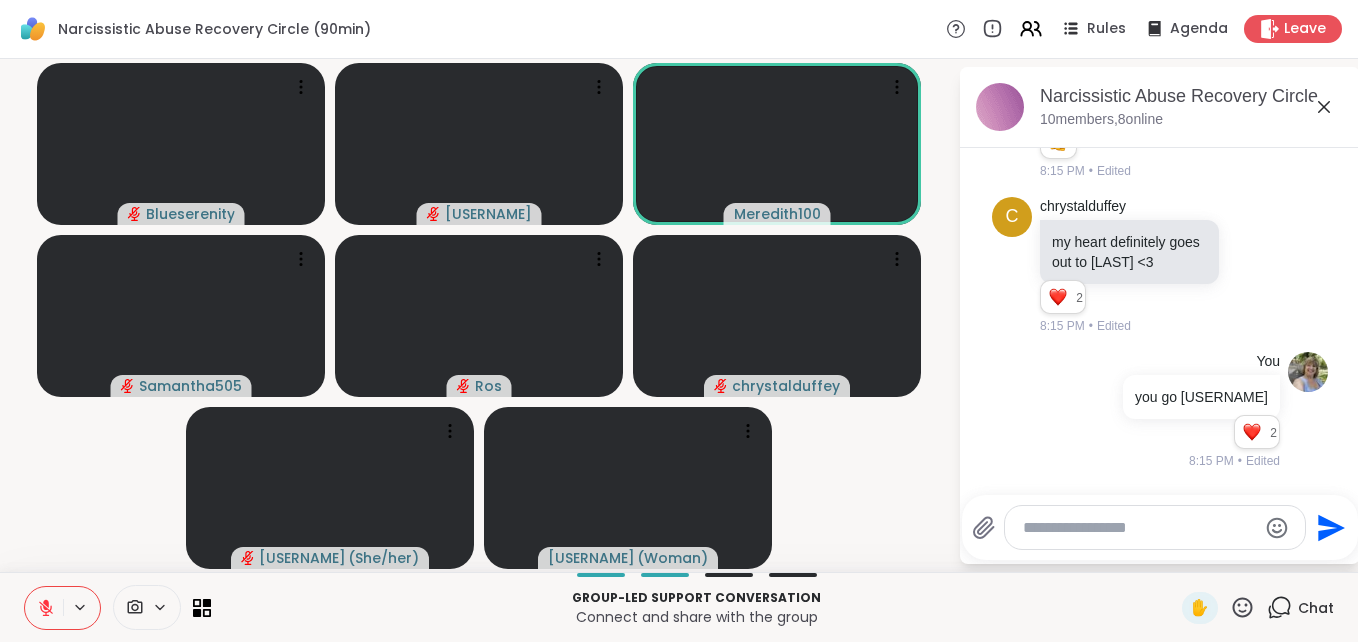 click 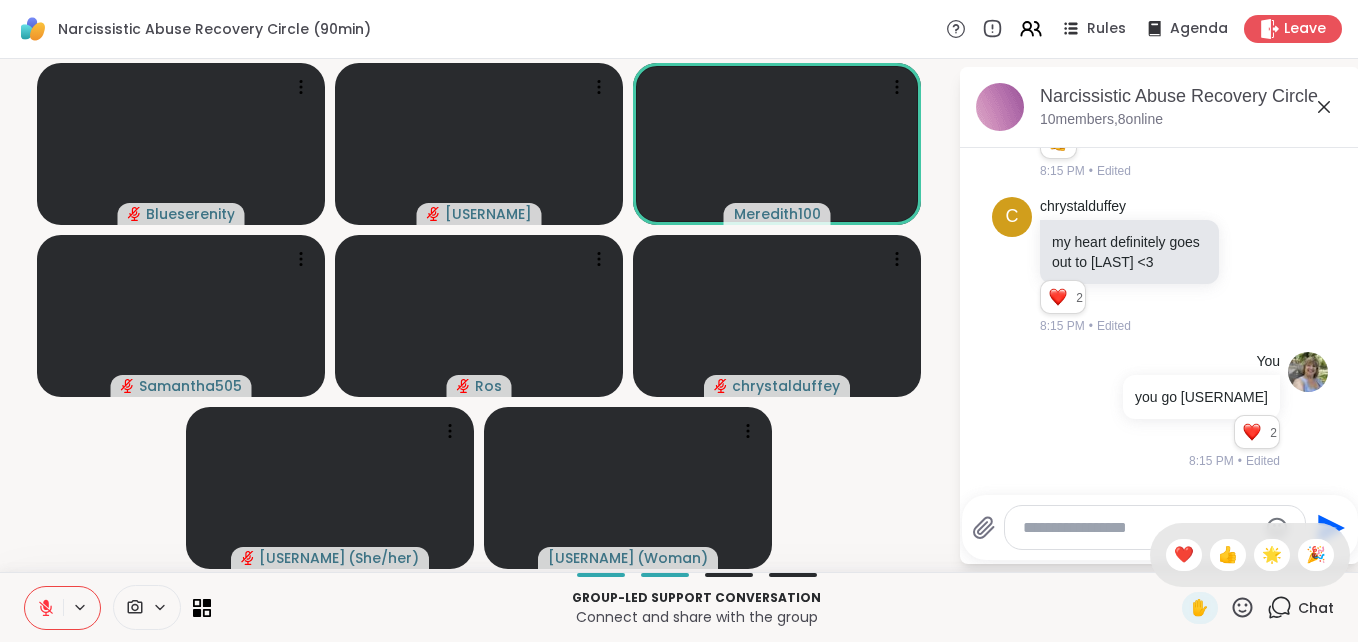 click on "❤️" at bounding box center (1184, 555) 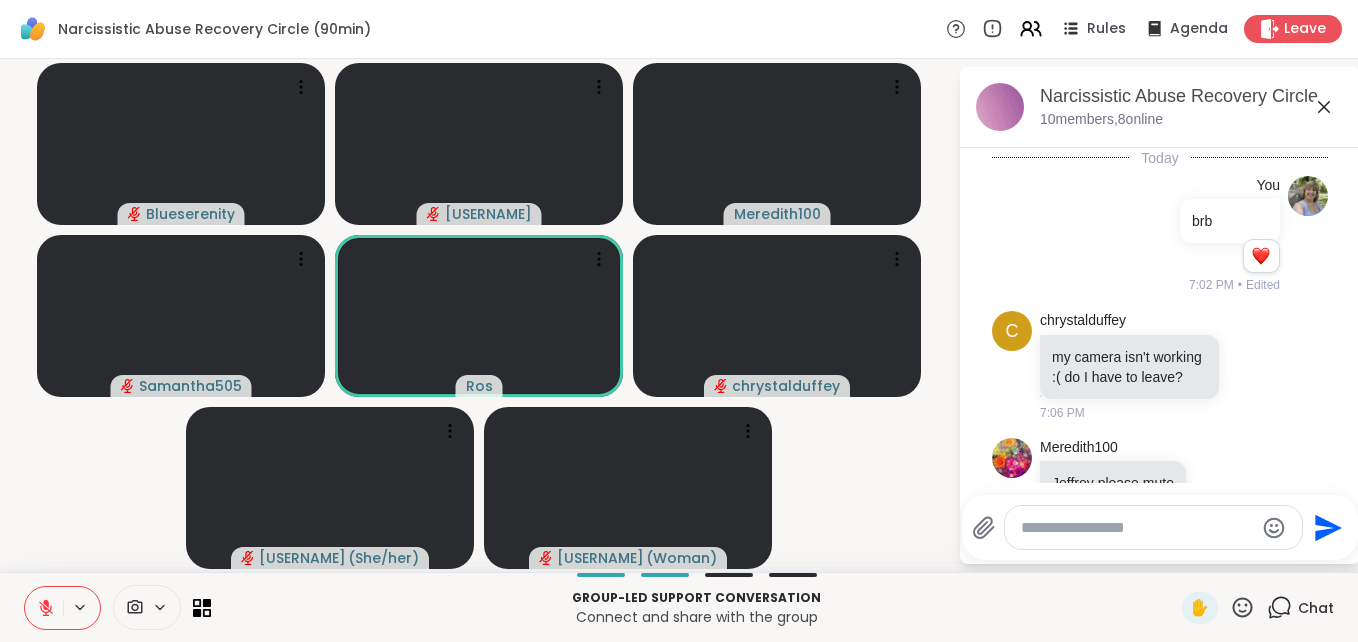 scroll, scrollTop: 0, scrollLeft: 0, axis: both 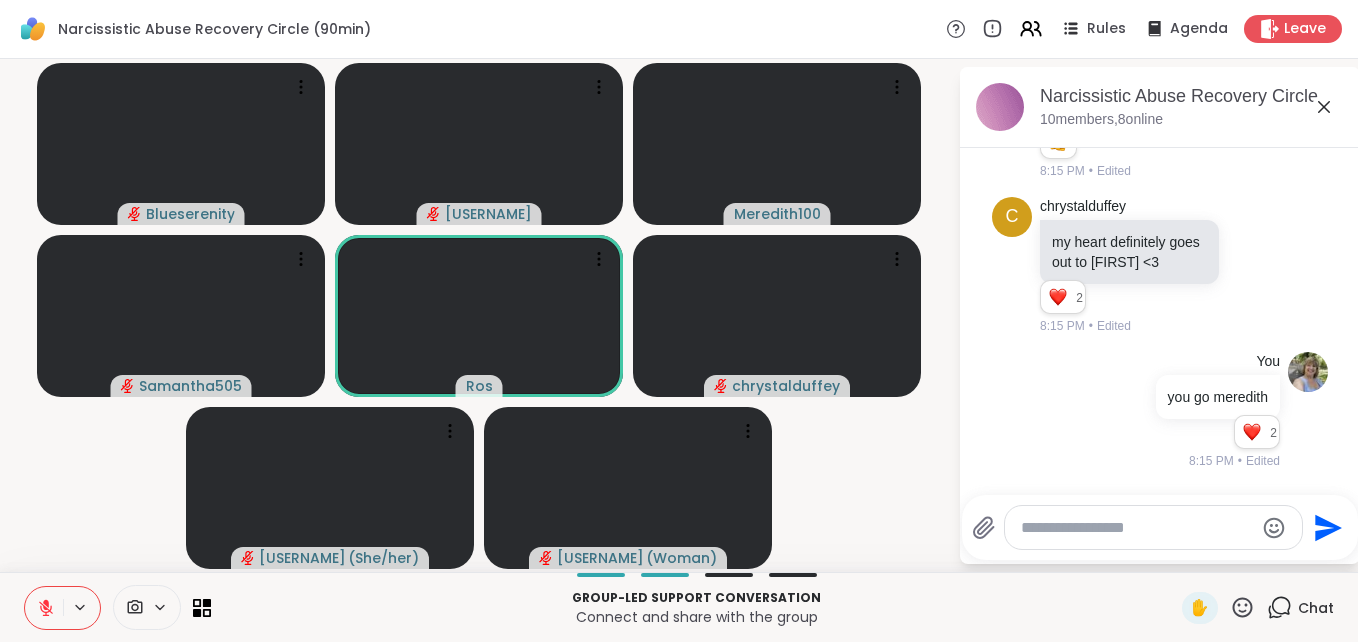 click 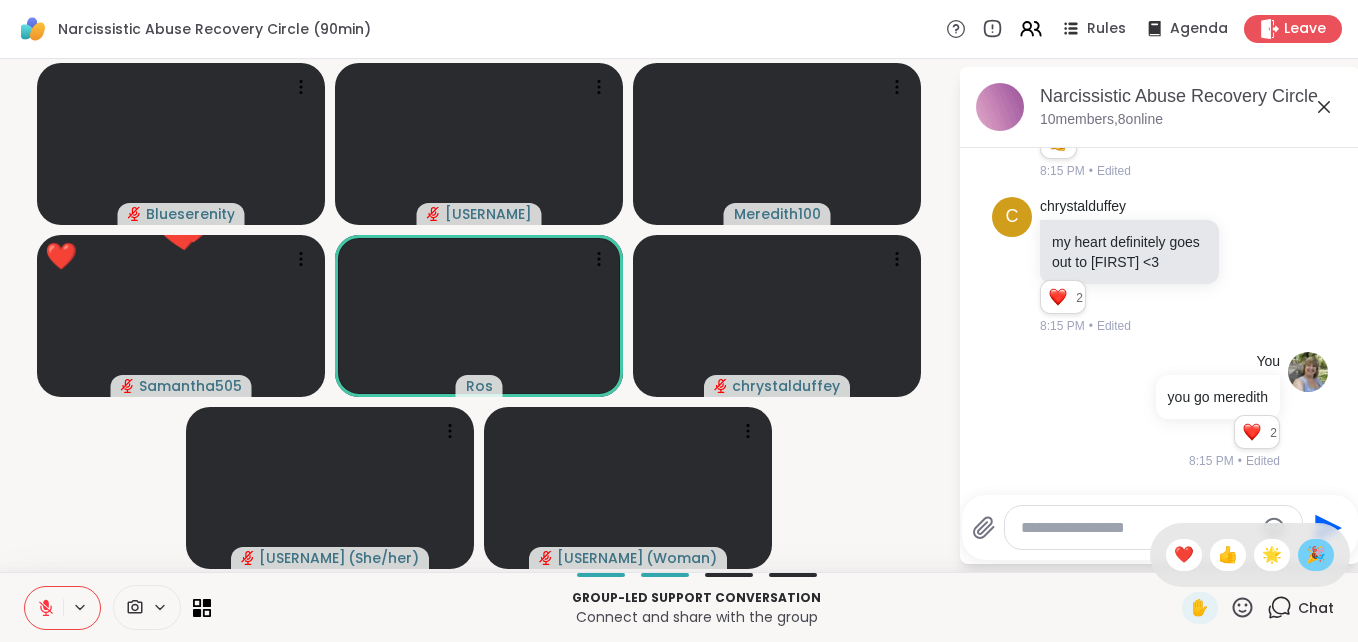 click on "🎉" at bounding box center (1316, 555) 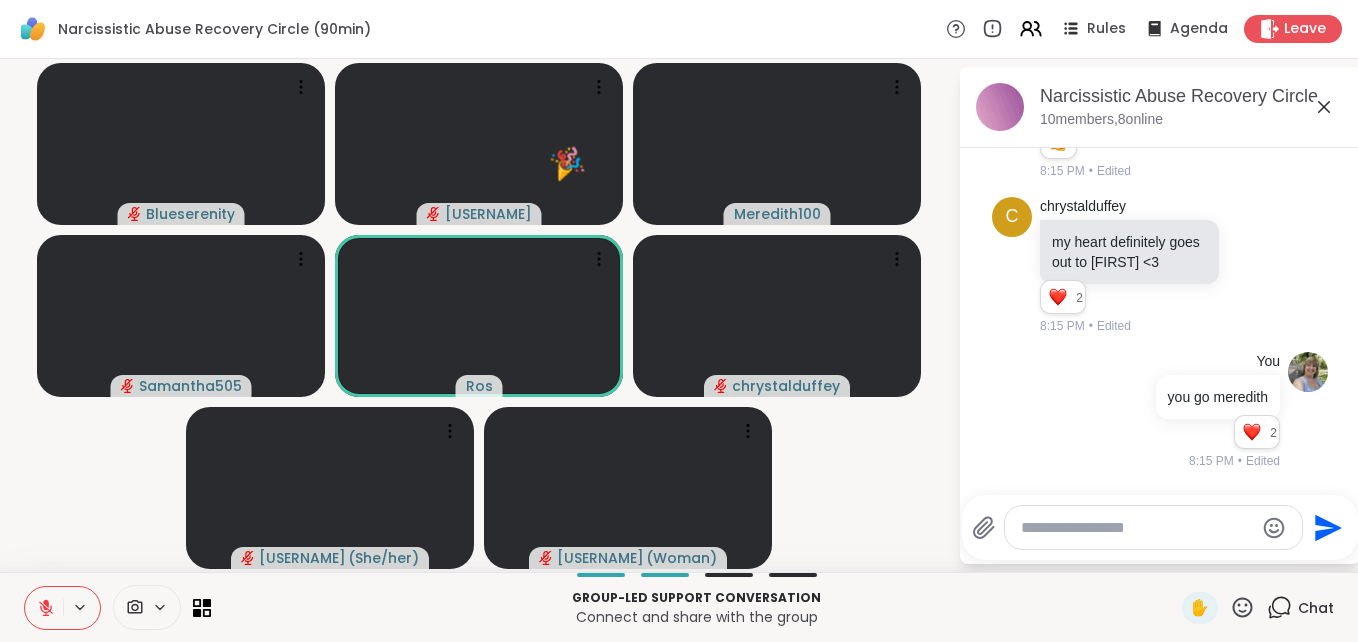 click 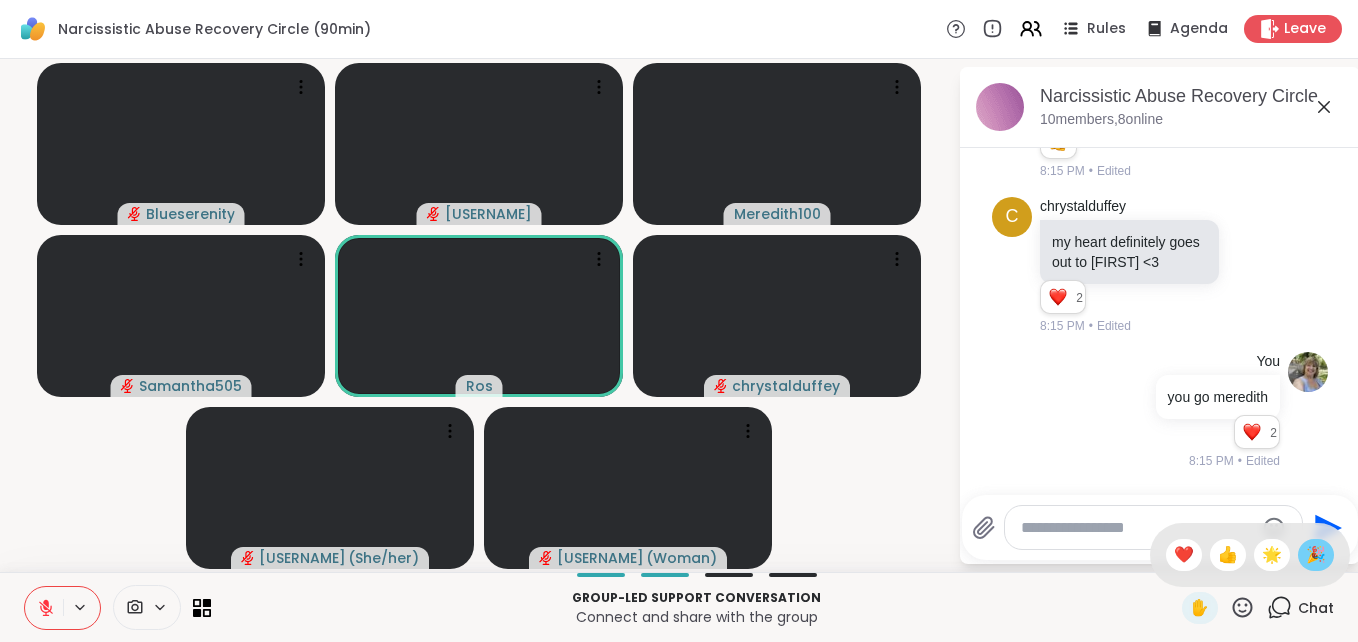 click on "🎉" at bounding box center (1316, 555) 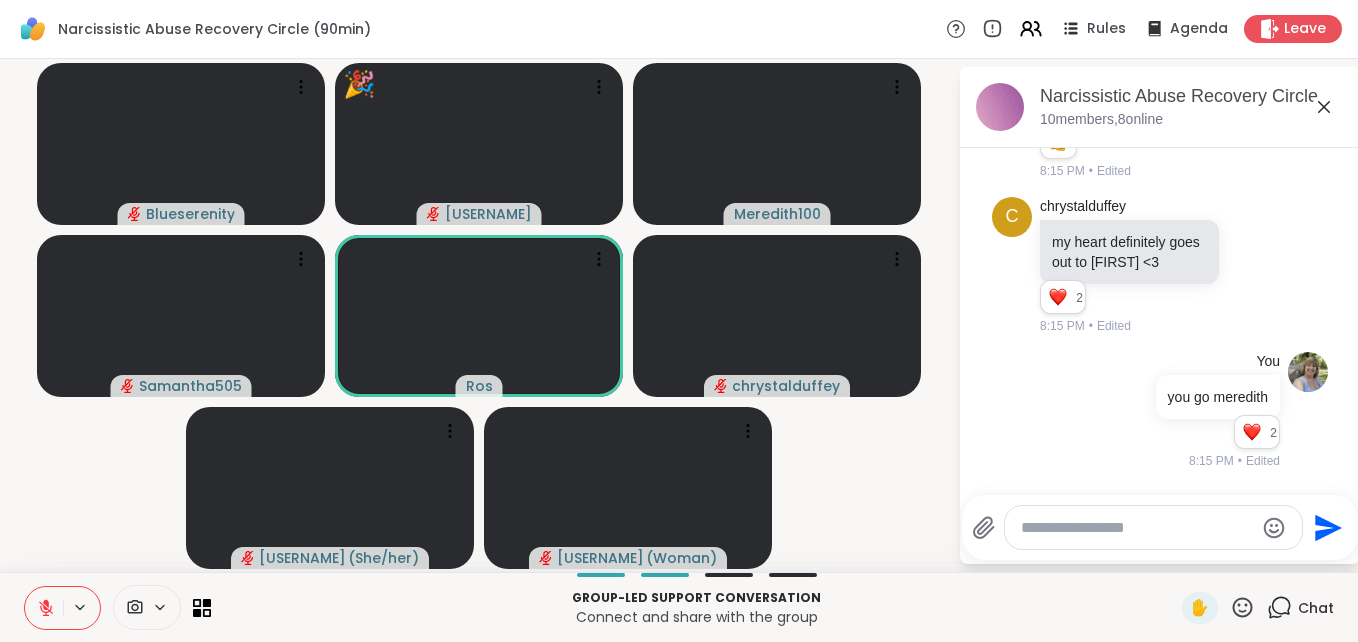 click 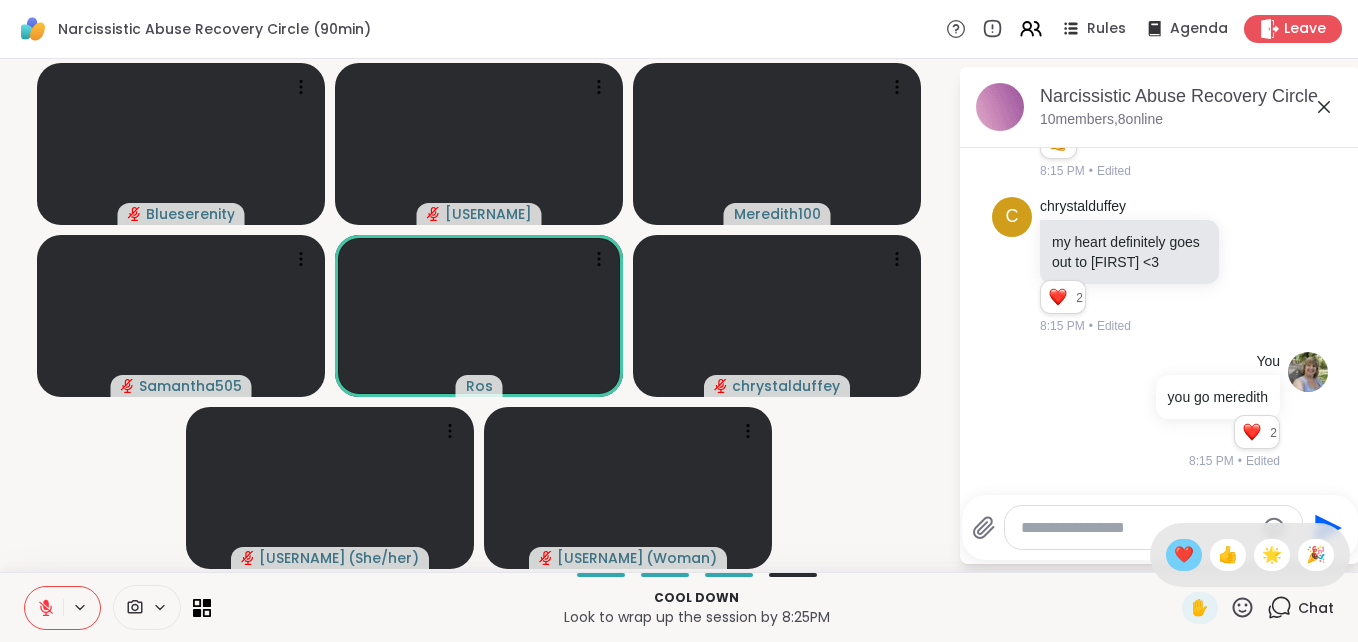 click on "❤️" at bounding box center (1184, 555) 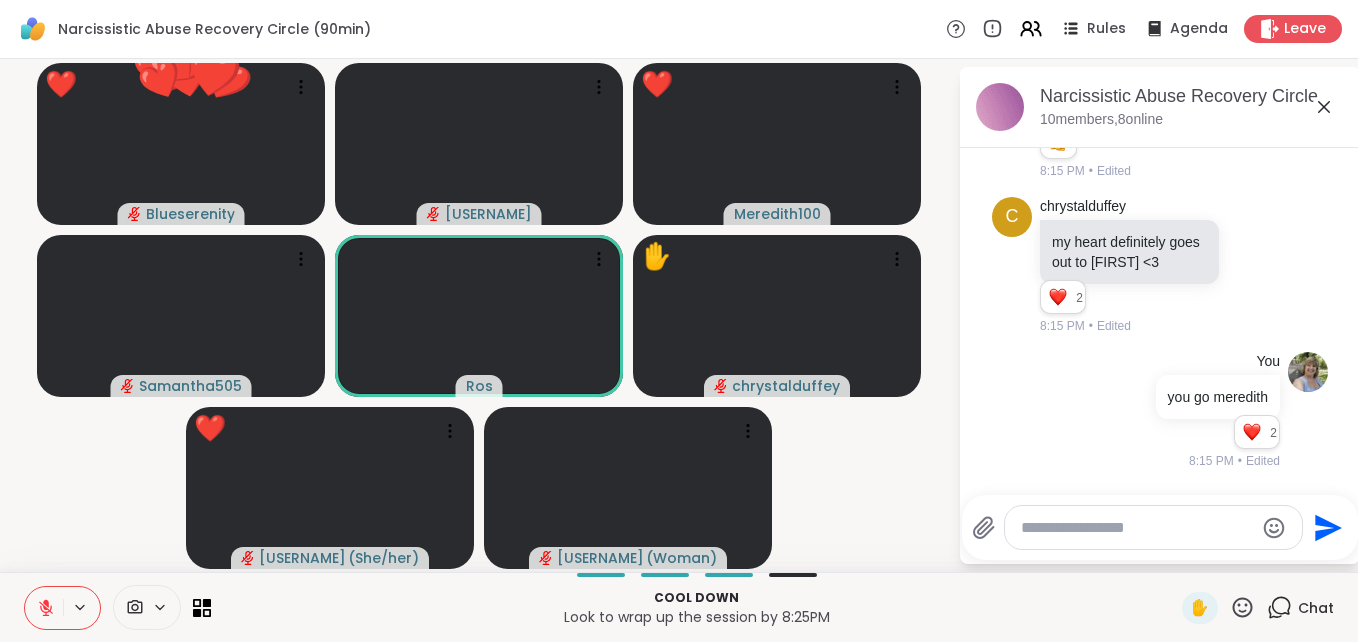 click 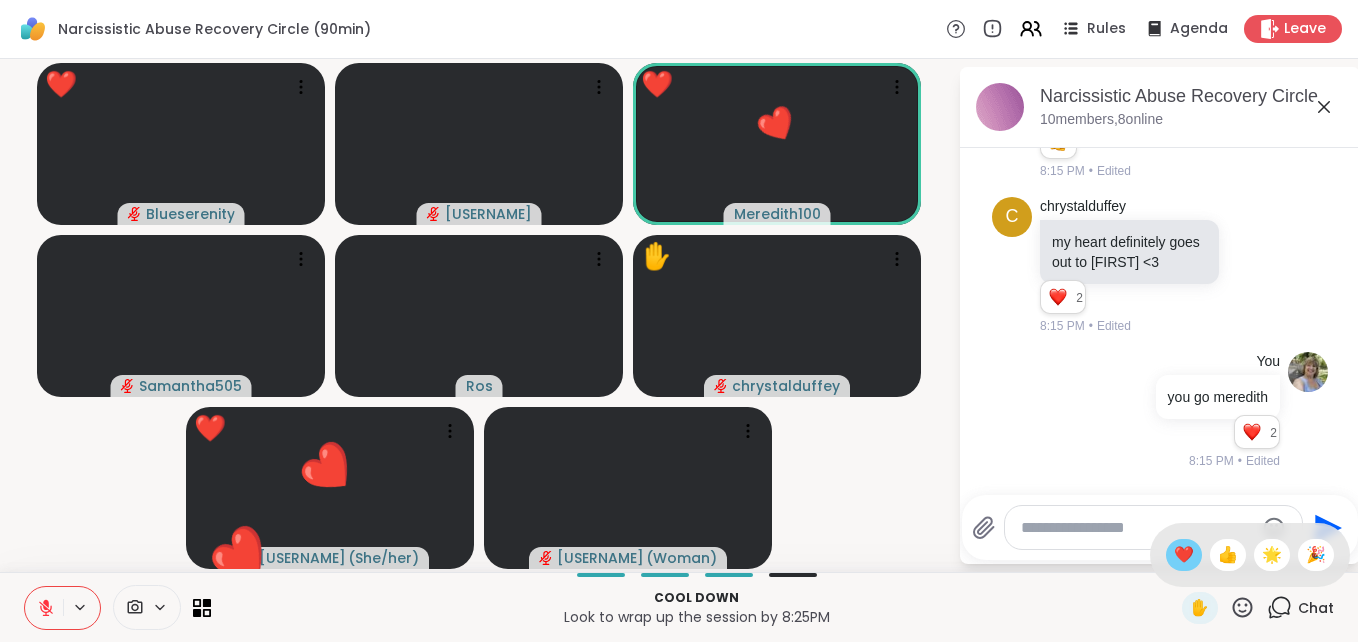 click on "❤️" at bounding box center (1184, 555) 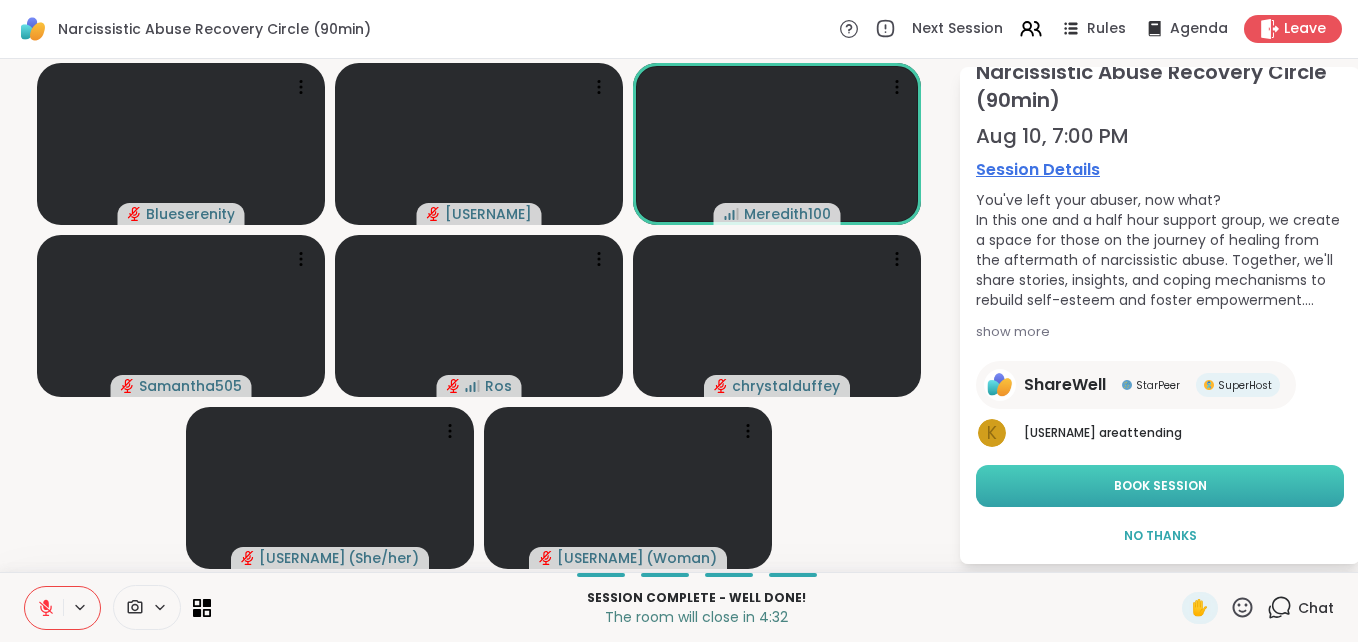 scroll, scrollTop: 87, scrollLeft: 0, axis: vertical 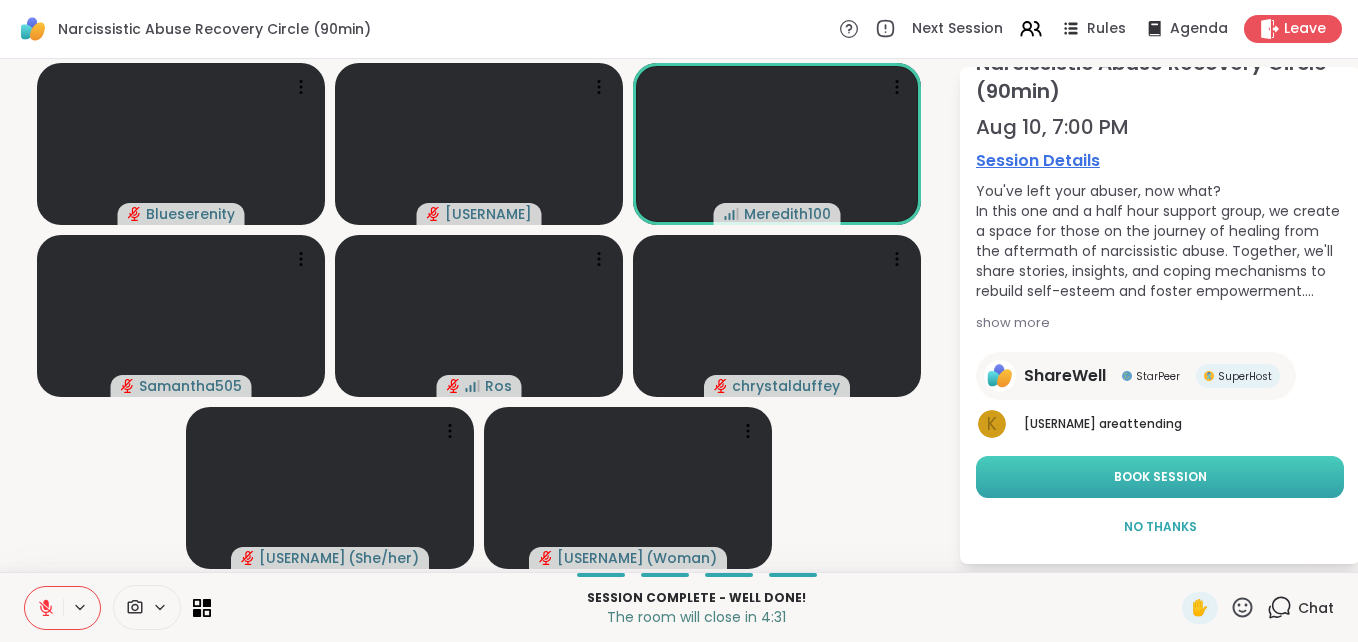 click on "Book Session" at bounding box center [1160, 477] 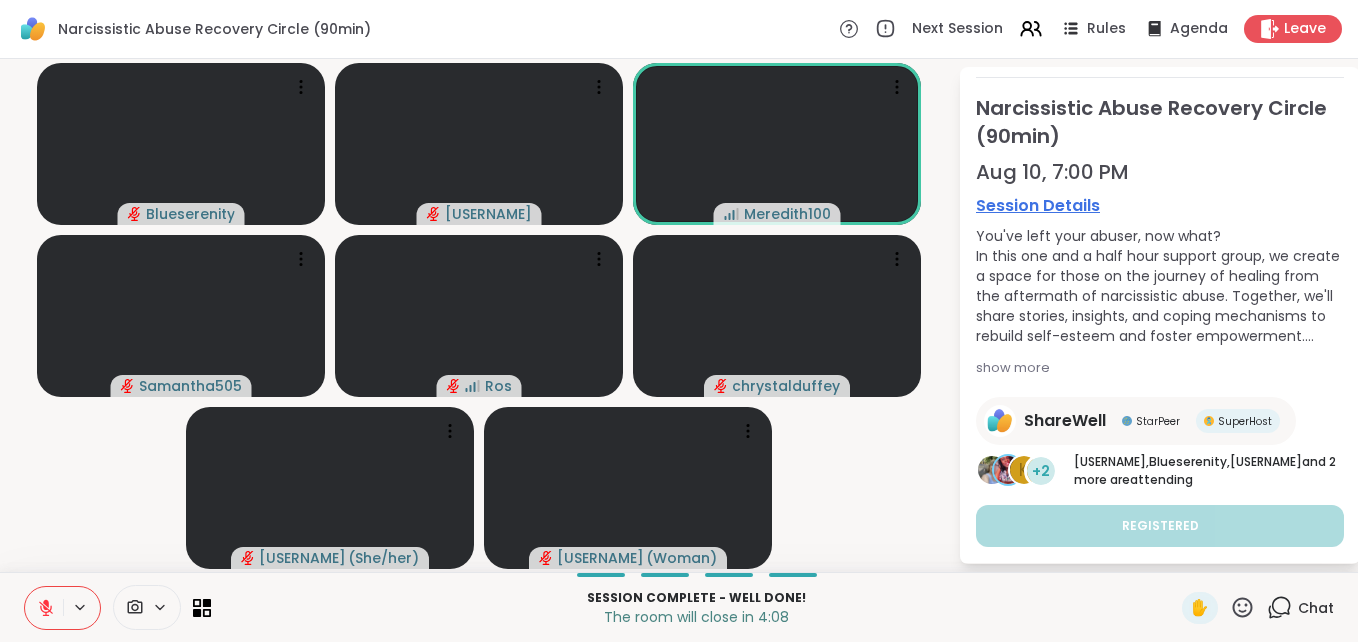 scroll, scrollTop: 41, scrollLeft: 0, axis: vertical 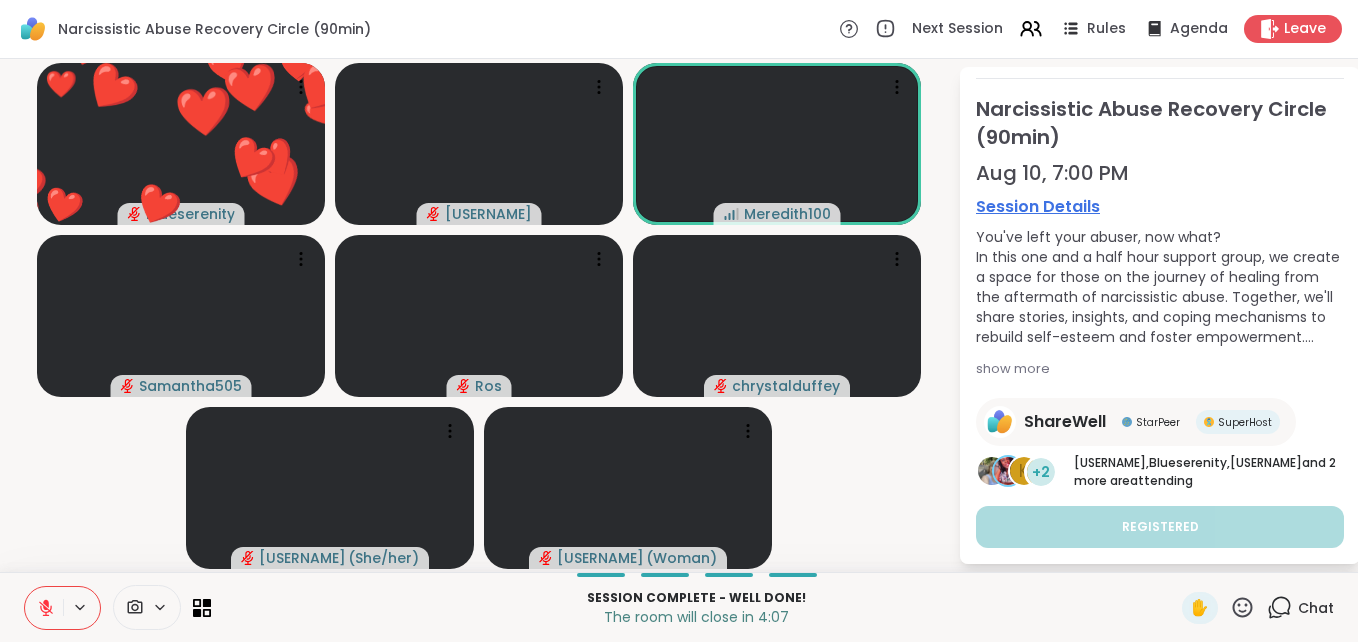click on "Chat" at bounding box center [1316, 608] 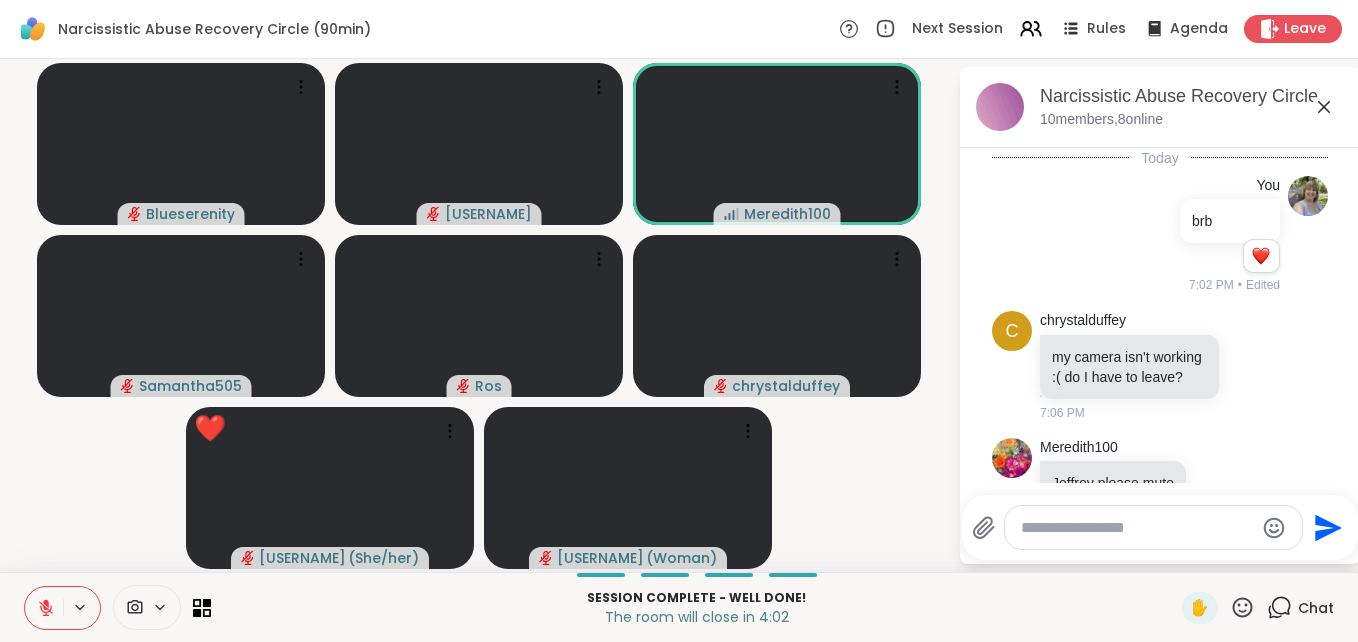 scroll, scrollTop: 9177, scrollLeft: 0, axis: vertical 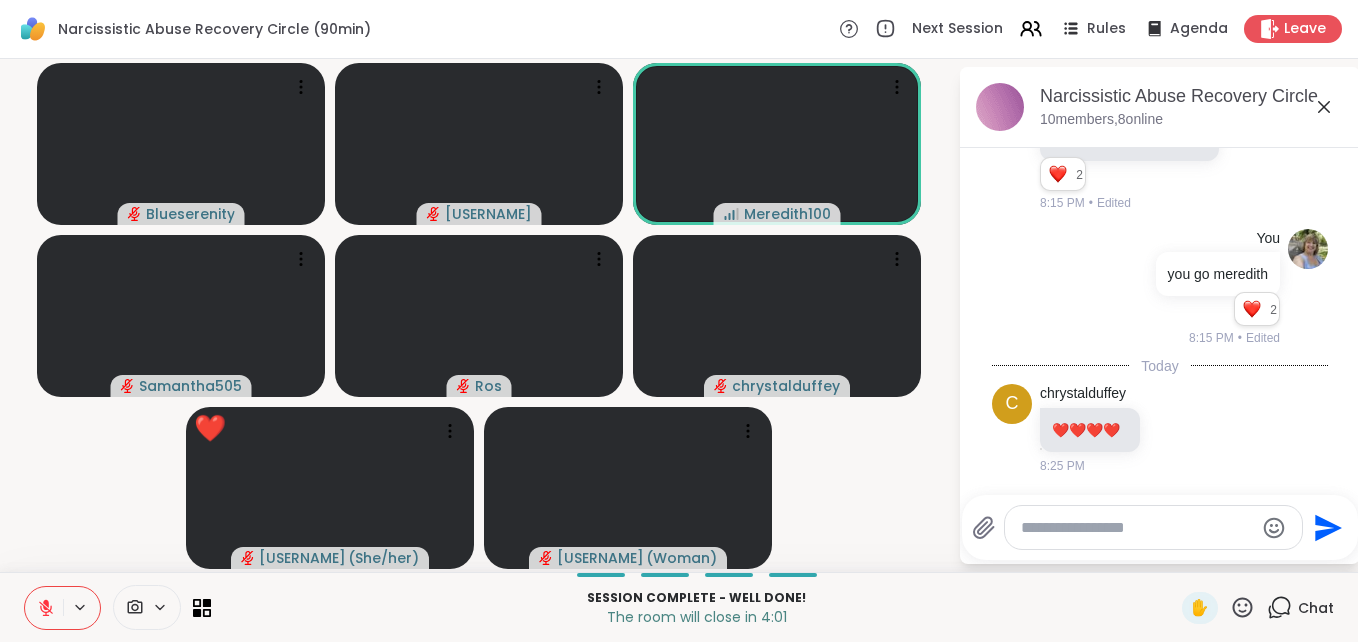 click at bounding box center [1137, 528] 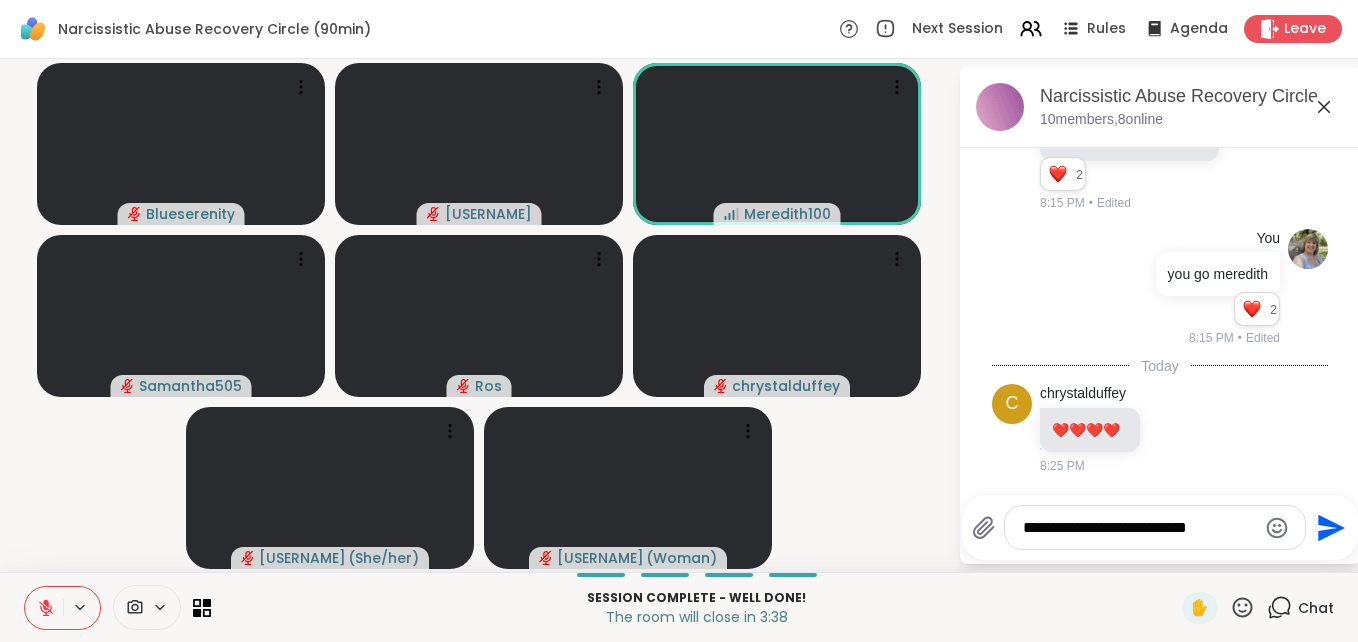 drag, startPoint x: 1202, startPoint y: 530, endPoint x: 1122, endPoint y: 526, distance: 80.09994 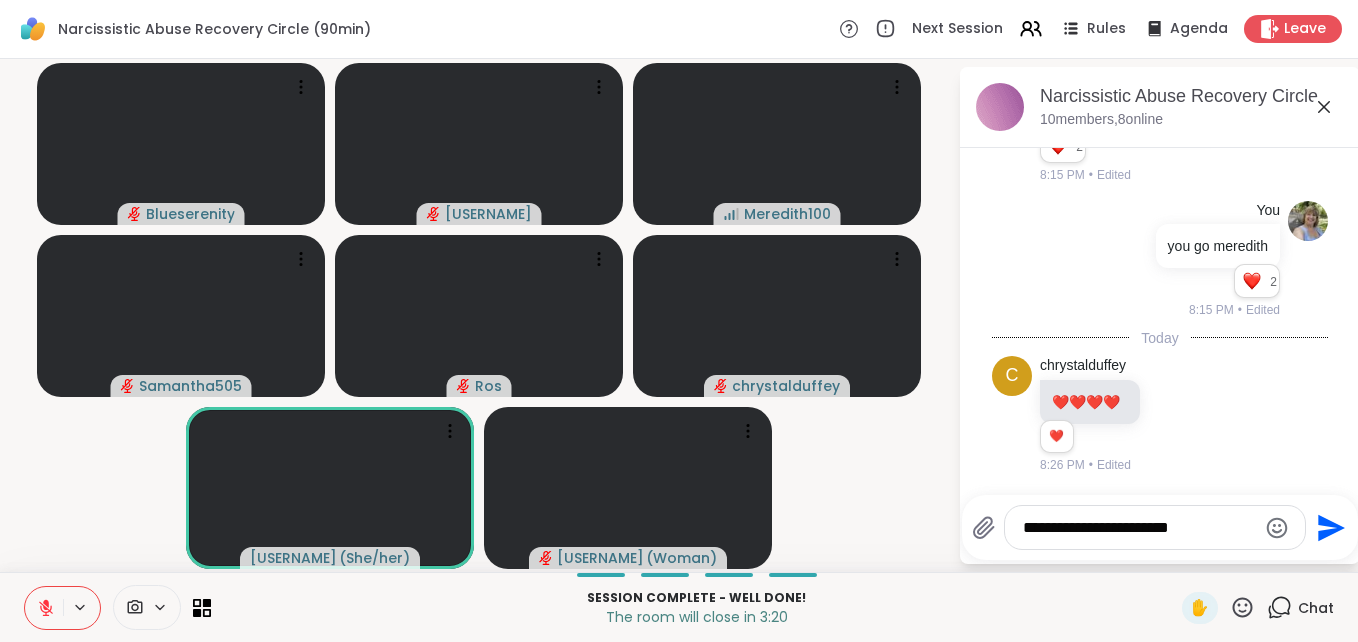 scroll, scrollTop: 9205, scrollLeft: 0, axis: vertical 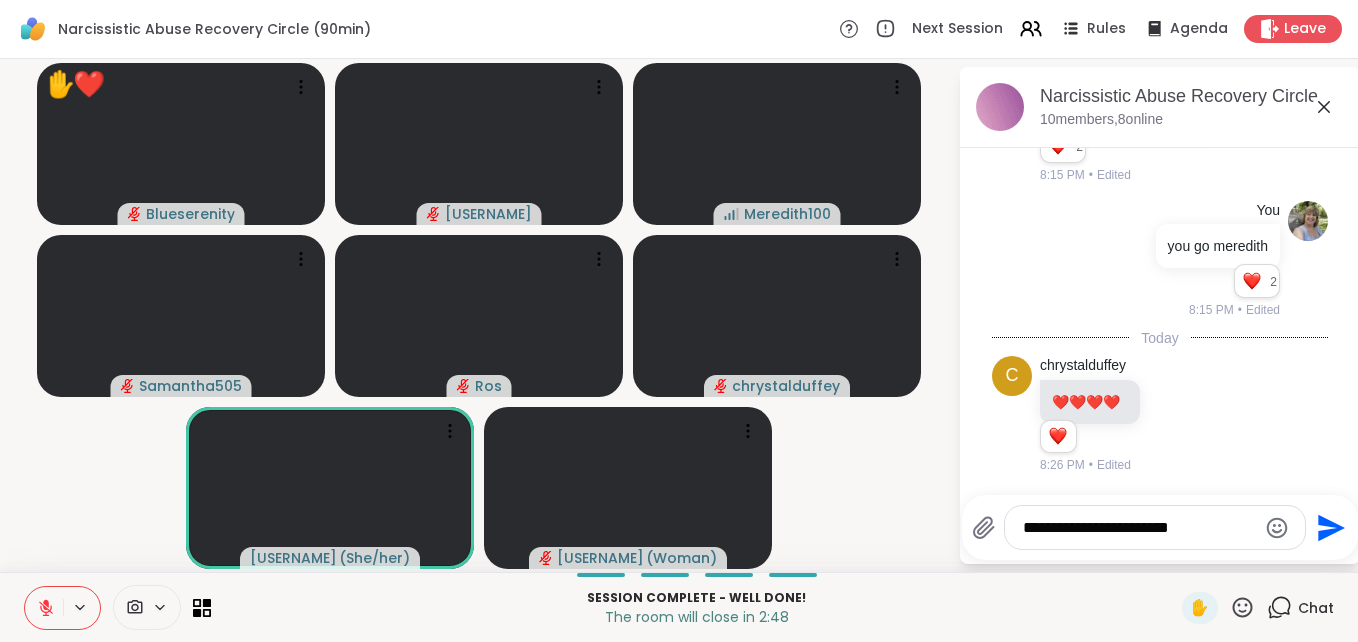 click on "**********" at bounding box center [1155, 527] 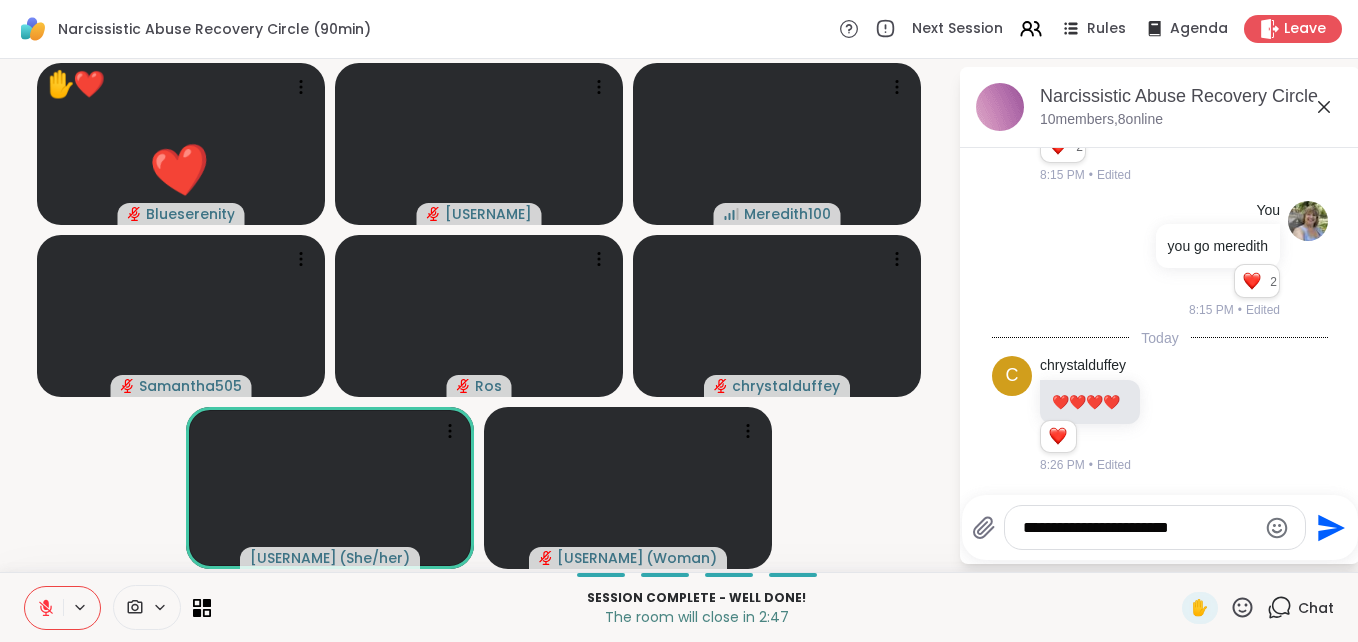 click on "**********" at bounding box center [1155, 527] 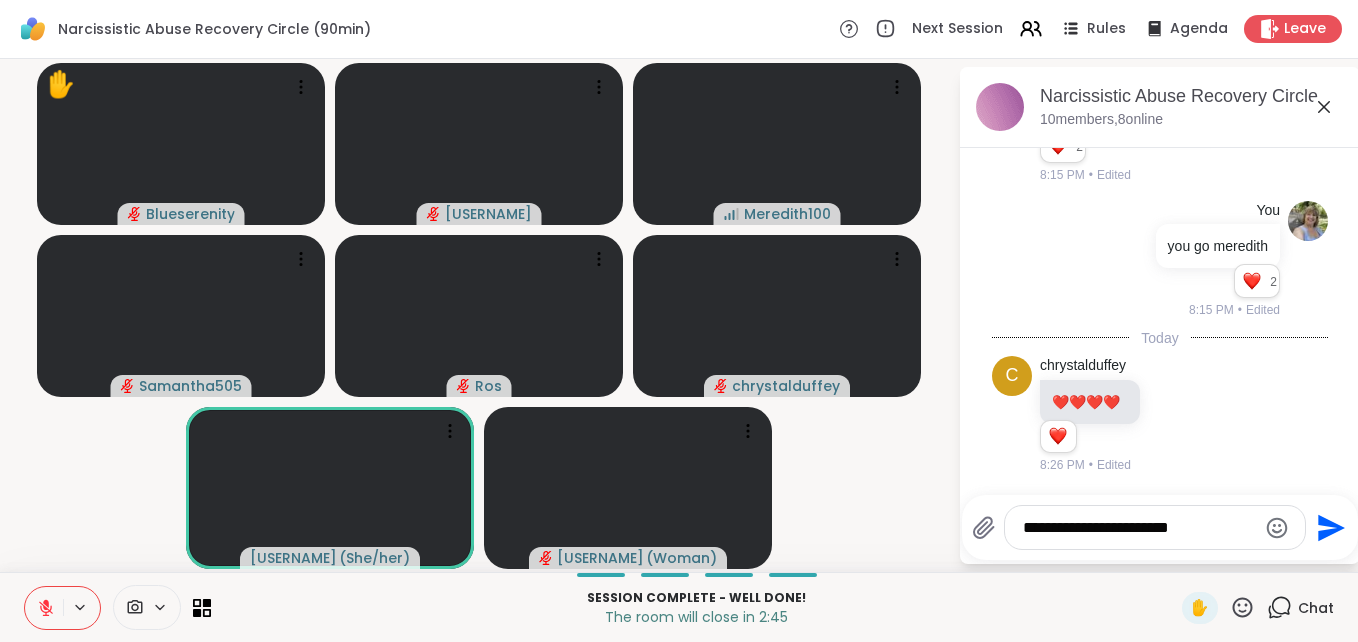 click on "**********" at bounding box center (1155, 527) 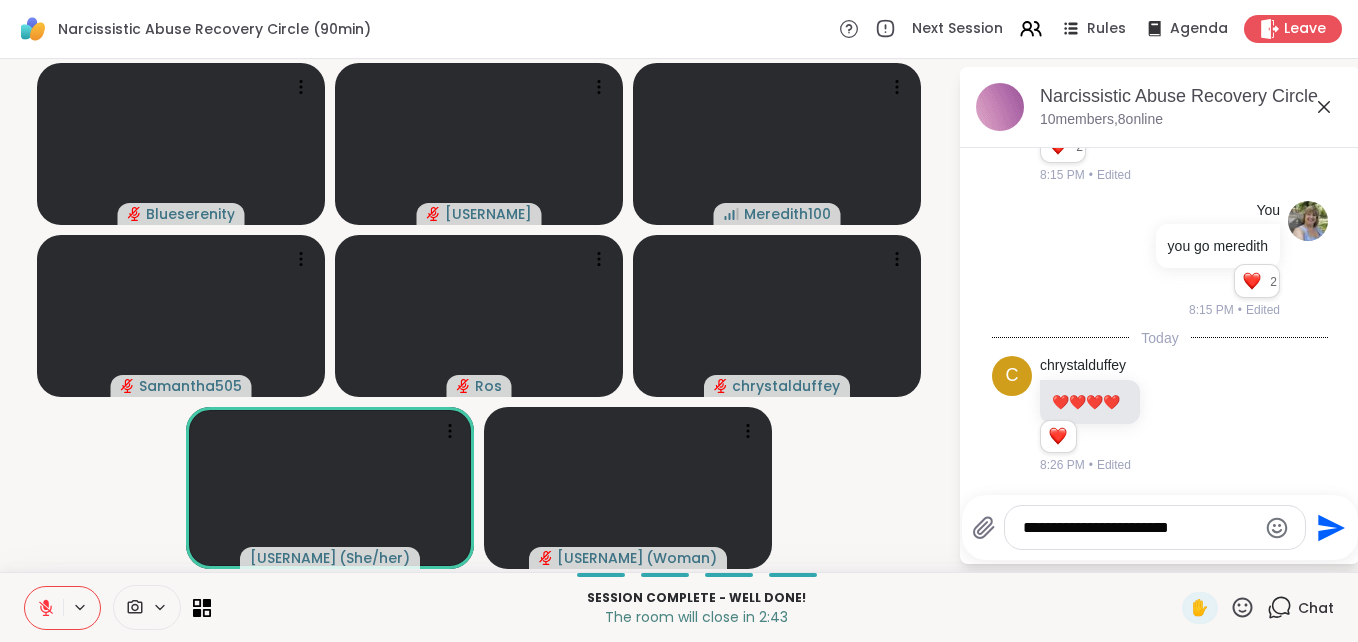 click on "**********" at bounding box center (1155, 527) 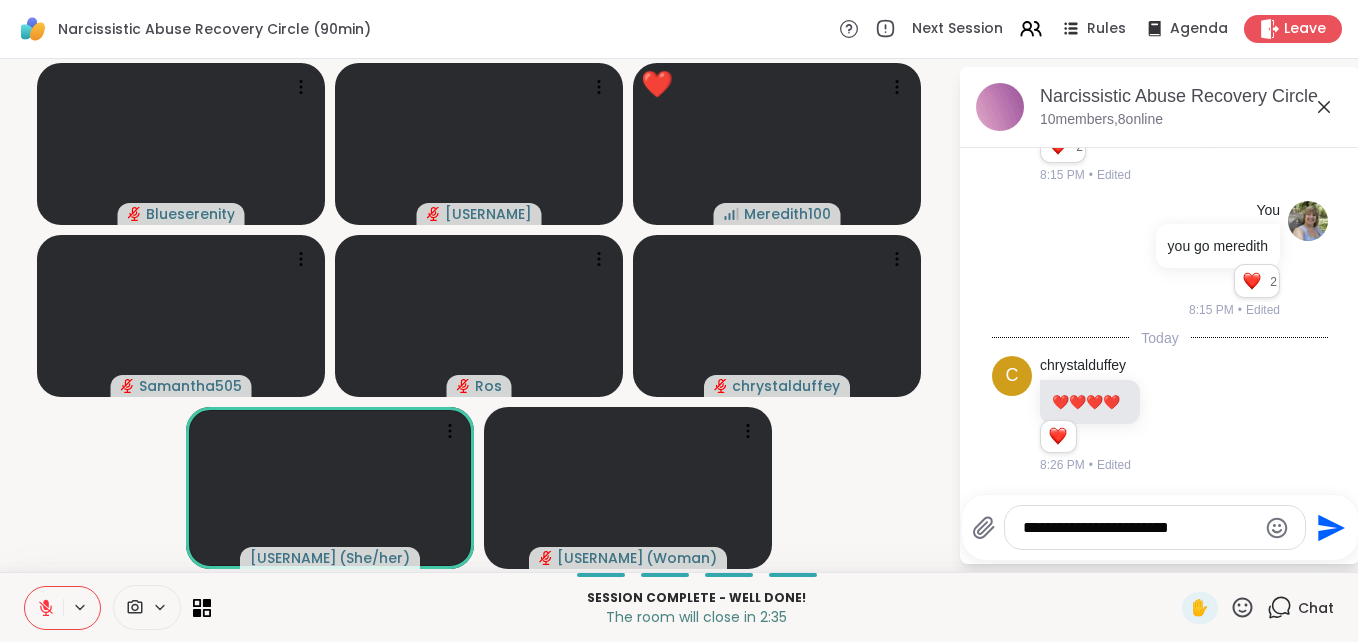 click on "**********" at bounding box center (1155, 527) 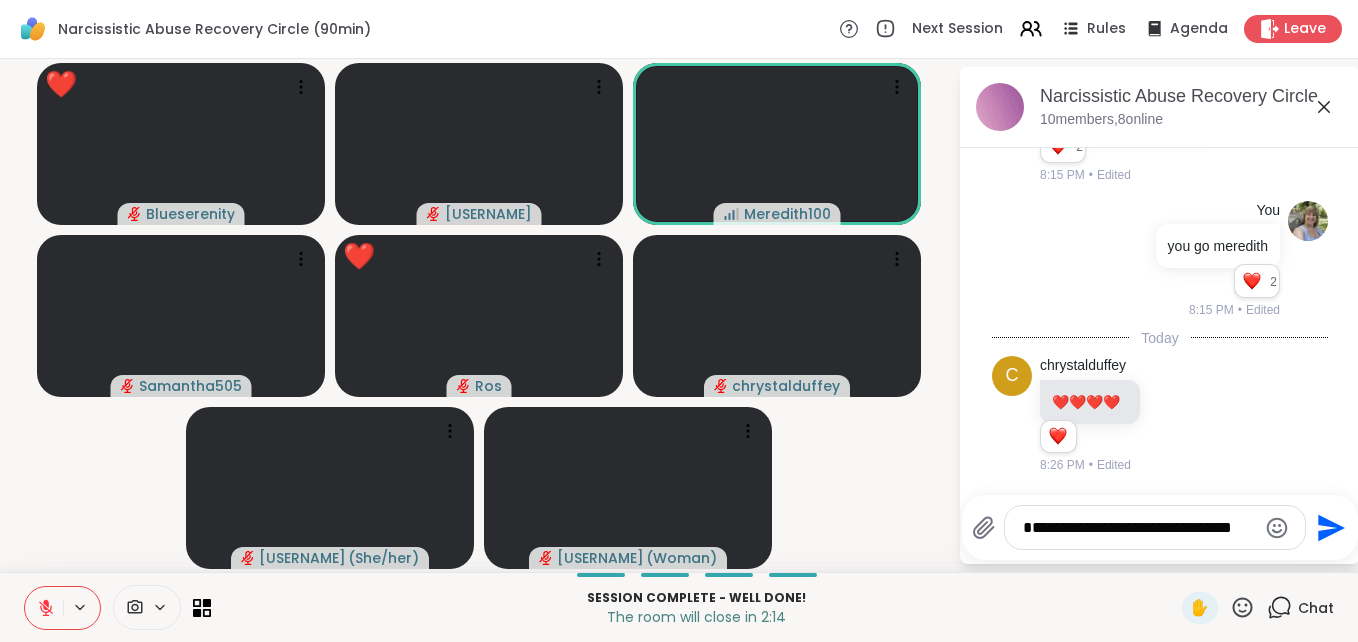click on "**********" at bounding box center [1139, 528] 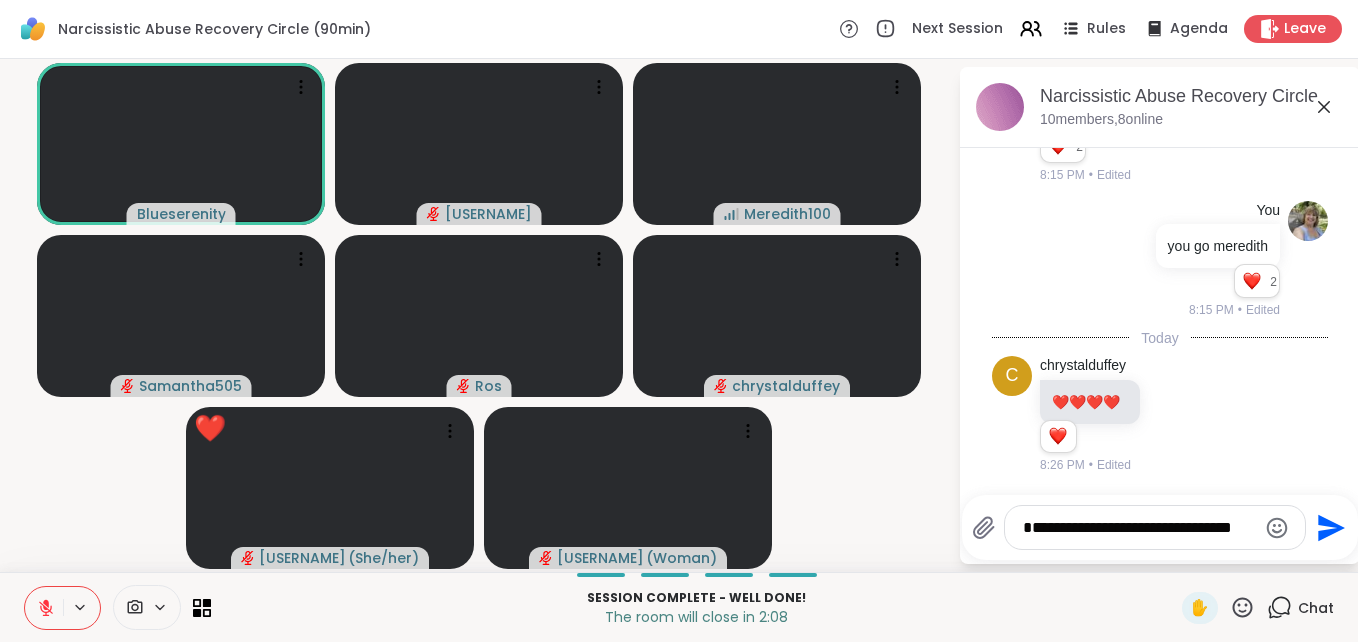click on "**********" at bounding box center (1155, 527) 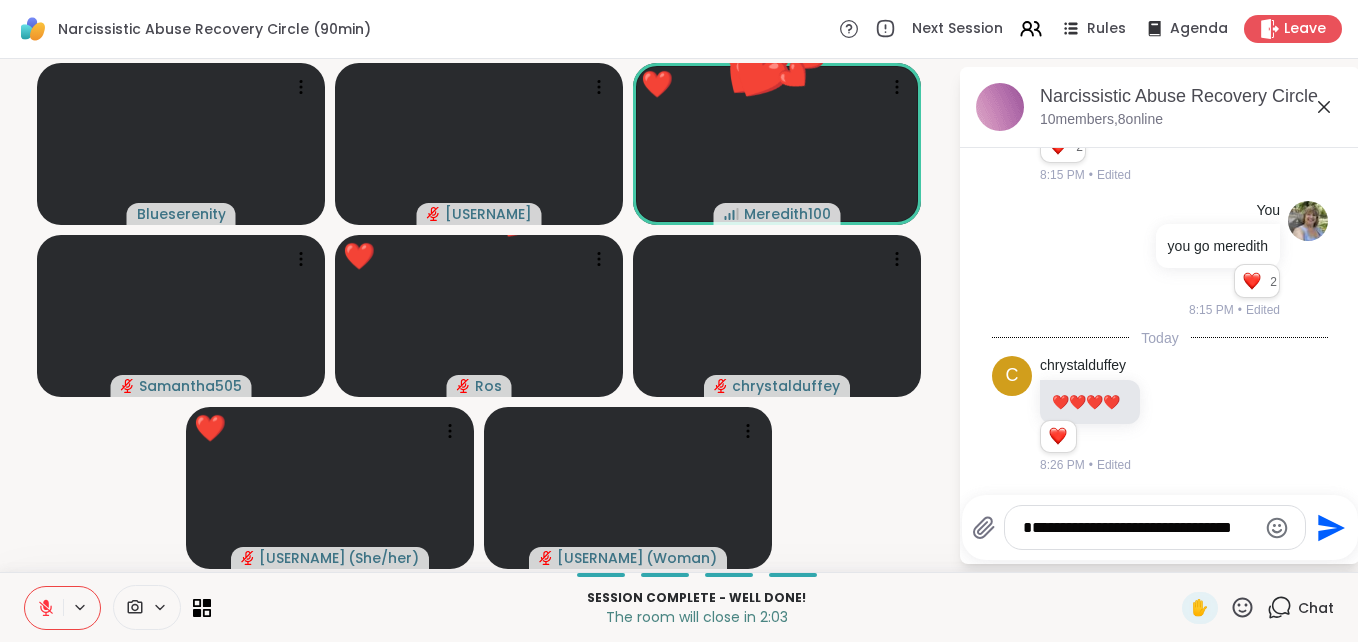 click on "**********" at bounding box center [1155, 527] 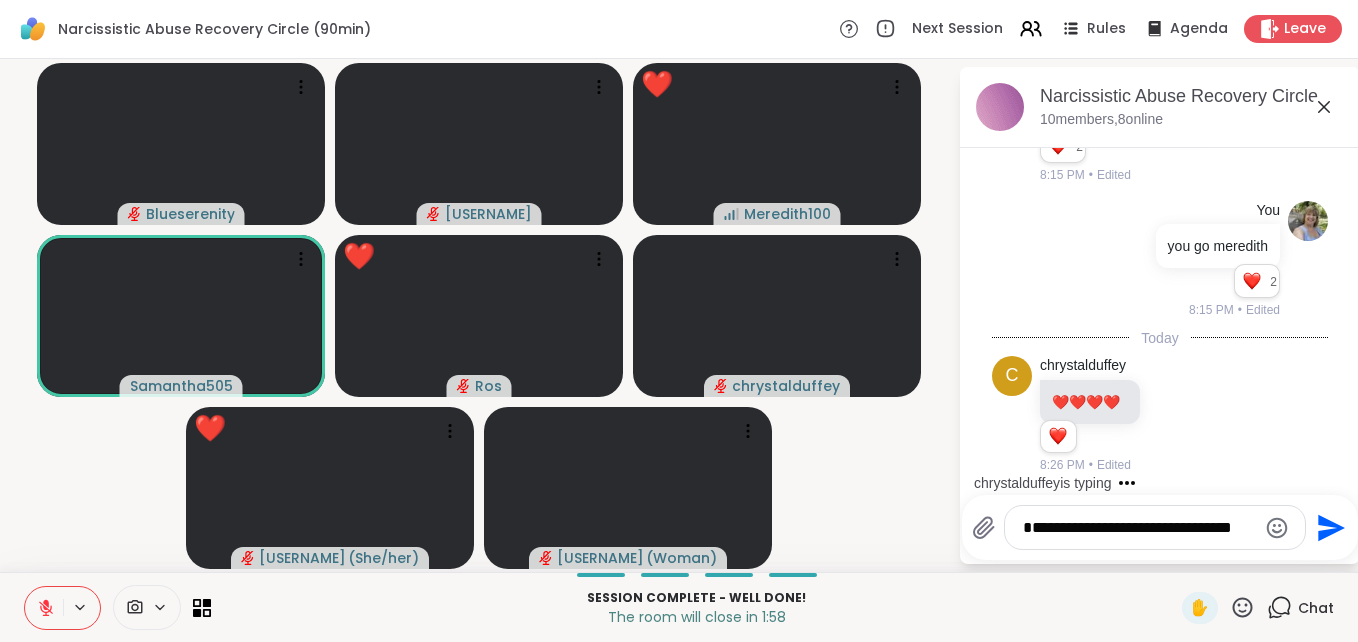 click on "**********" at bounding box center (1139, 528) 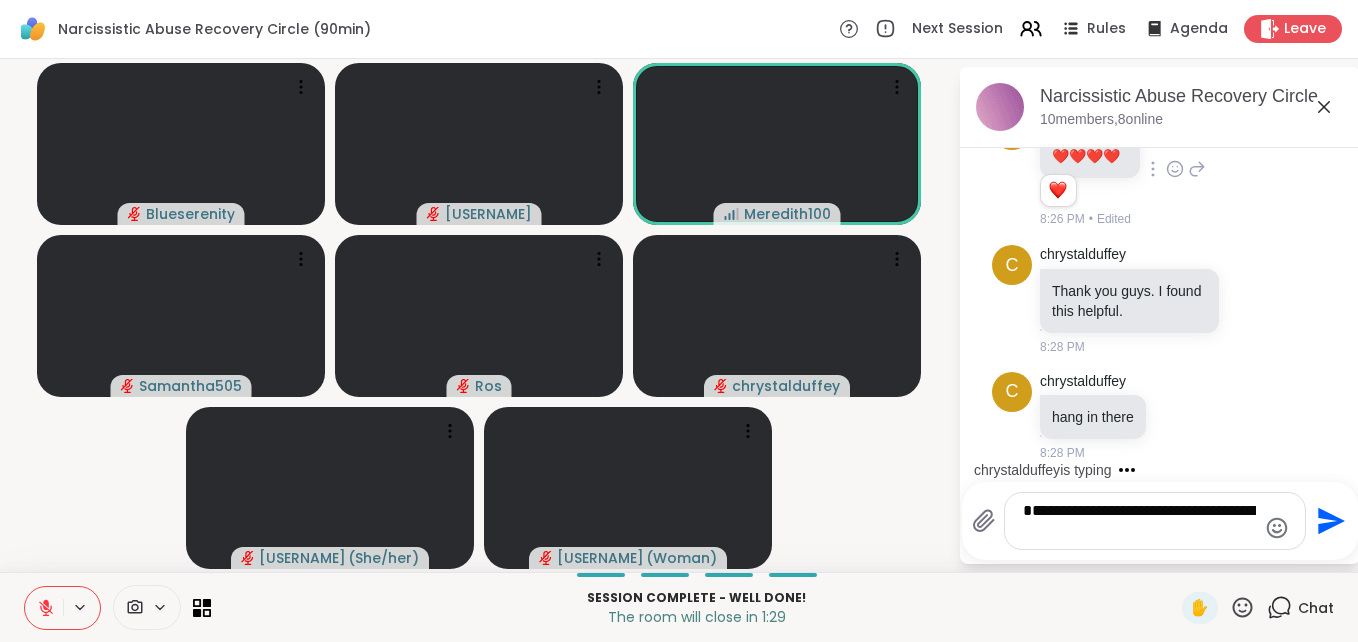 scroll, scrollTop: 9451, scrollLeft: 0, axis: vertical 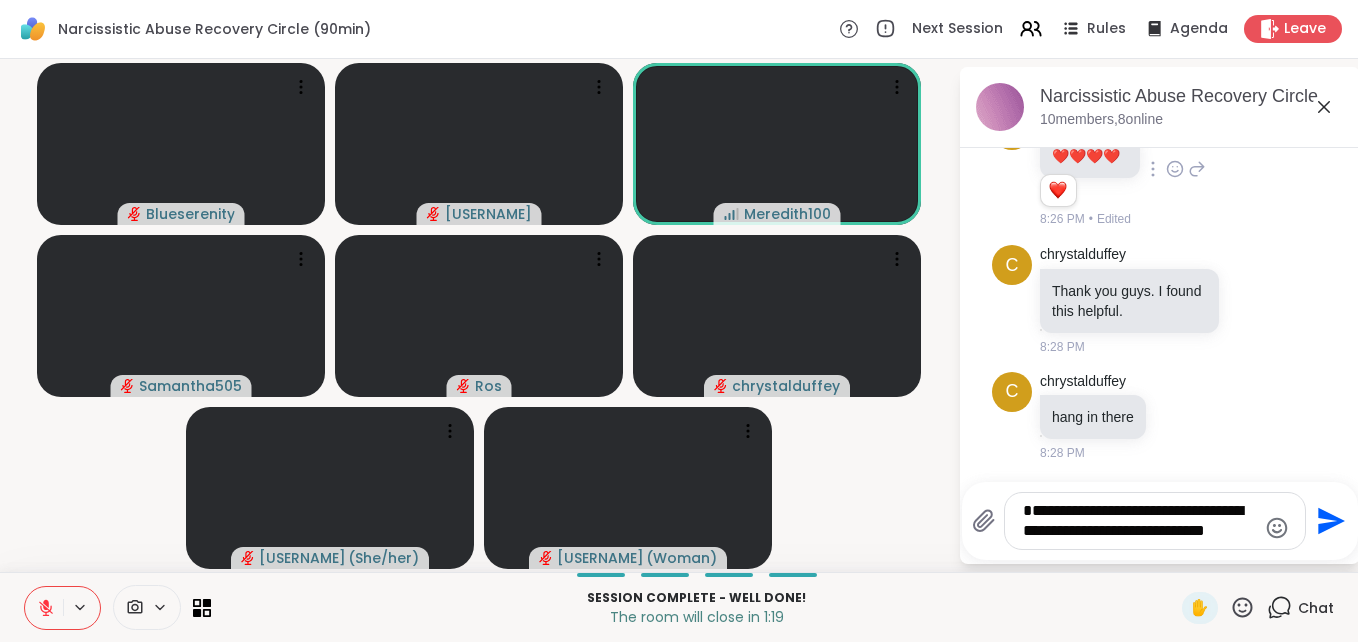 type on "**********" 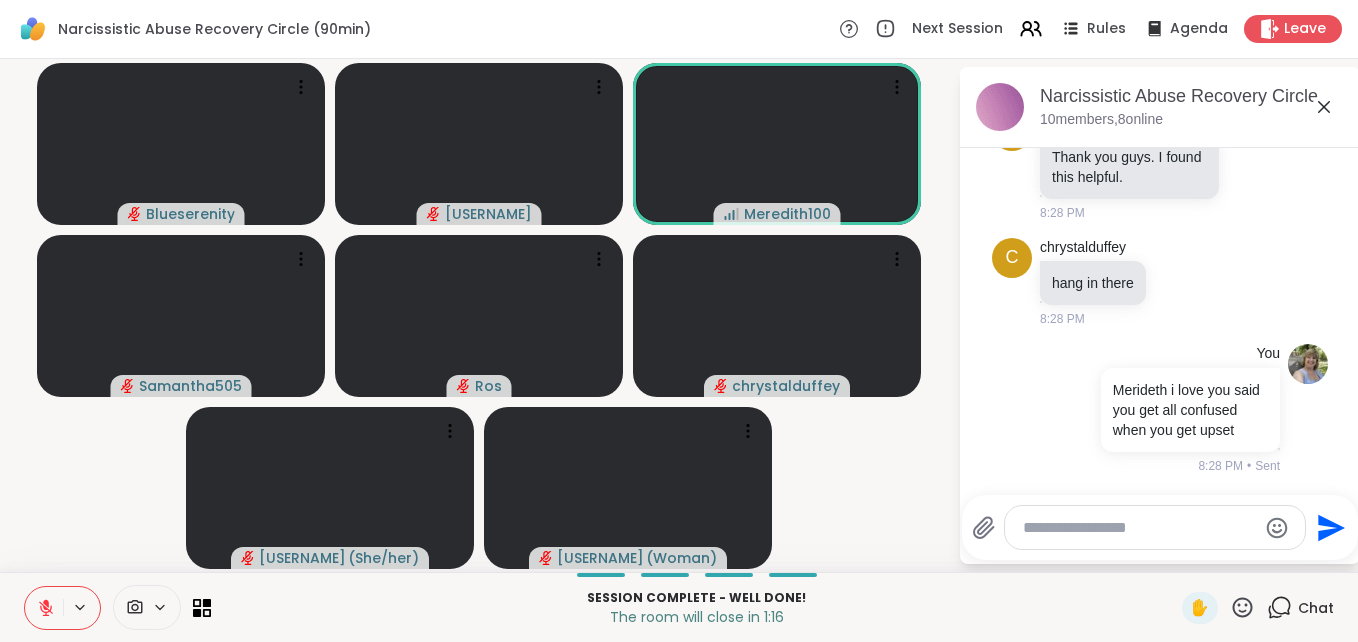 scroll, scrollTop: 9605, scrollLeft: 0, axis: vertical 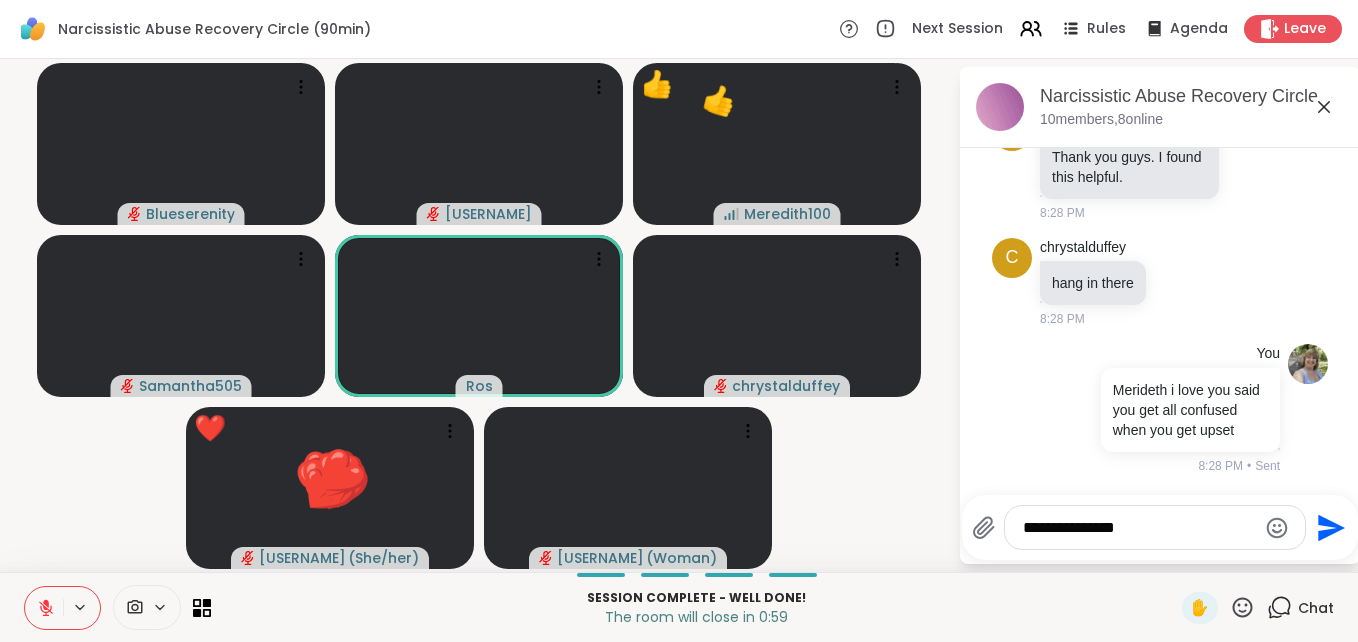 type on "**********" 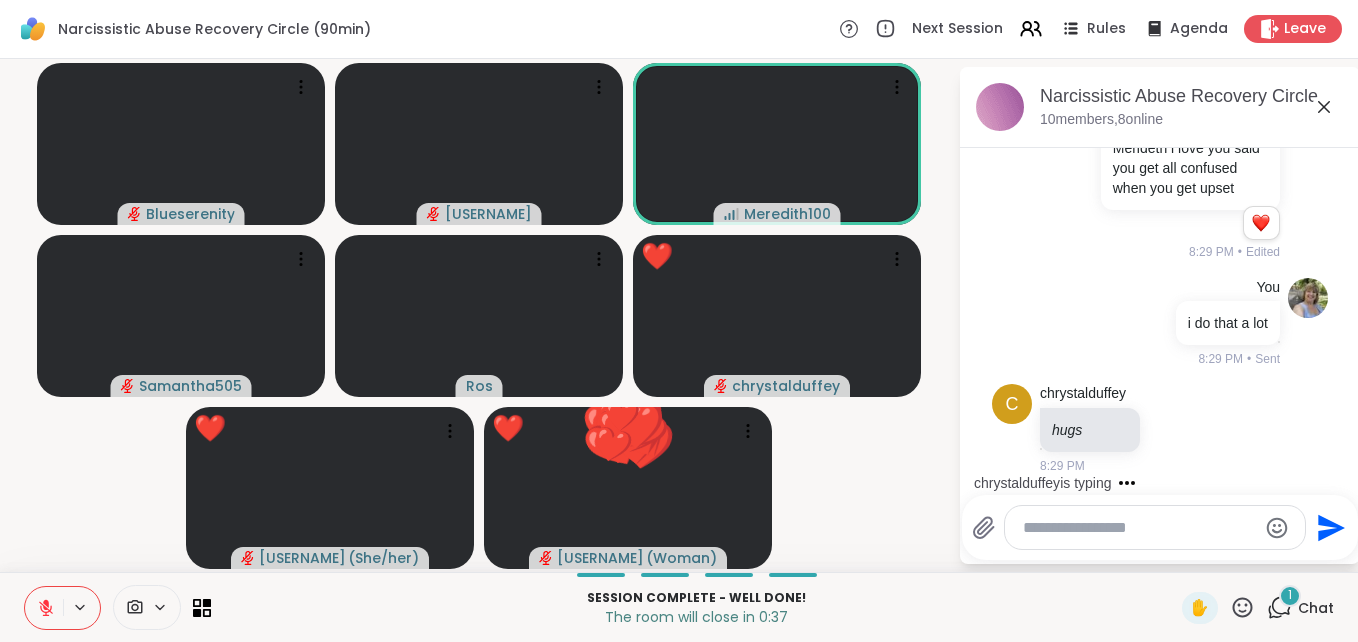 scroll, scrollTop: 9953, scrollLeft: 0, axis: vertical 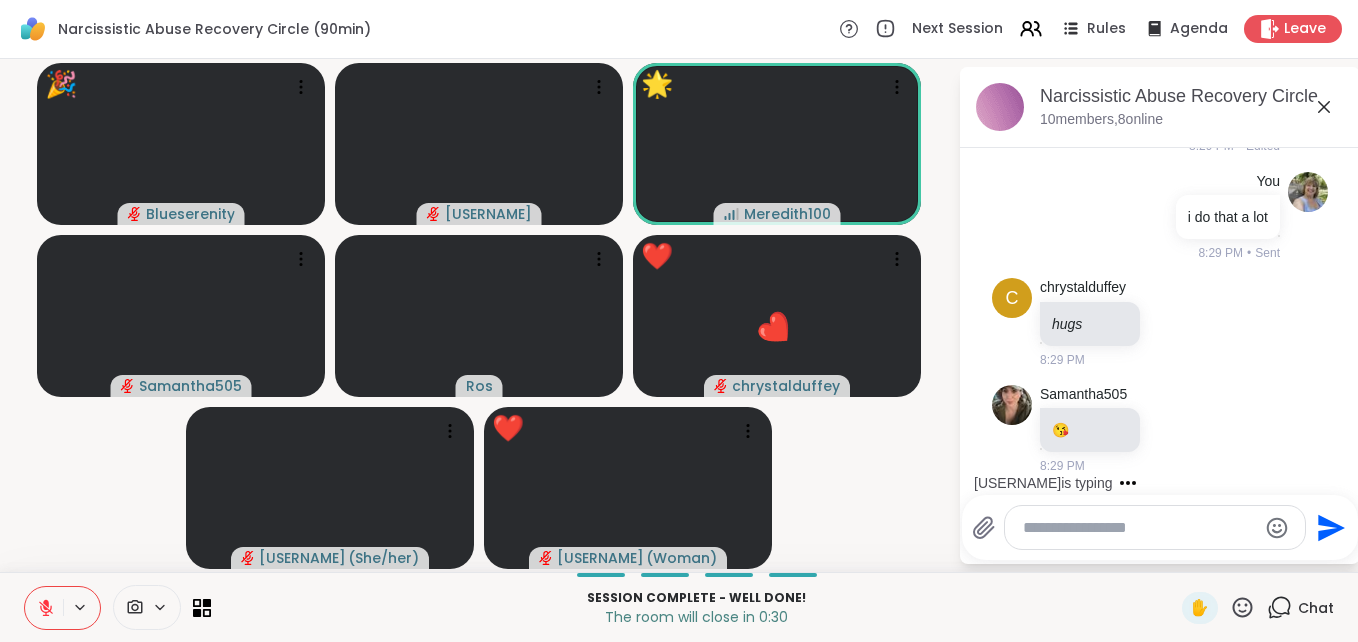 click at bounding box center [1139, 528] 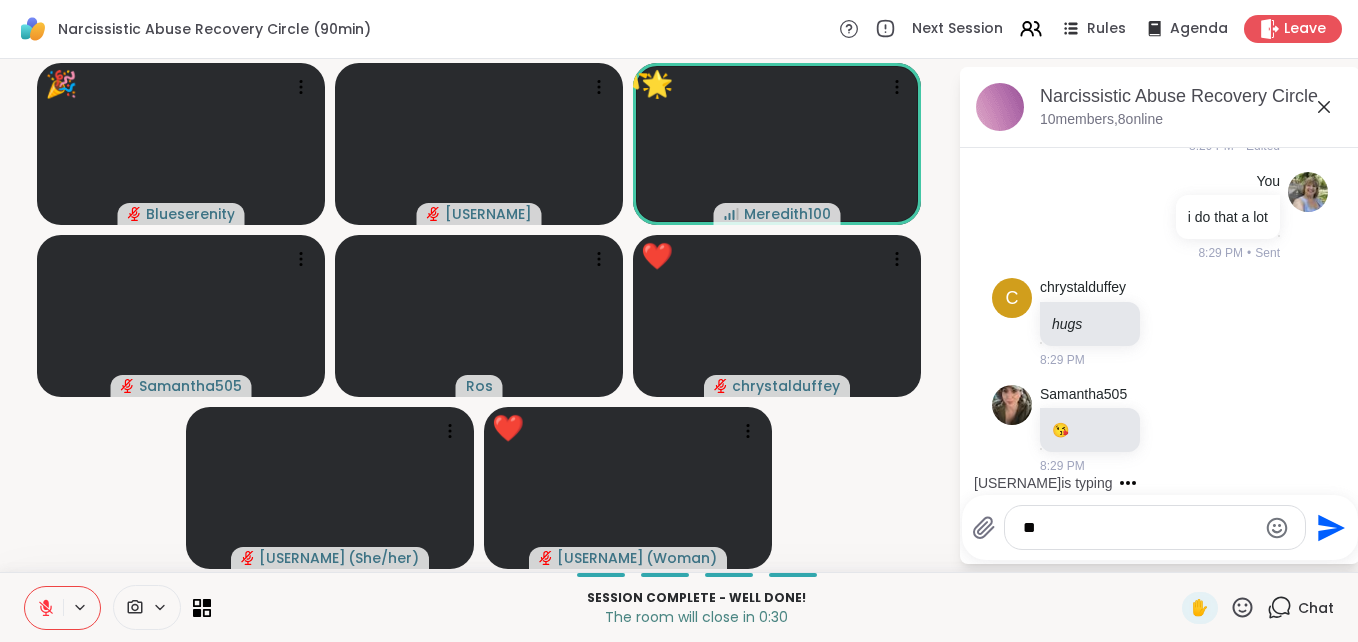 type on "*" 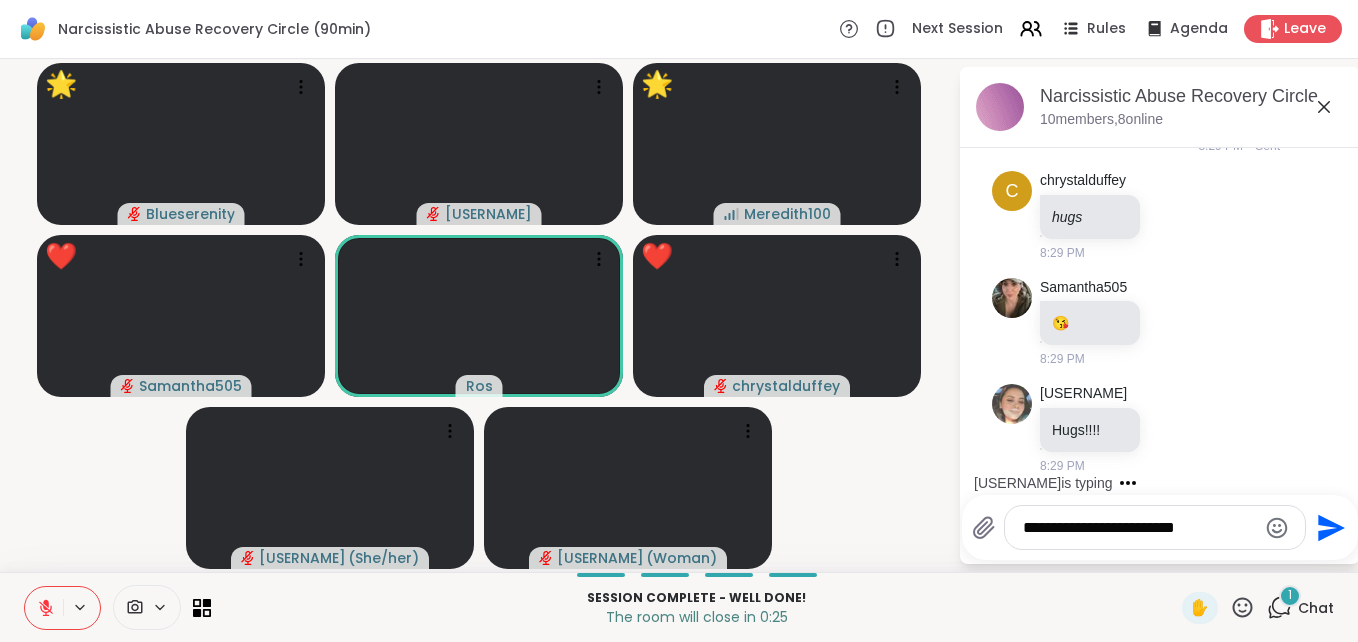 type on "**********" 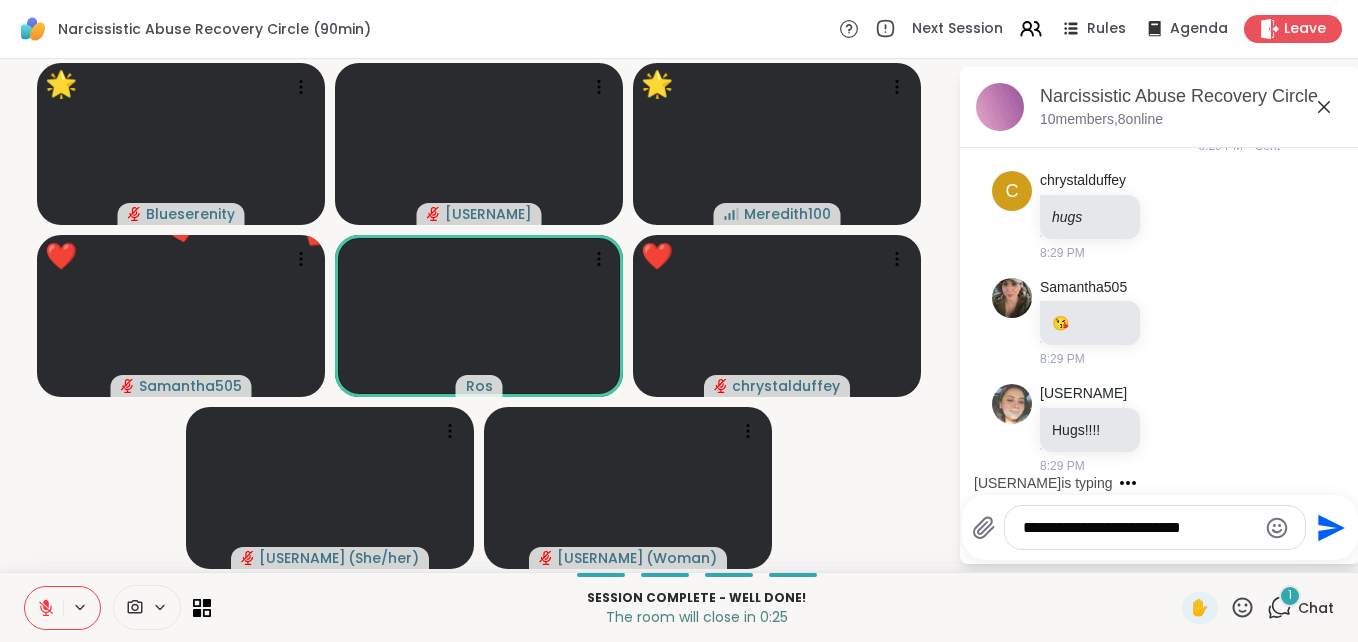 type 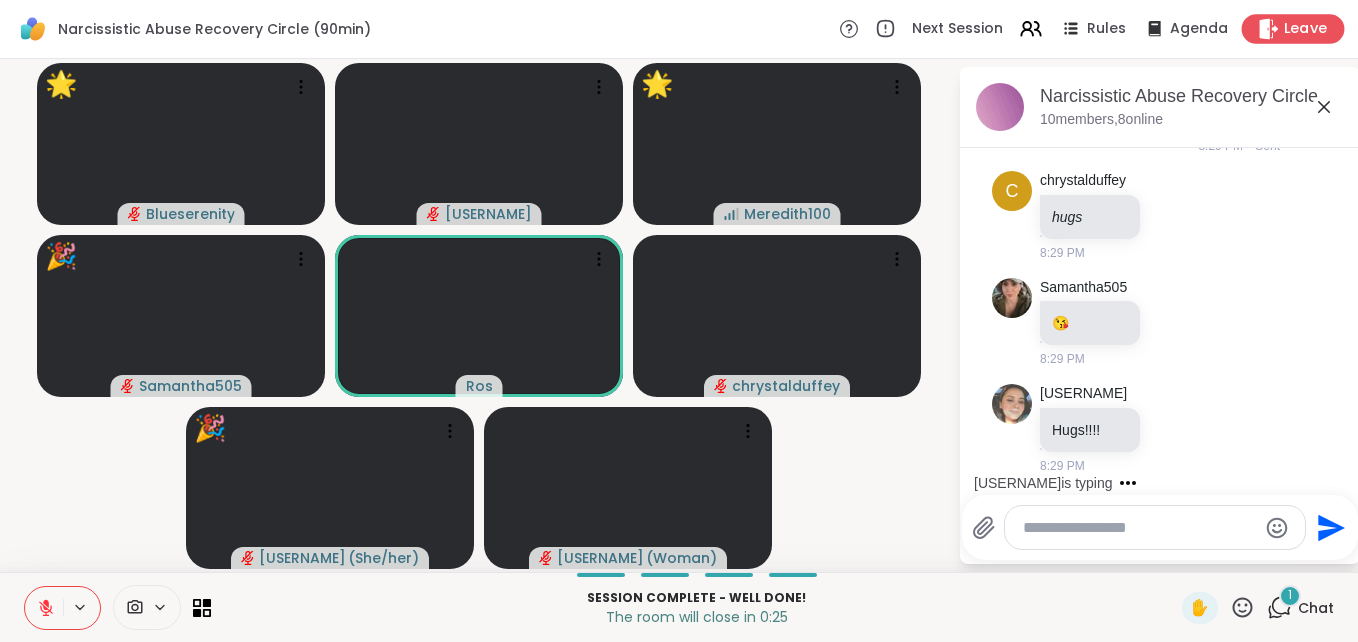 click on "Leave" at bounding box center [1306, 29] 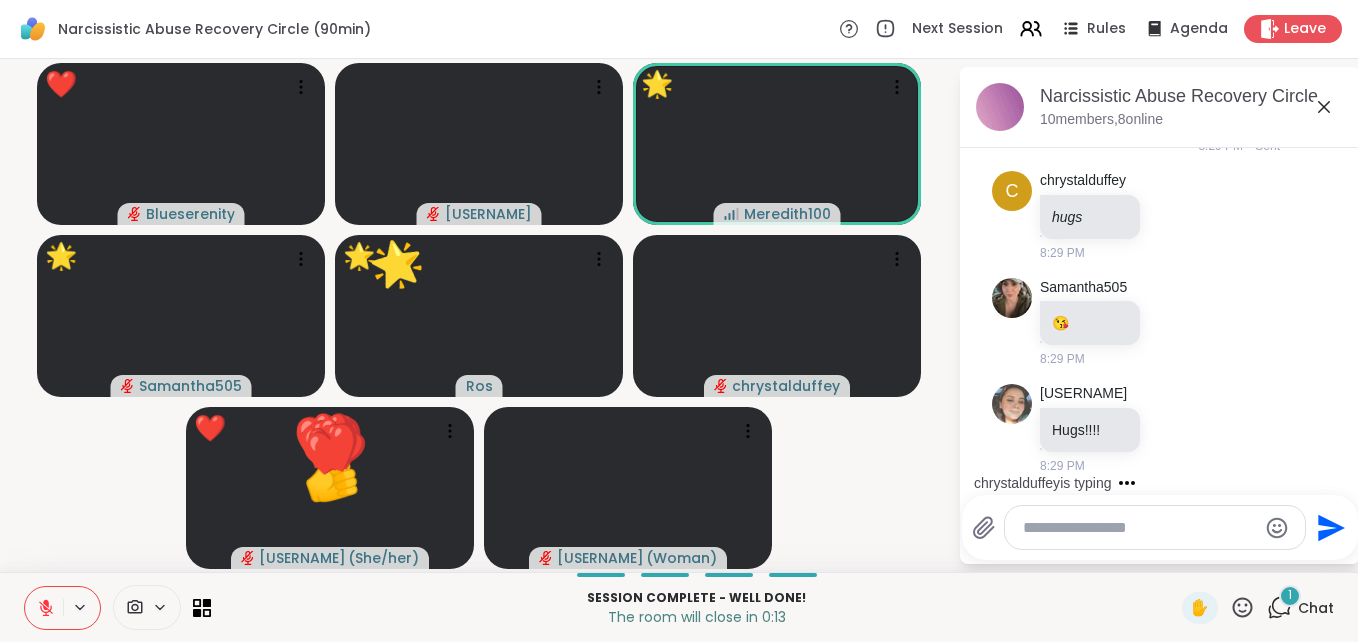 click 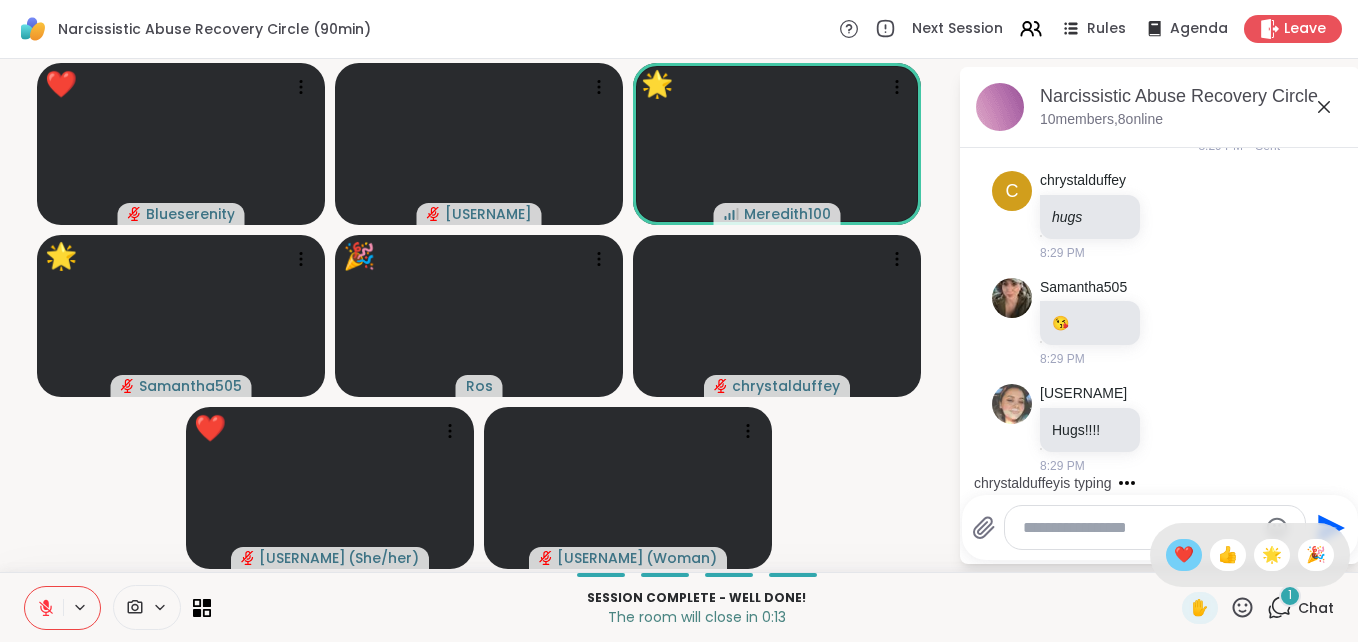 click on "❤️" at bounding box center (1184, 555) 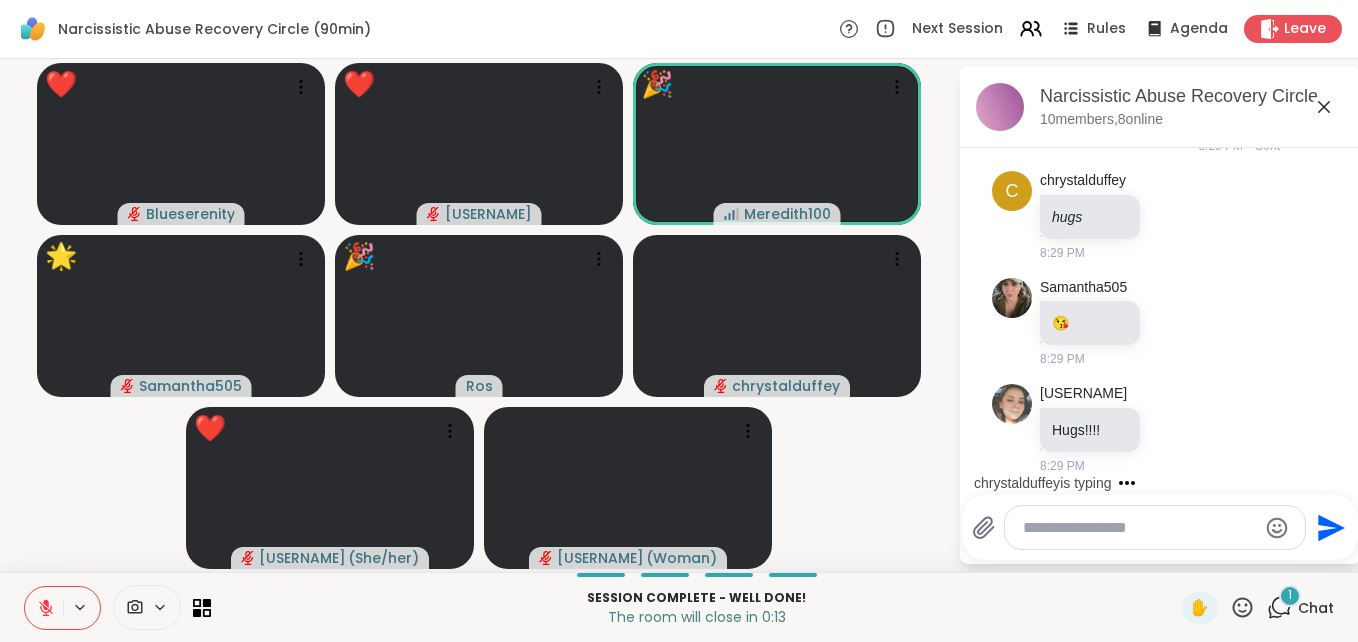 scroll, scrollTop: 10060, scrollLeft: 0, axis: vertical 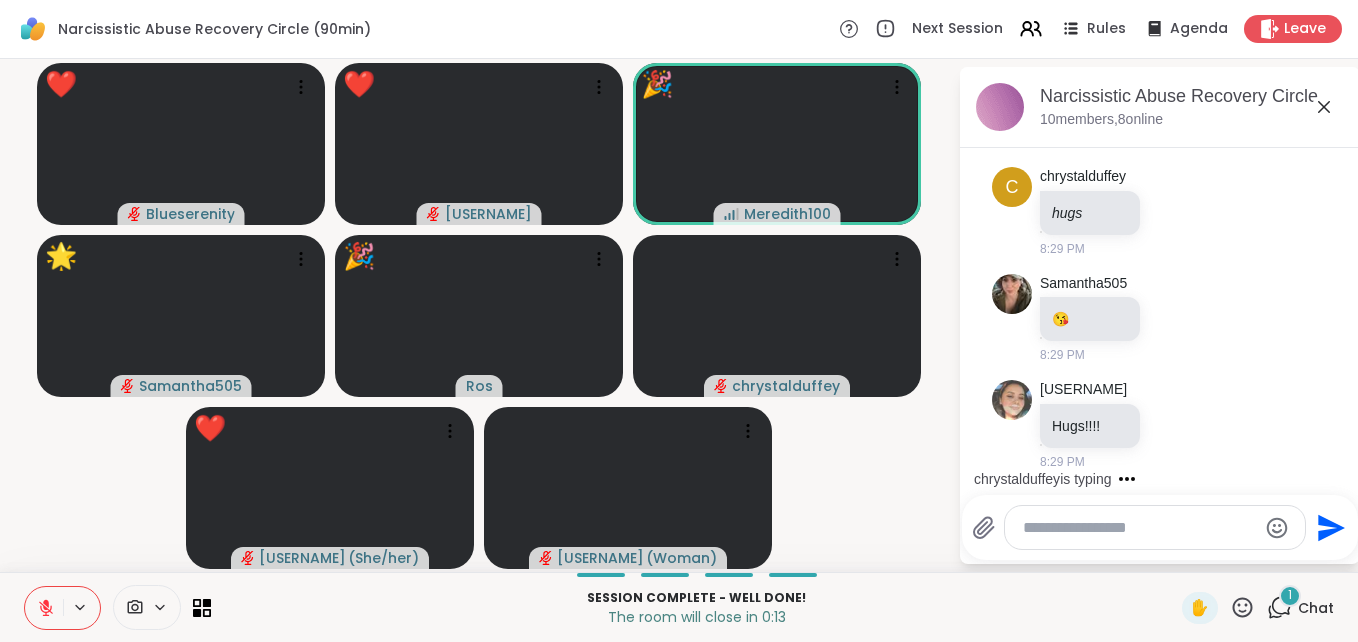 click on "Chat" at bounding box center [1316, 608] 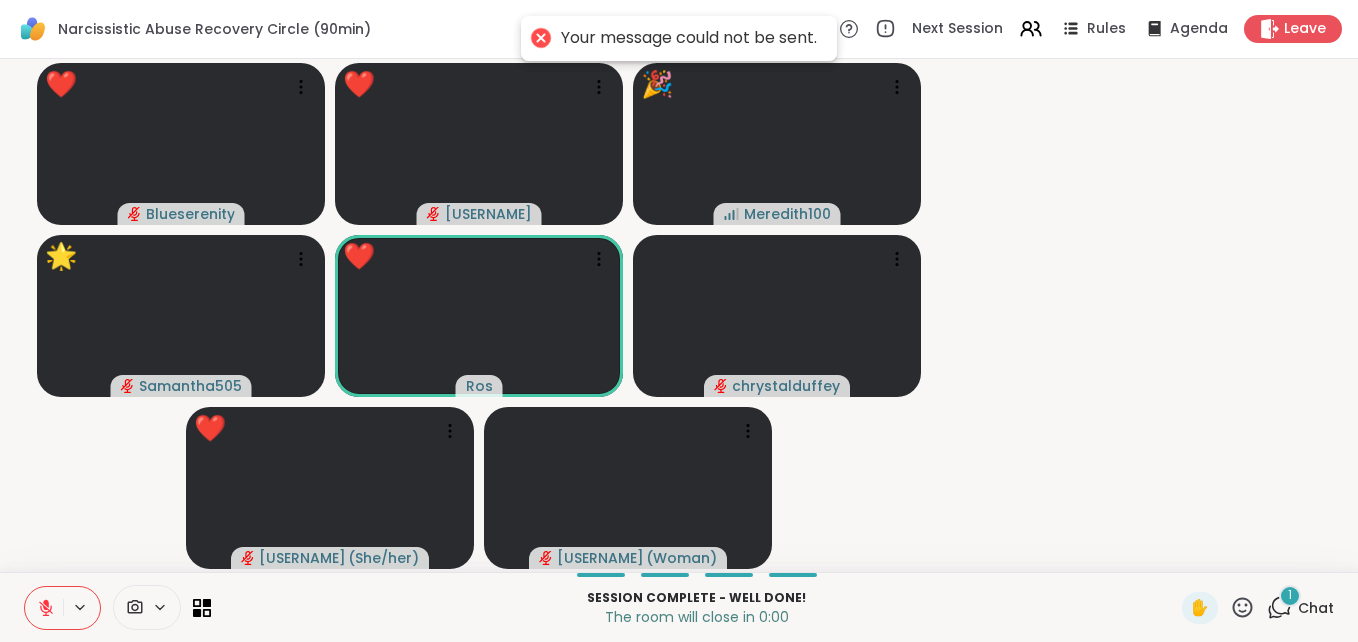 click 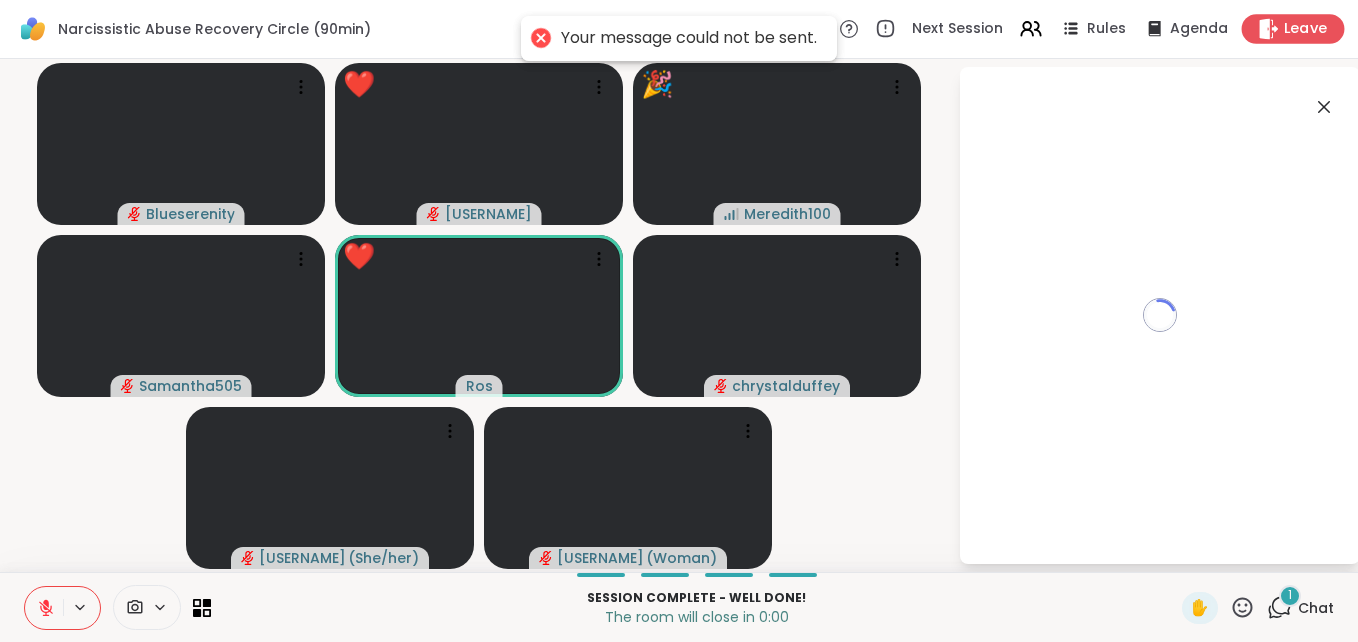 click on "Leave" at bounding box center (1306, 29) 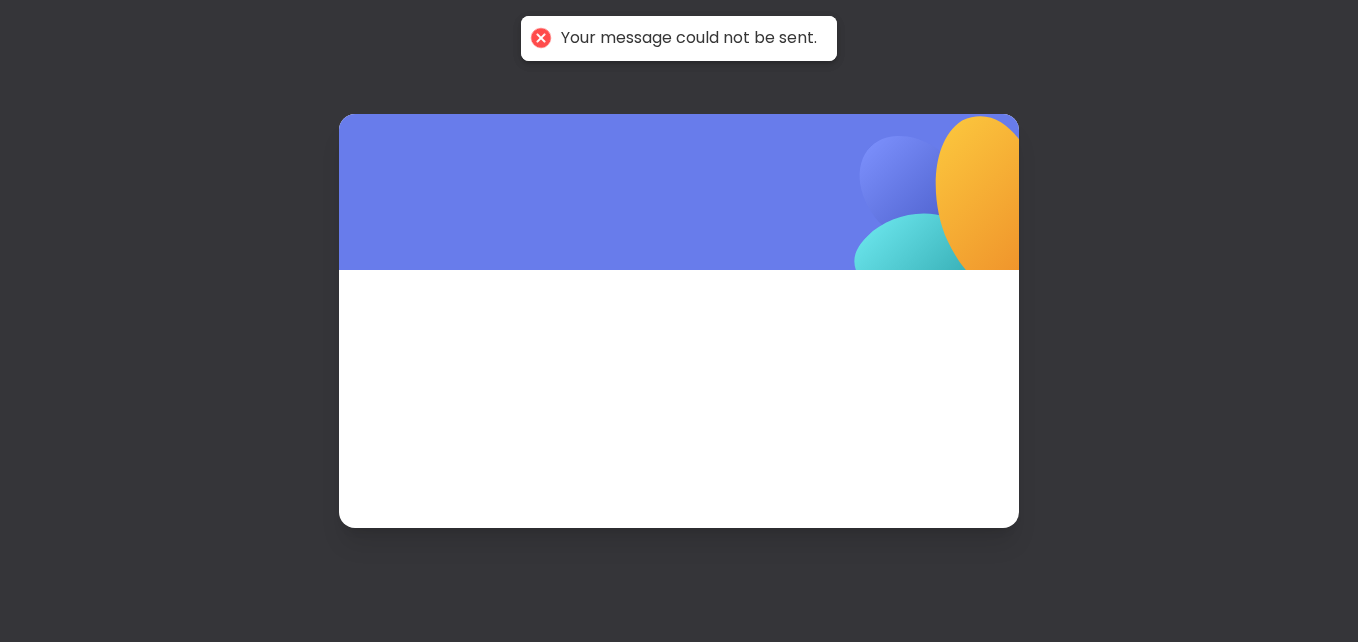 click at bounding box center [679, 321] 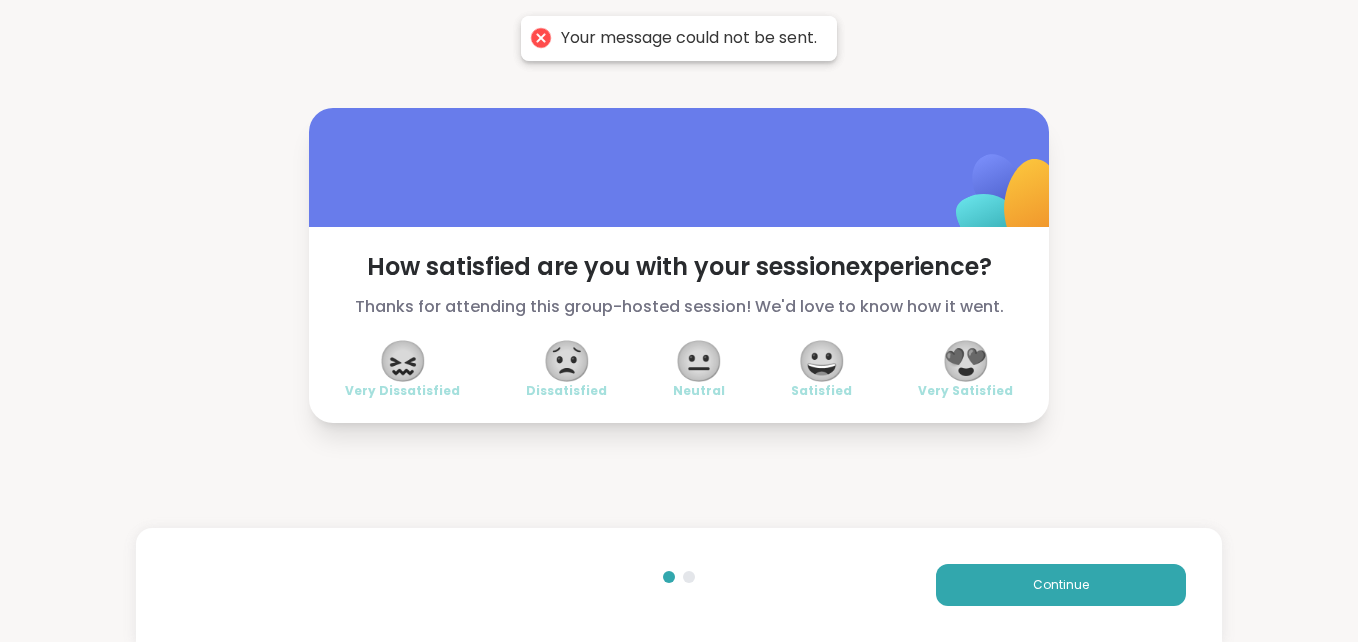 click on "😍" at bounding box center (966, 361) 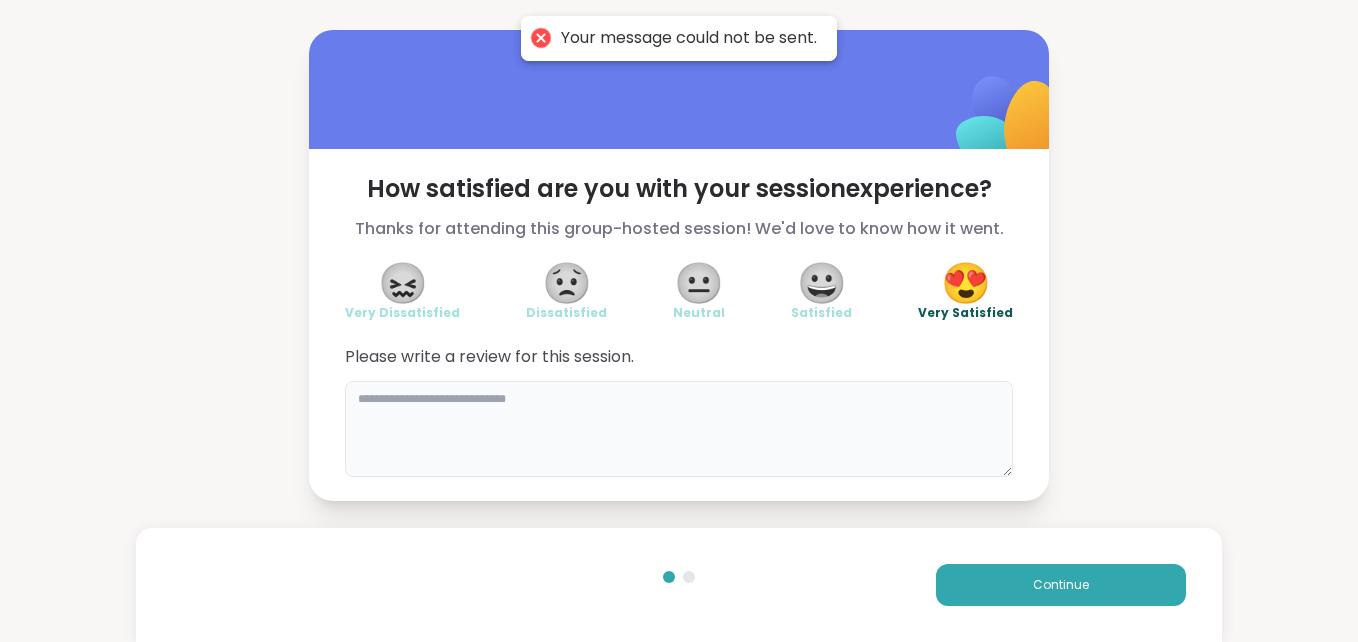 click at bounding box center [679, 429] 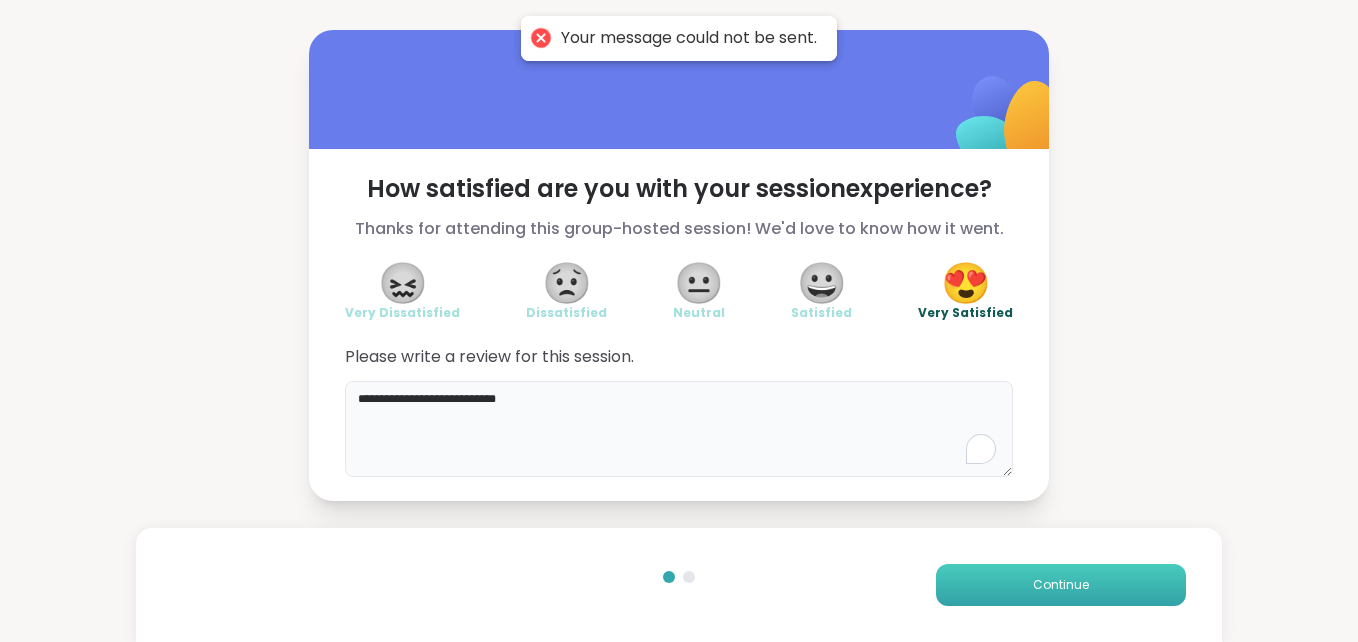 type on "**********" 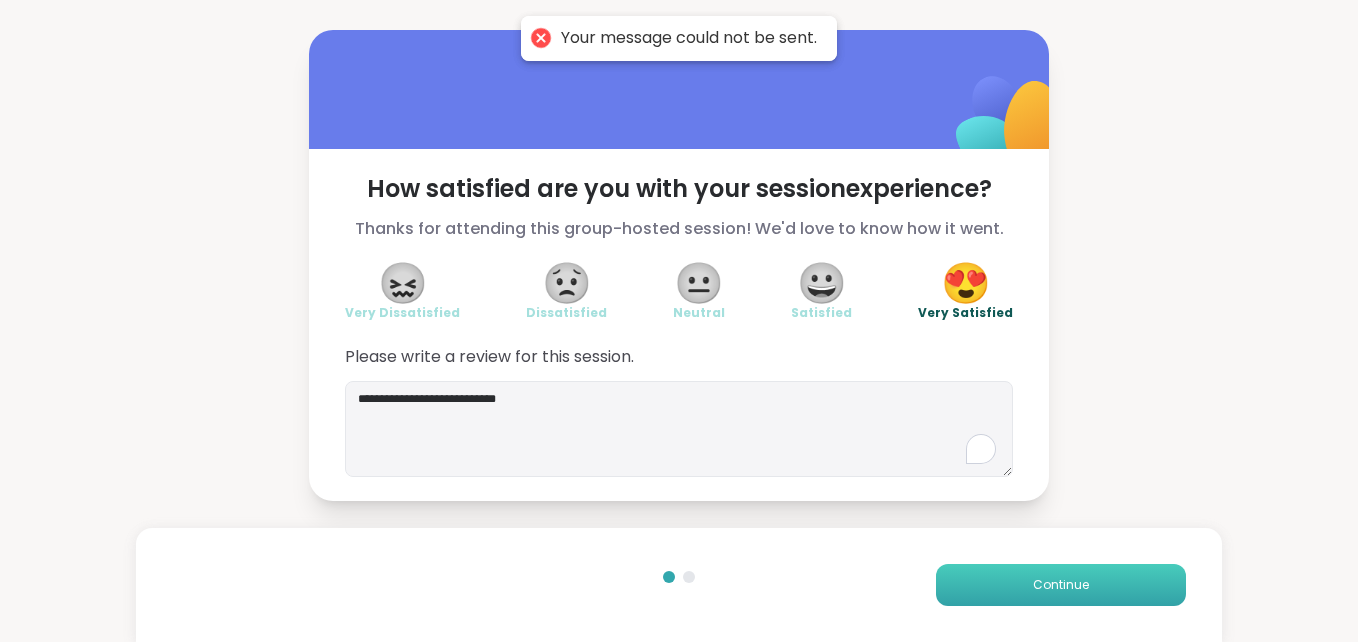 click on "Continue" at bounding box center (1061, 585) 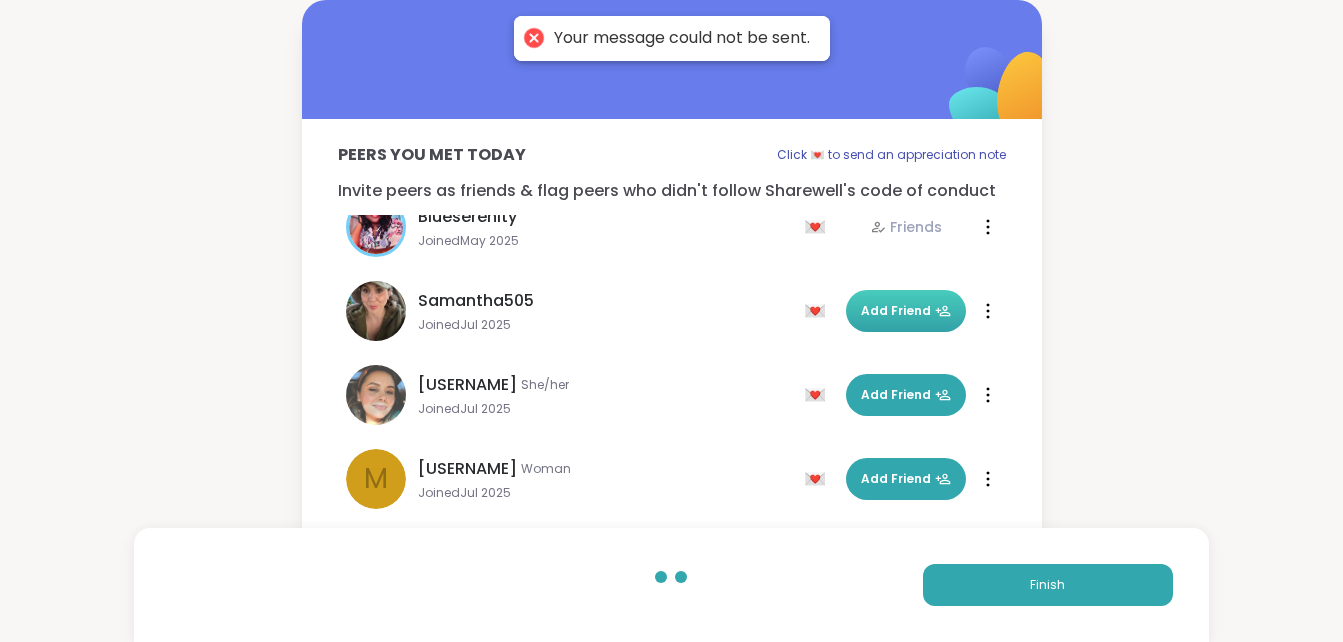 scroll, scrollTop: 199, scrollLeft: 0, axis: vertical 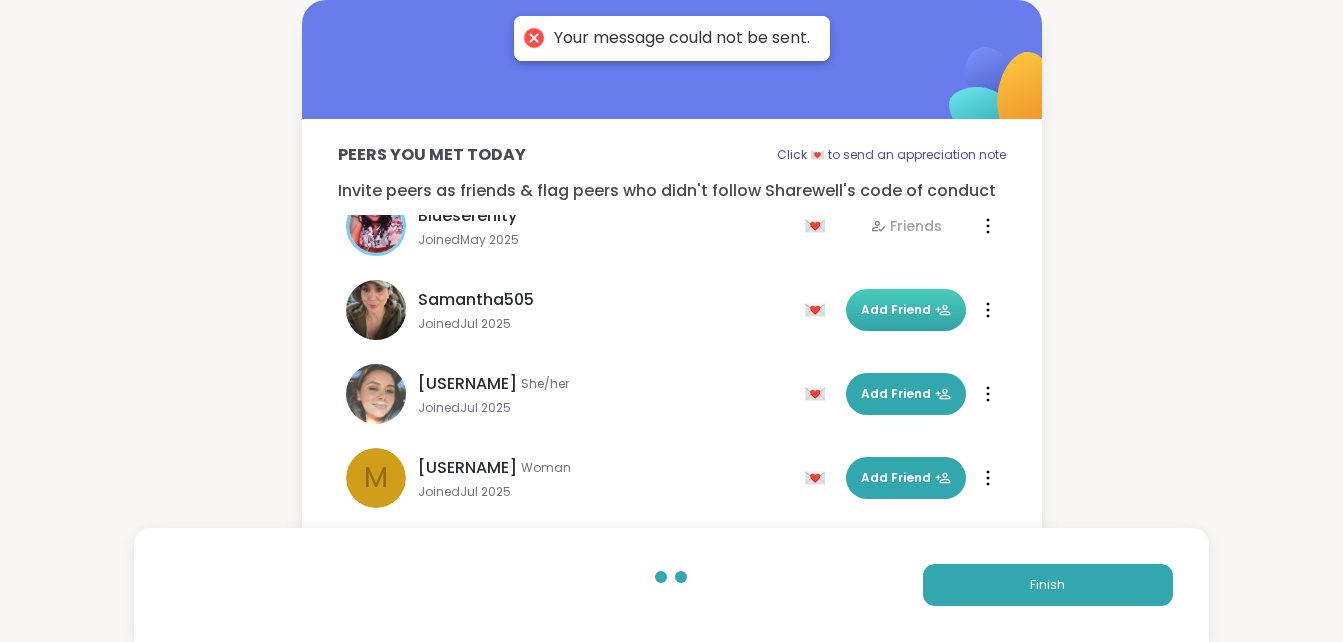 click on "Add Friend" at bounding box center [906, 310] 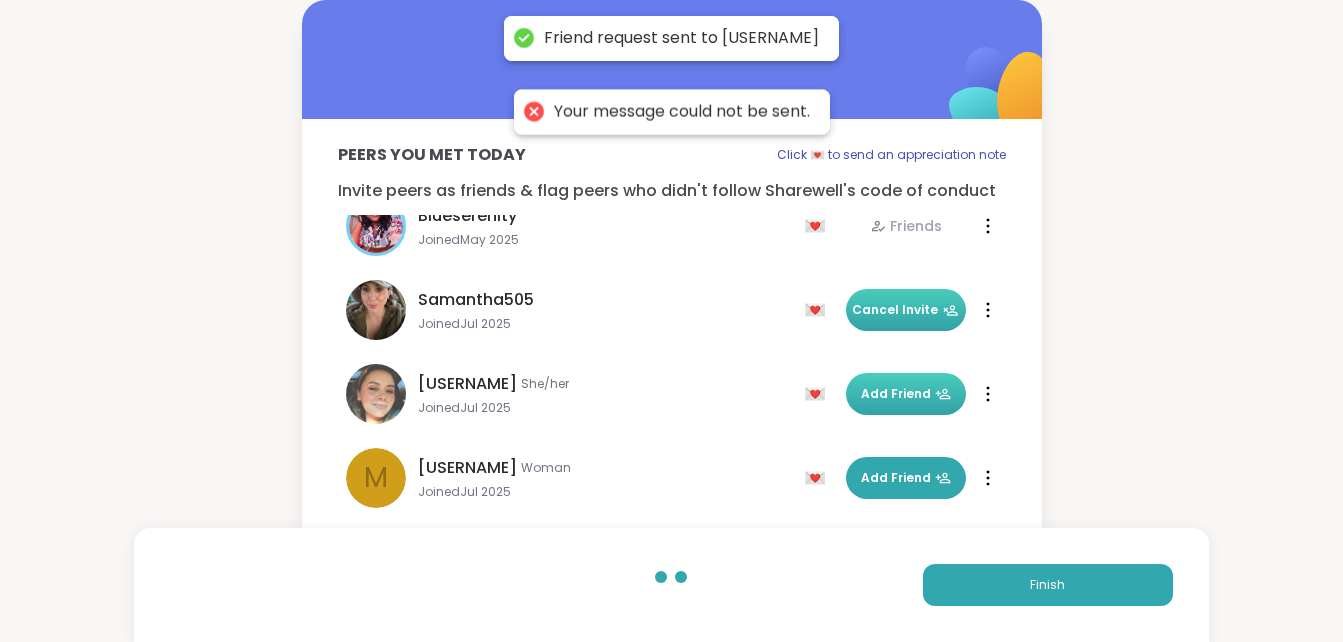 click on "Add Friend" at bounding box center (906, 394) 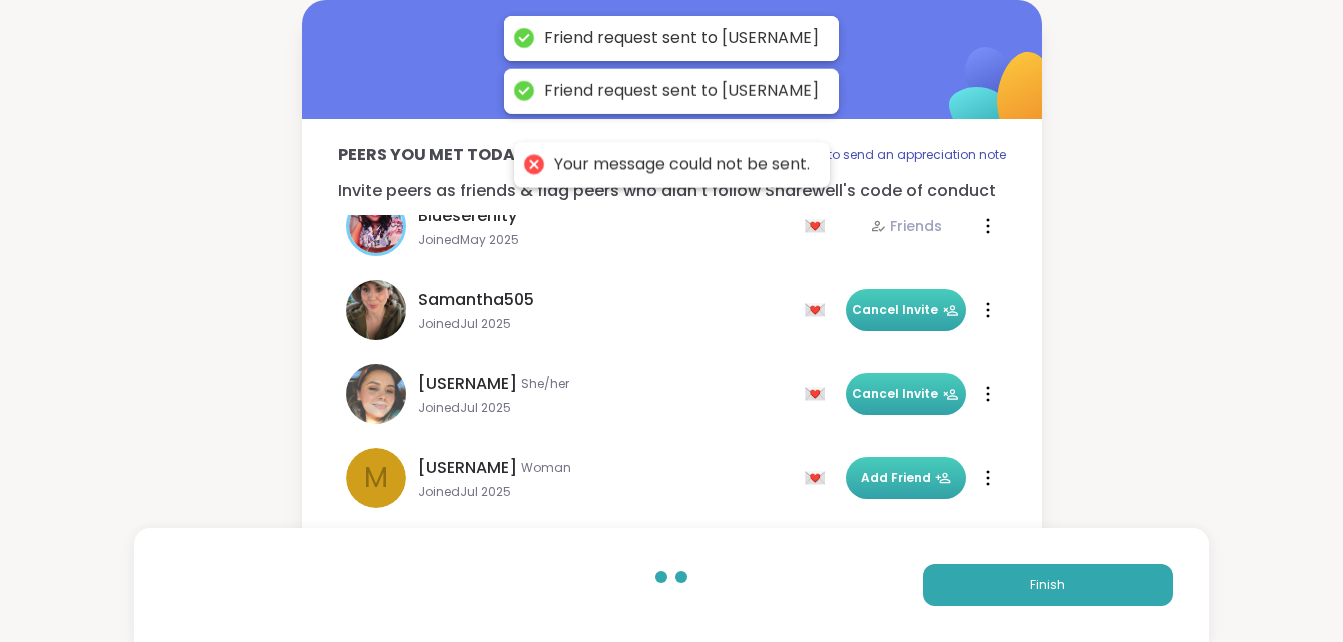 click on "Add Friend" at bounding box center [906, 478] 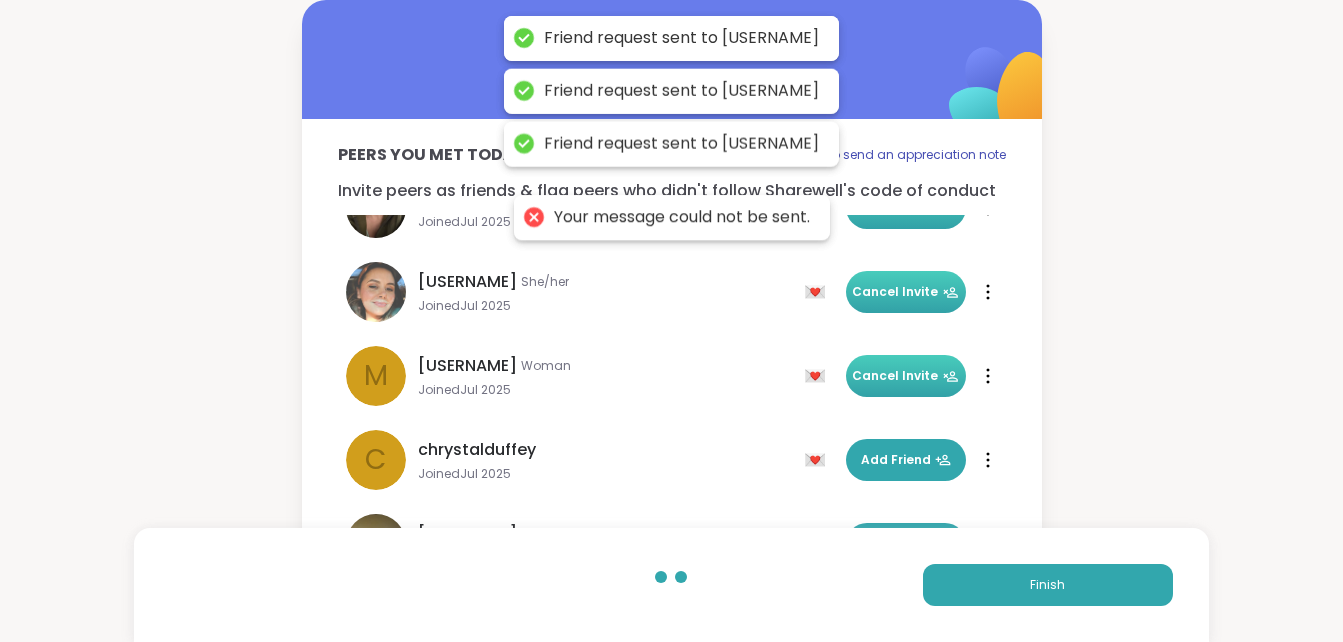 scroll, scrollTop: 312, scrollLeft: 0, axis: vertical 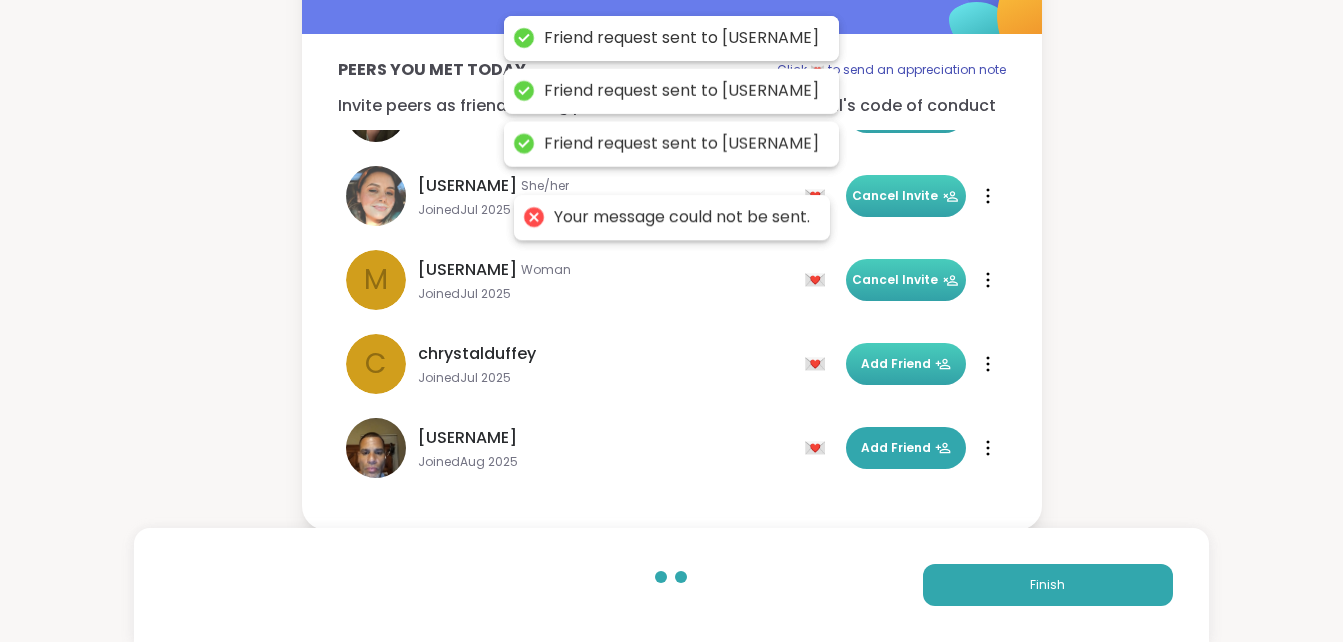 click on "Add Friend" at bounding box center (906, 364) 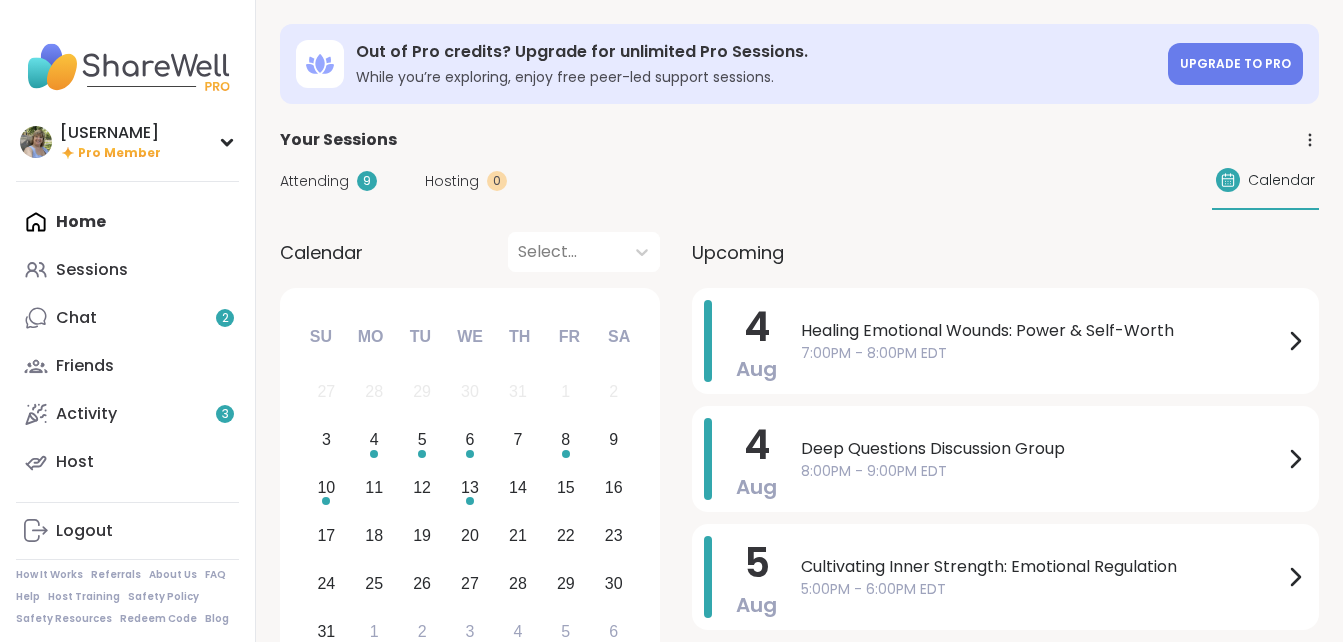 scroll, scrollTop: 100, scrollLeft: 0, axis: vertical 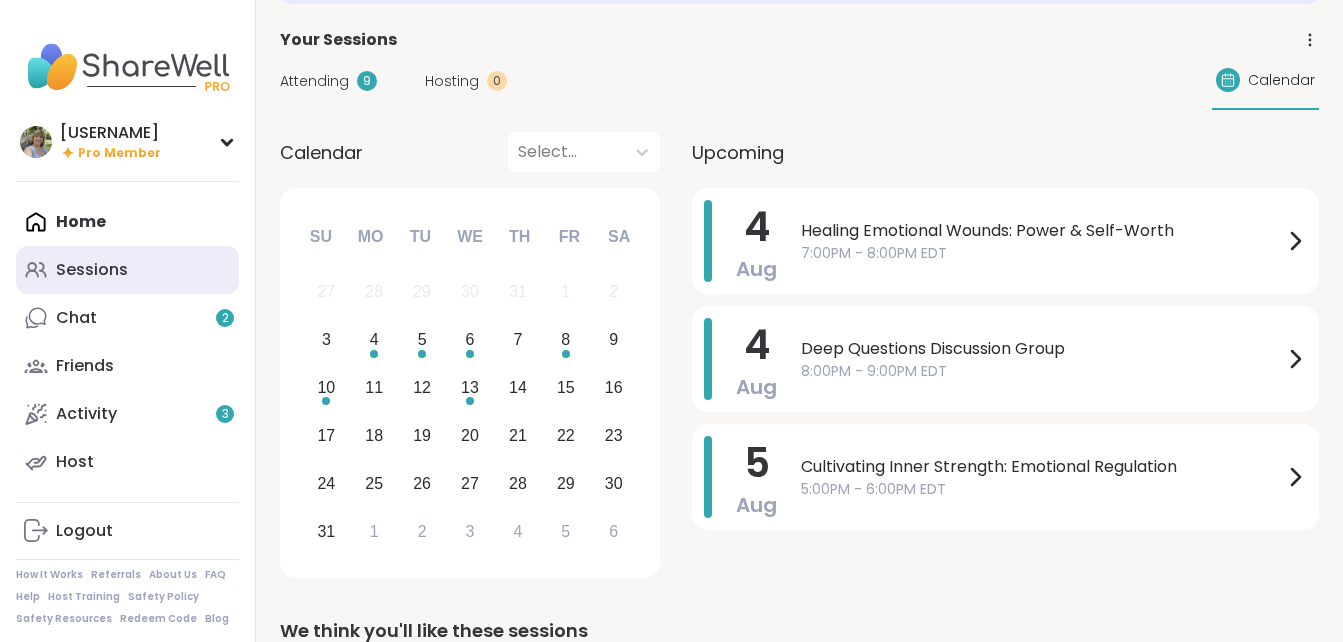 click on "Sessions" at bounding box center (92, 270) 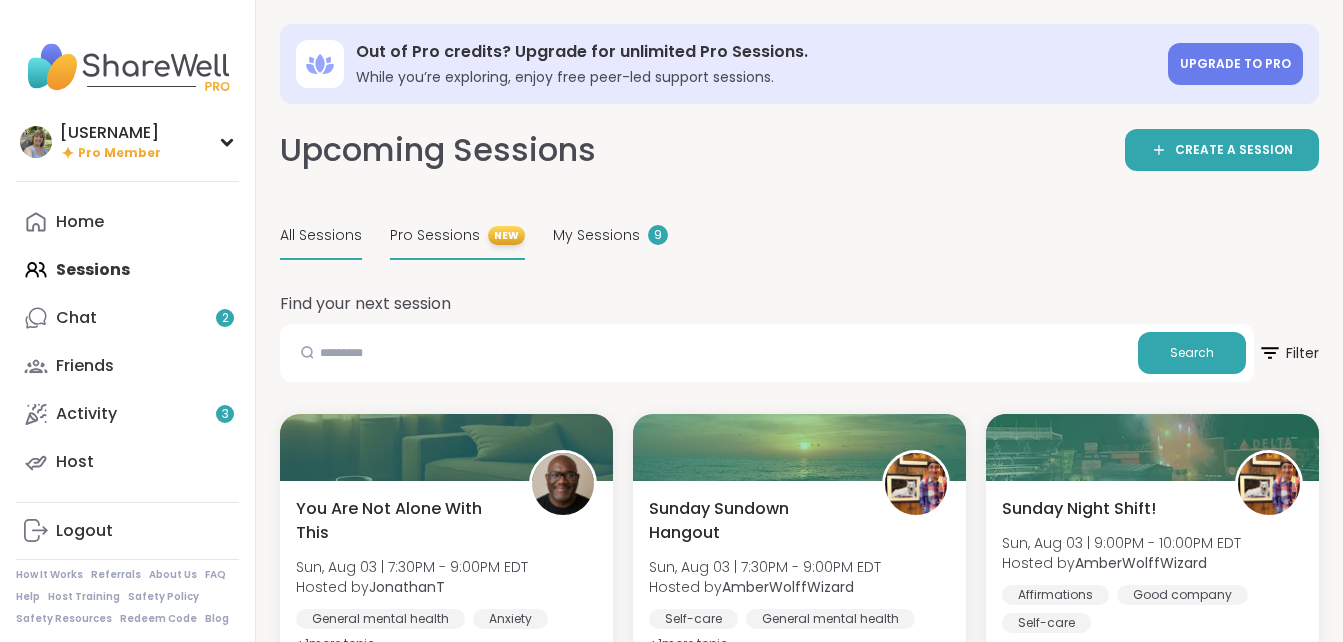 click on "Pro Sessions" at bounding box center (435, 235) 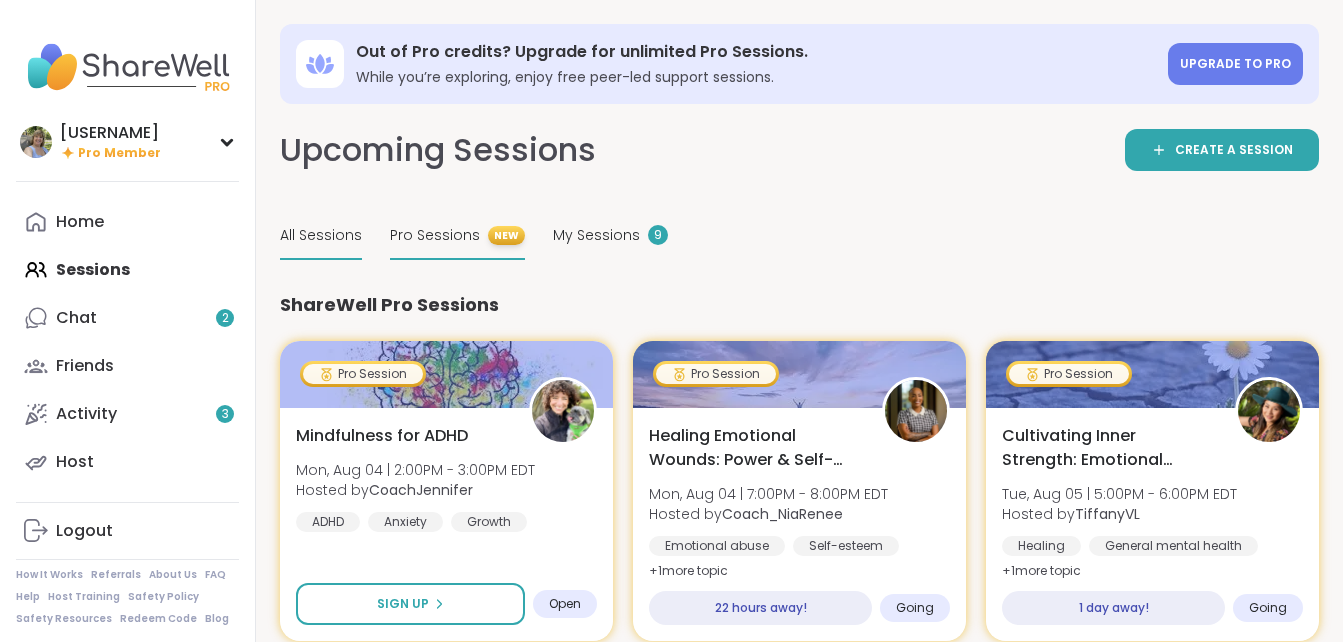 click on "All Sessions" at bounding box center (321, 235) 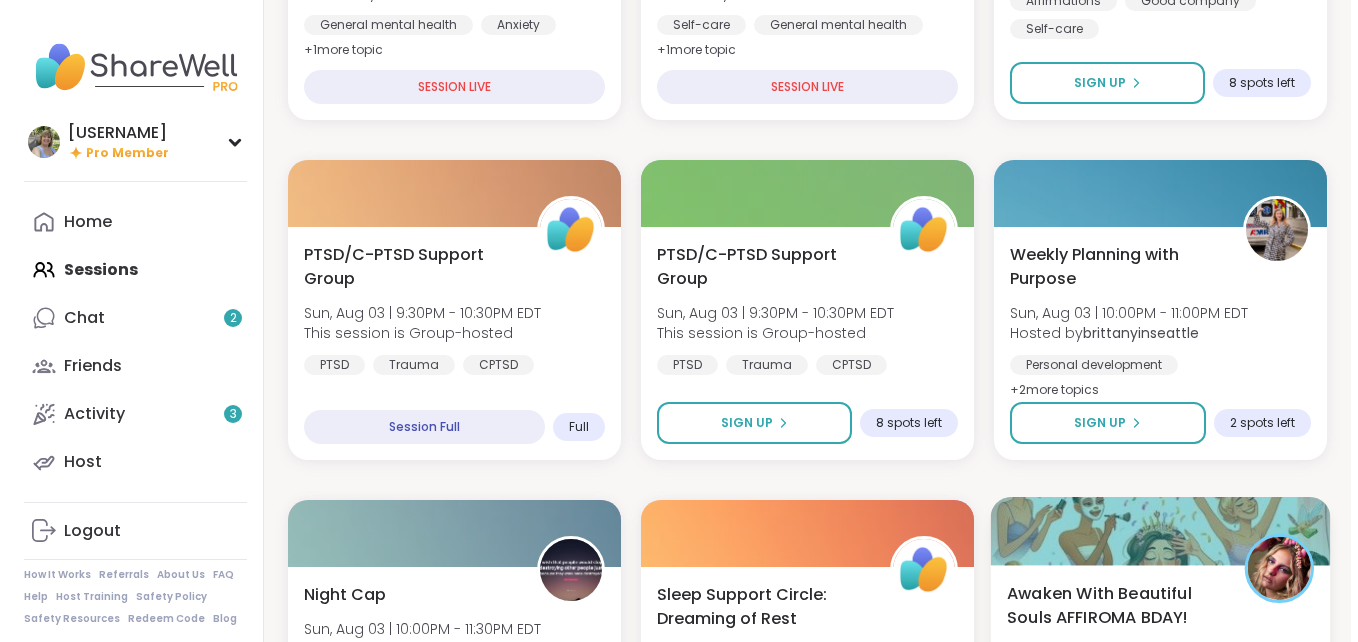 scroll, scrollTop: 595, scrollLeft: 0, axis: vertical 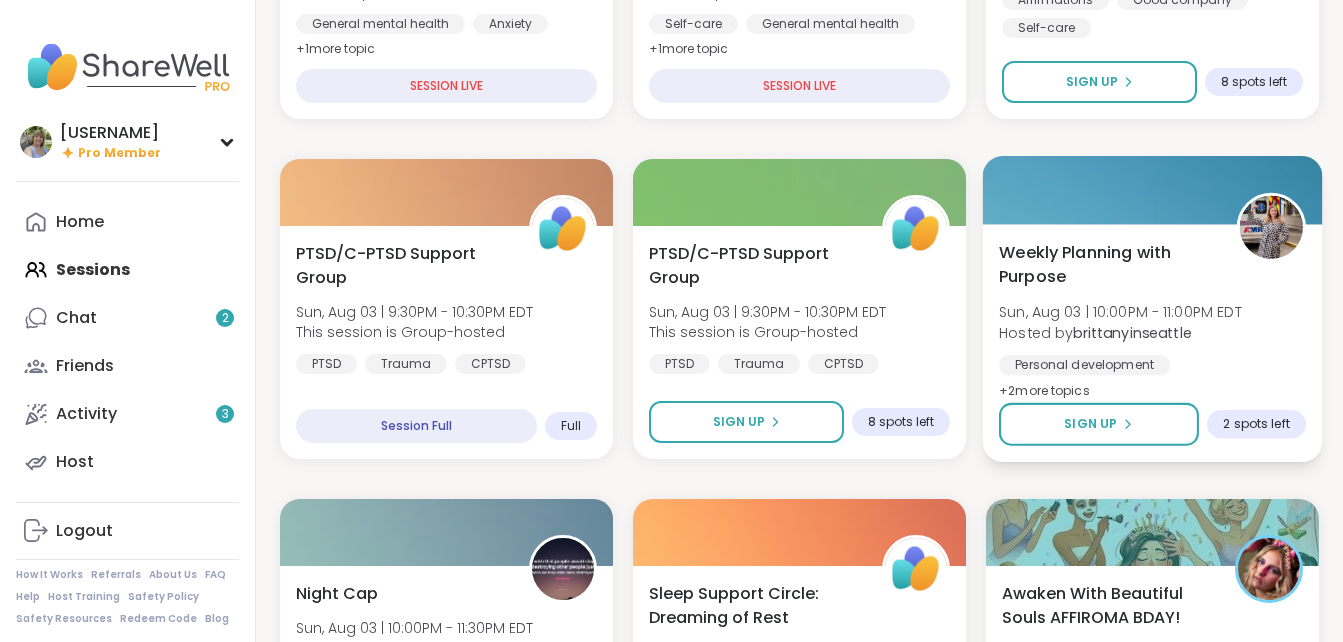 click on "Weekly Planning with Purpose Sun, [MONTH] [NUMBER] | [TIME] - [TIME] [TIMEZONE] Hosted by  [USERNAME] Personal development Stress management Goal-setting + [NUMBER]  more topic s" at bounding box center [1152, 321] 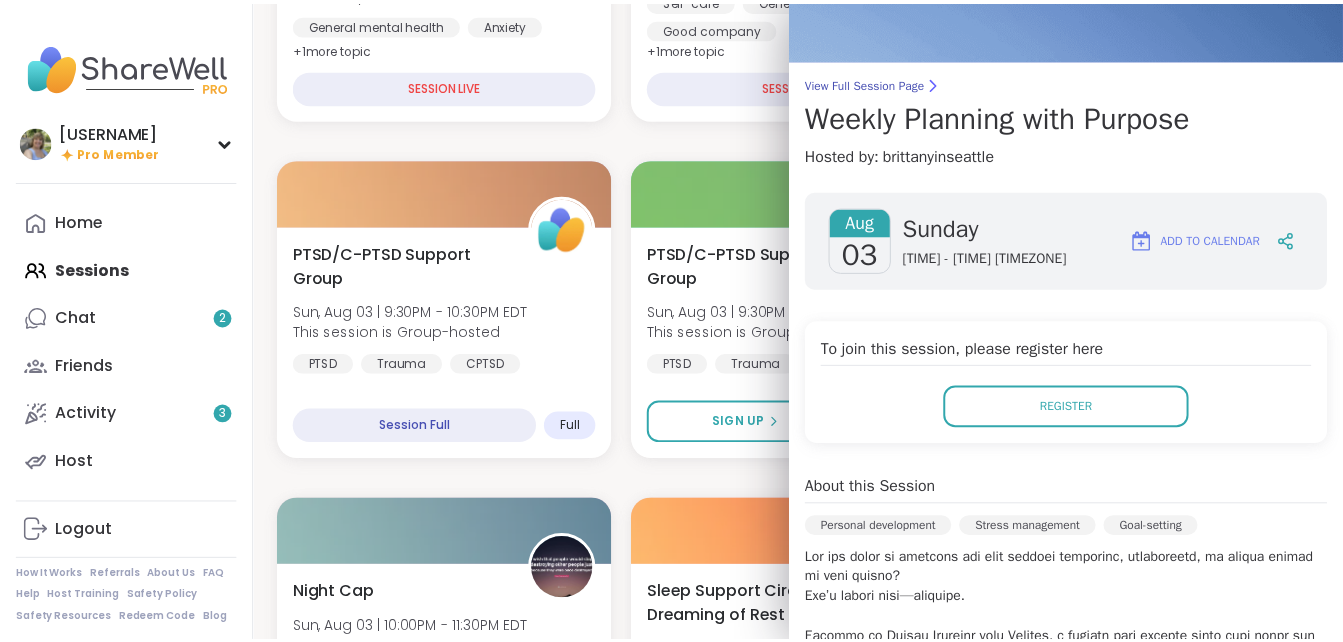scroll, scrollTop: 100, scrollLeft: 0, axis: vertical 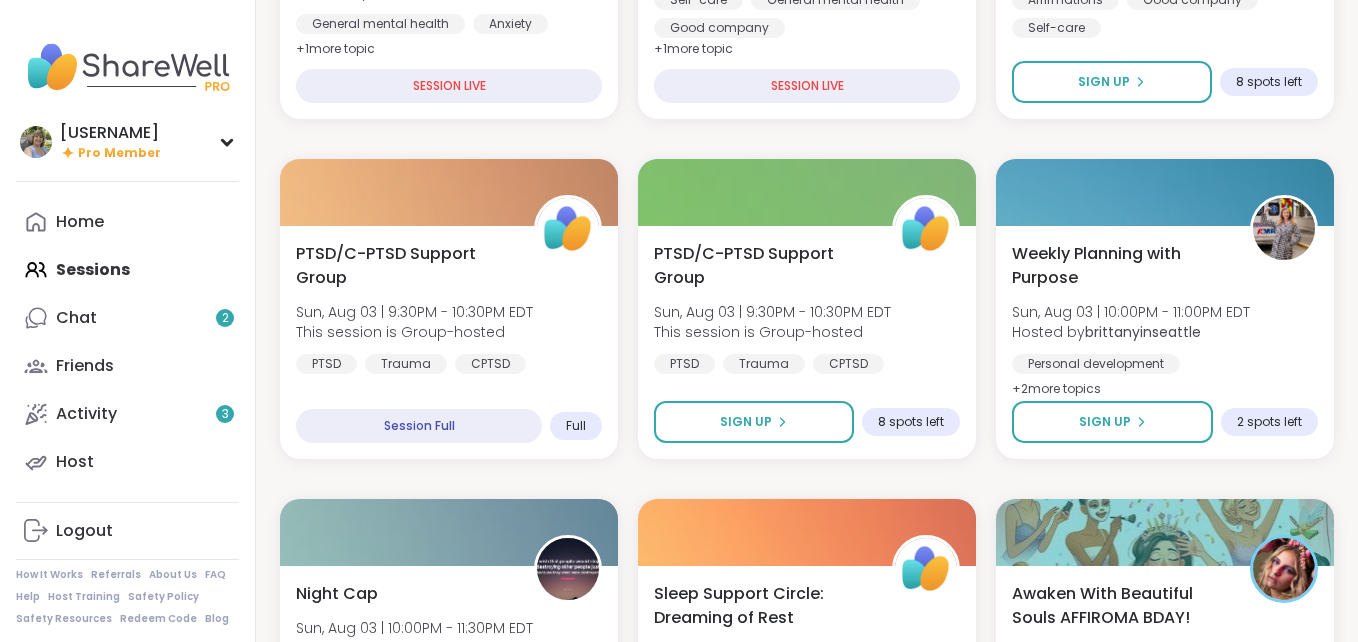 click on "You Are Not Alone With This Sun, [MONTH] [NUMBER] | [TIME] - [TIME] [TIMEZONE] Hosted by [USERNAME] General mental health Anxiety Depression + [NUMBER]  more topic SESSION LIVE Sunday Sundown Hangout Sun, [MONTH] [NUMBER] | [TIME] - [TIME] [TIMEZONE] Hosted by  [USERNAME] Self-care General mental health Good company + [NUMBER]  more topic SESSION LIVE Sunday Night Shift! Sun, [MONTH] [NUMBER] | [TIME] - [TIME] [TIMEZONE] Hosted by  [USERNAME] Affirmations Good company Self-care Sign Up [NUMBER] spots left PTSD/C-PTSD Support Group Sun, [MONTH] [NUMBER] | [TIME] - [TIME] [TIMEZONE] This session is Group-hosted PTSD Trauma CPTSD Session Full Full PTSD/C-PTSD Support Group Sun, [MONTH] [NUMBER] | [TIME] - [TIME] [TIMEZONE] This session is Group-hosted PTSD Trauma CPTSD Sign Up [NUMBER] spots left Weekly Planning with Purpose Sun, [MONTH] [NUMBER] | [TIME] - [TIME] [TIMEZONE] Hosted by  [USERNAME] Personal development Stress management Goal-setting + [NUMBER]  more topic s Sign Up [NUMBER] spots left Night Cap Sun, [MONTH] [NUMBER] | [TIME] - [TIME] [TIMEZONE] Hosted by  [USERNAME] Personal development Healing Growth Sign Up [NUMBER] spot left" at bounding box center [807, 1839] 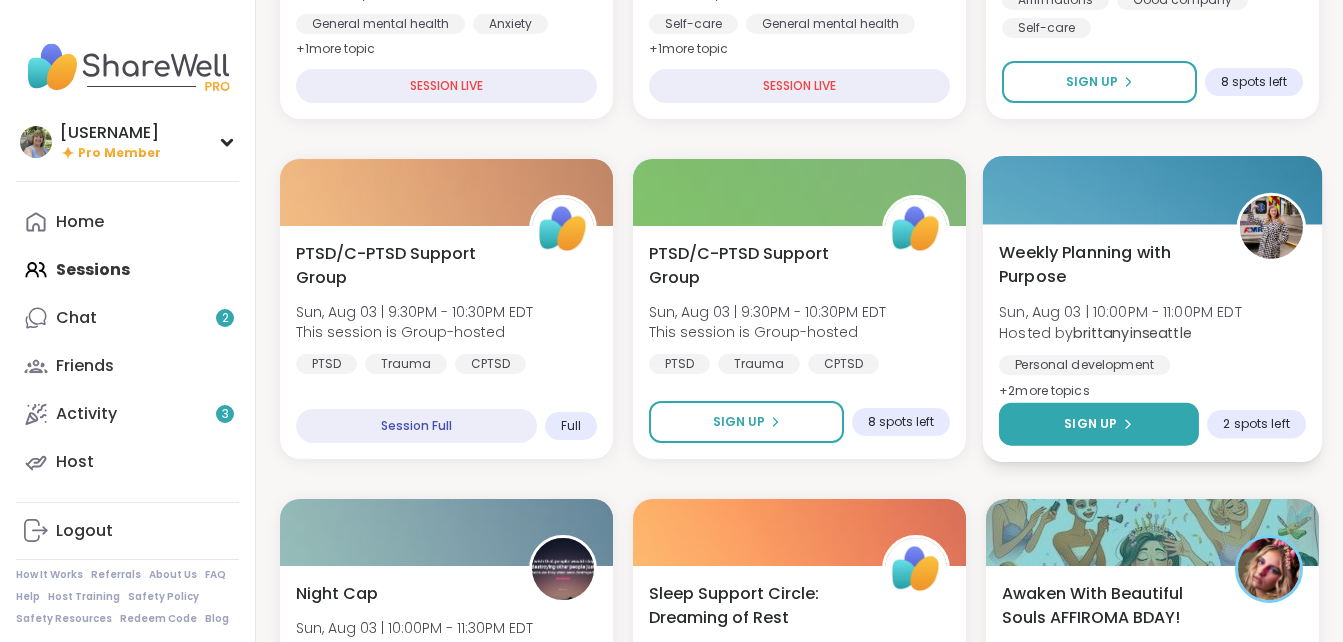 click on "Sign Up" at bounding box center (1090, 424) 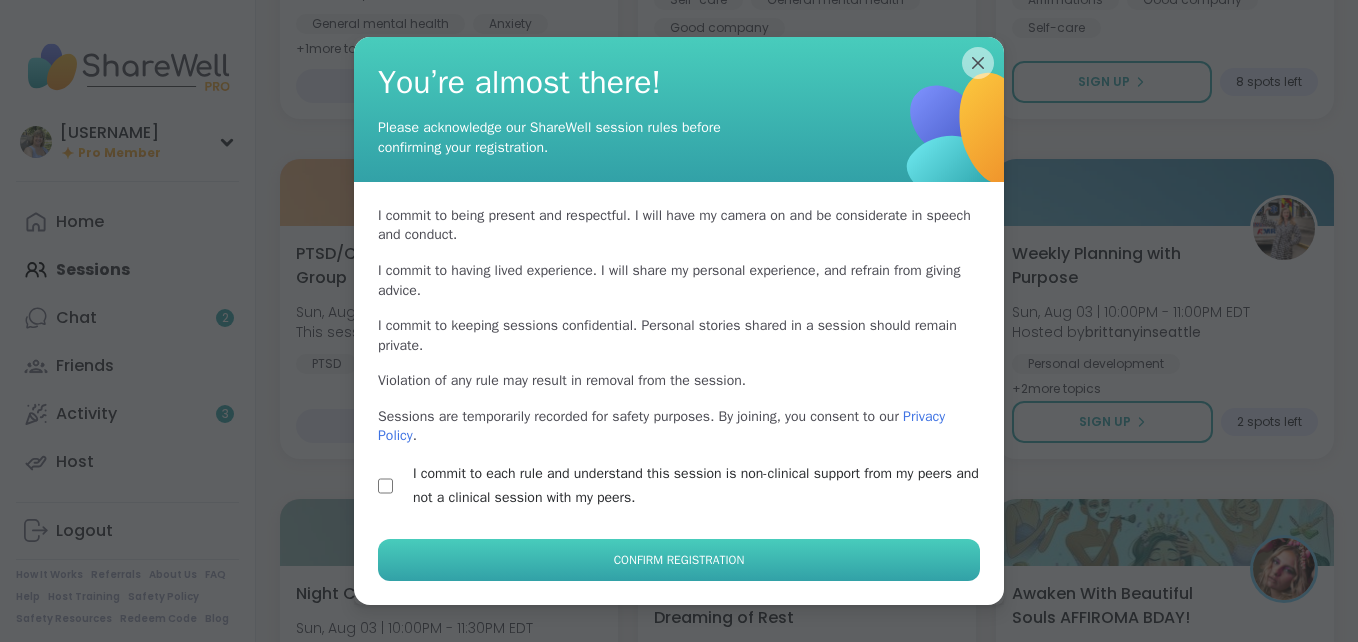 click on "Confirm Registration" at bounding box center (679, 560) 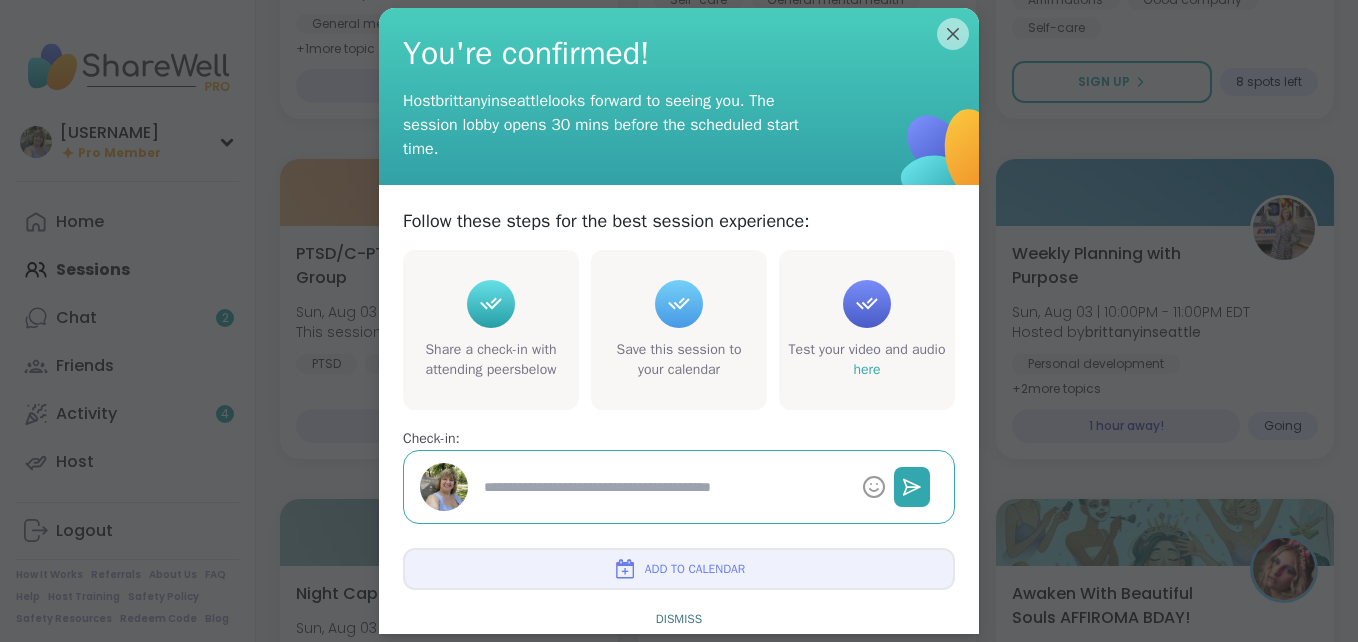 type on "*" 